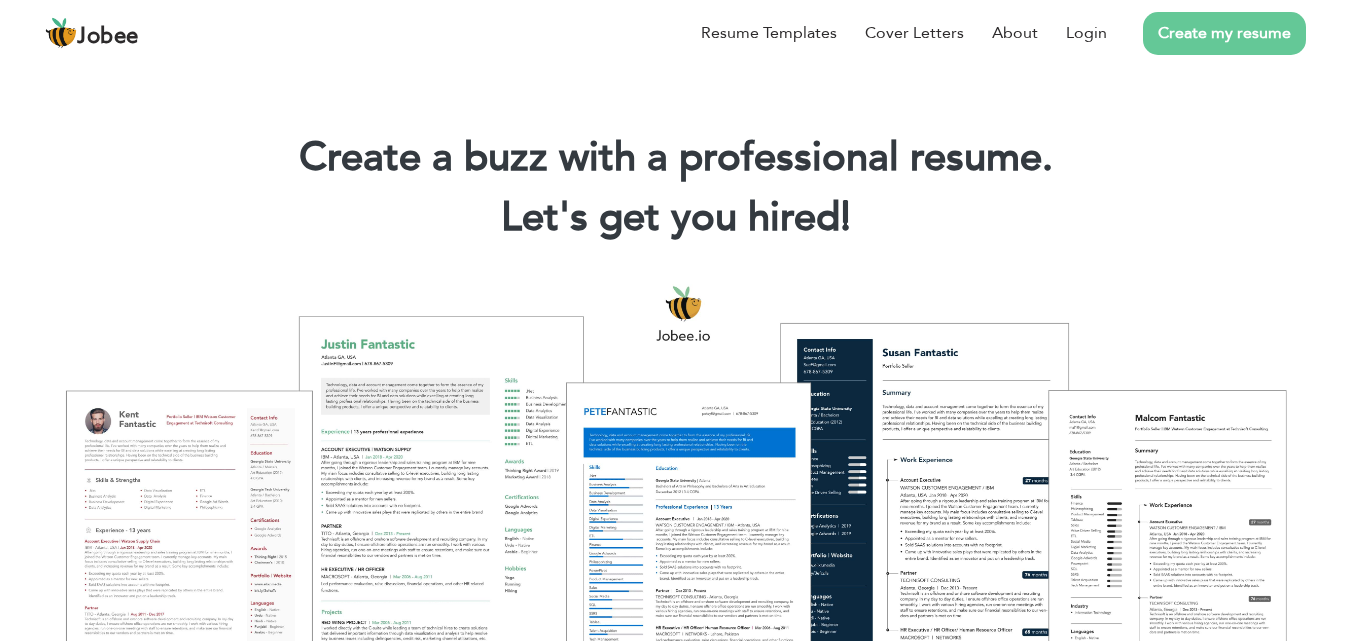 scroll, scrollTop: 0, scrollLeft: 0, axis: both 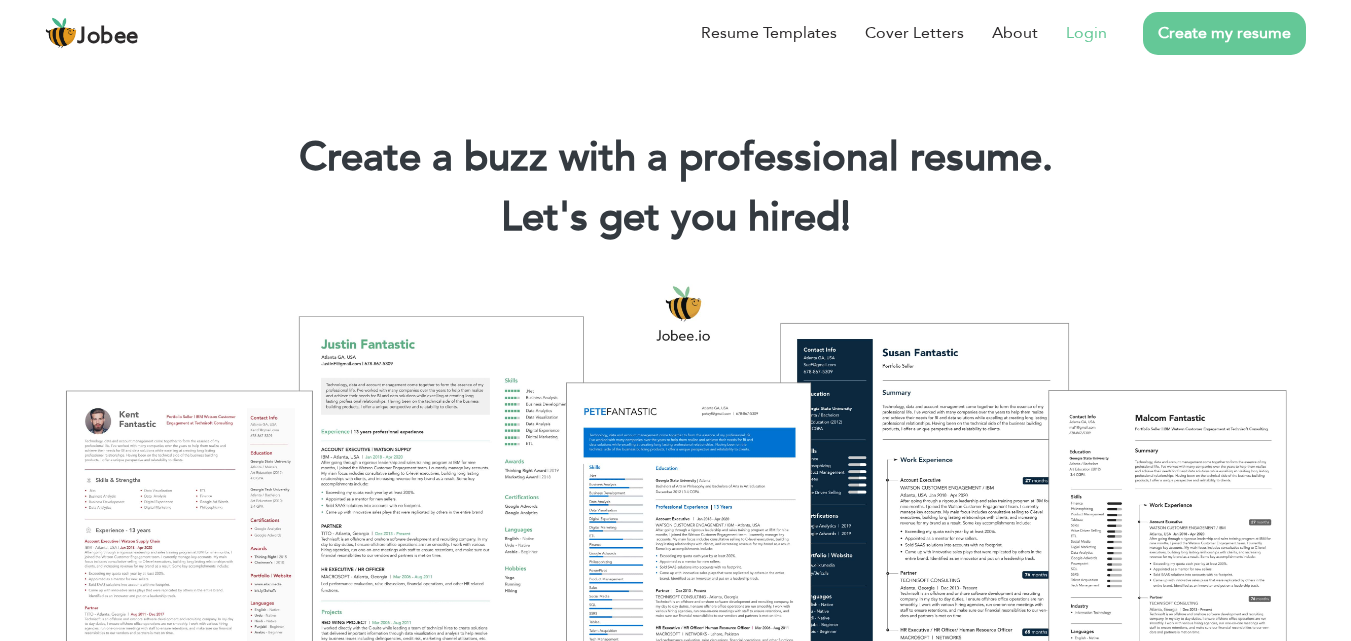 click on "Login" at bounding box center (1086, 33) 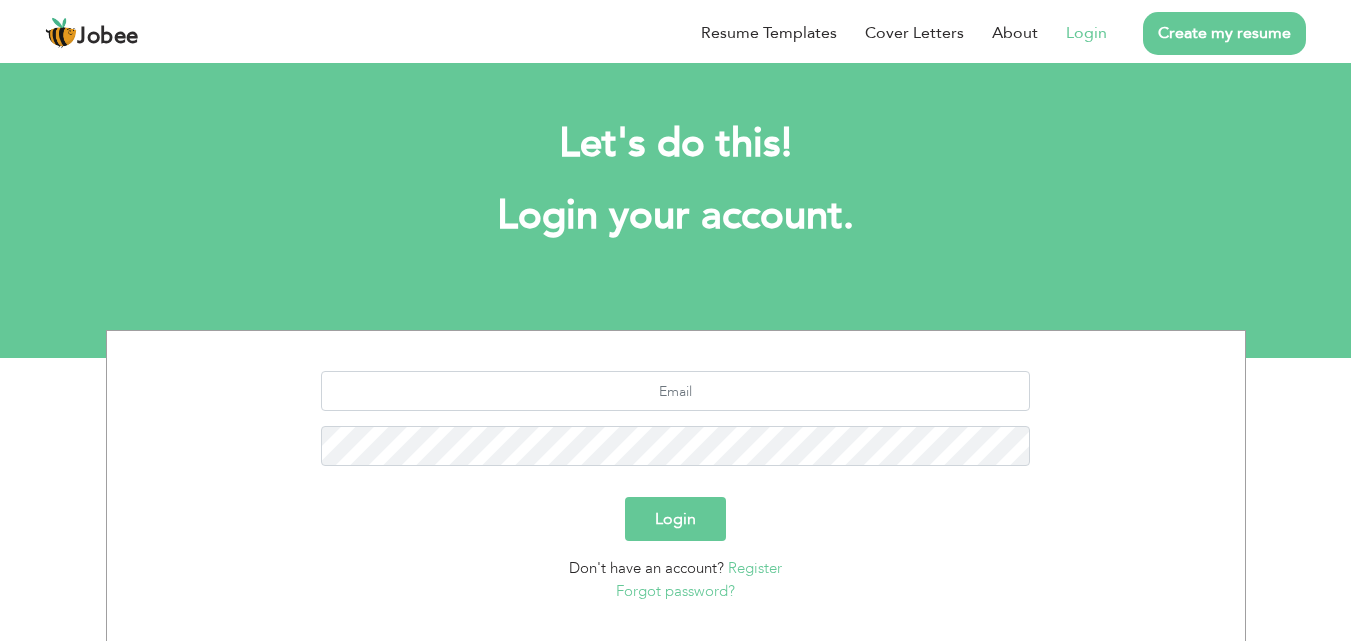 scroll, scrollTop: 0, scrollLeft: 0, axis: both 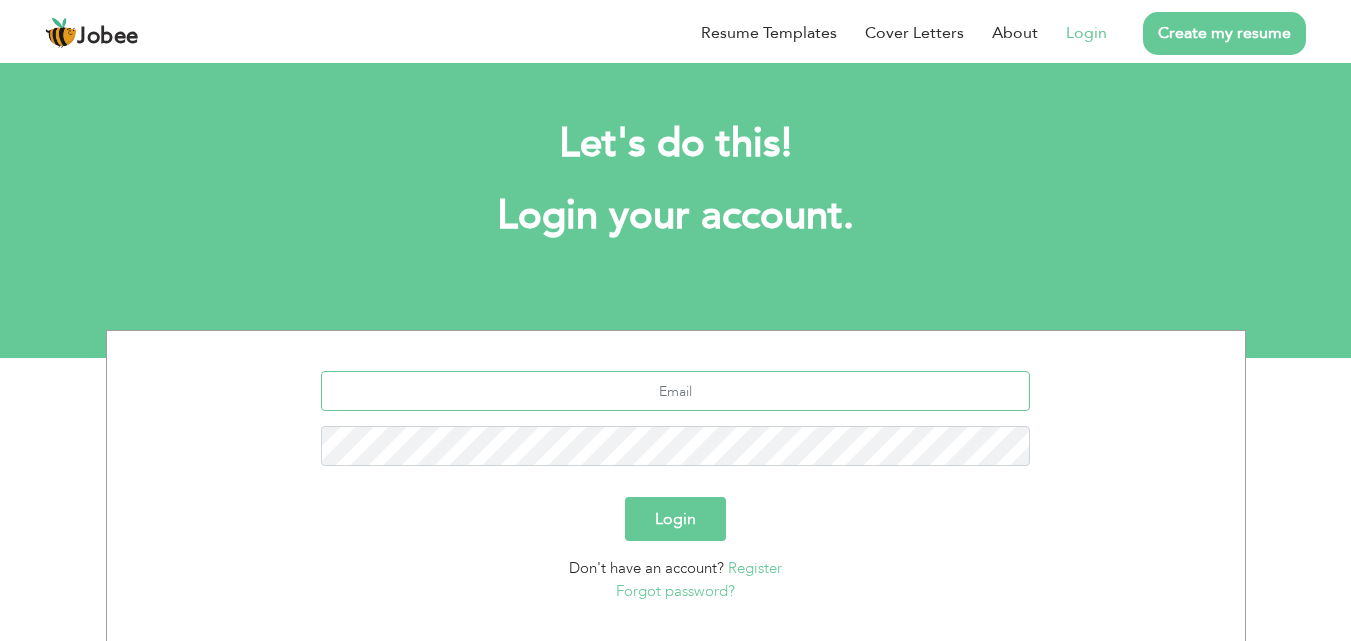 click at bounding box center [675, 391] 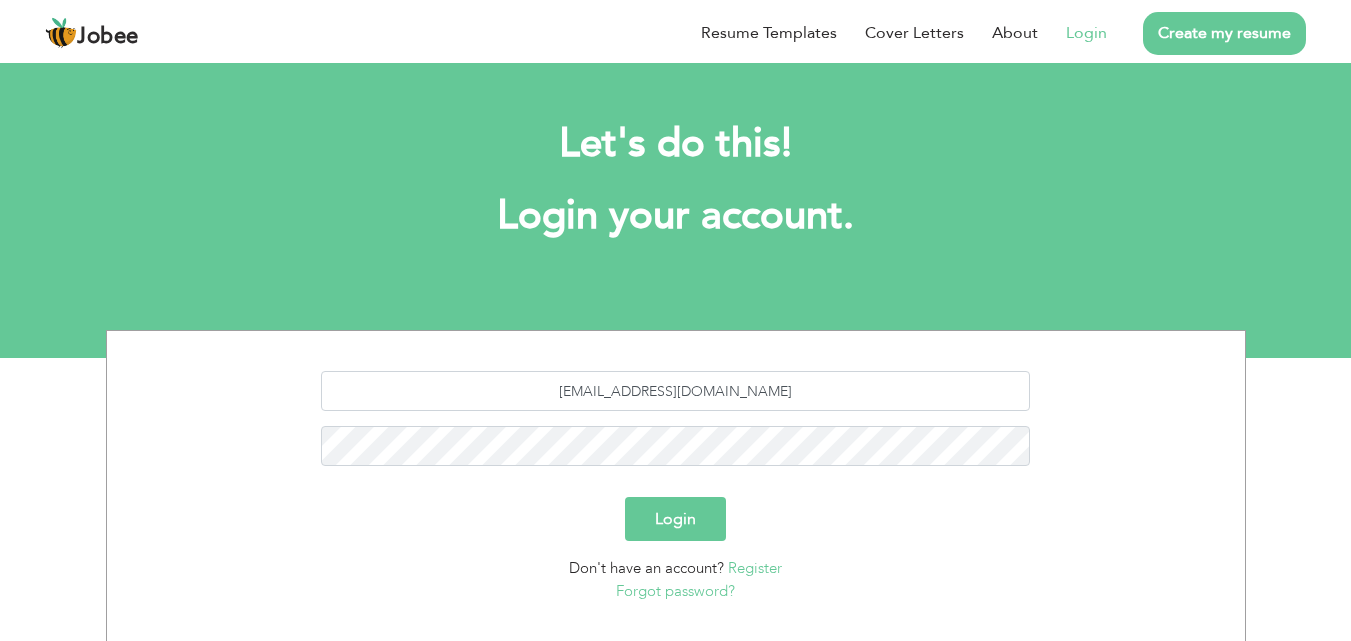 click on "Login" at bounding box center [675, 519] 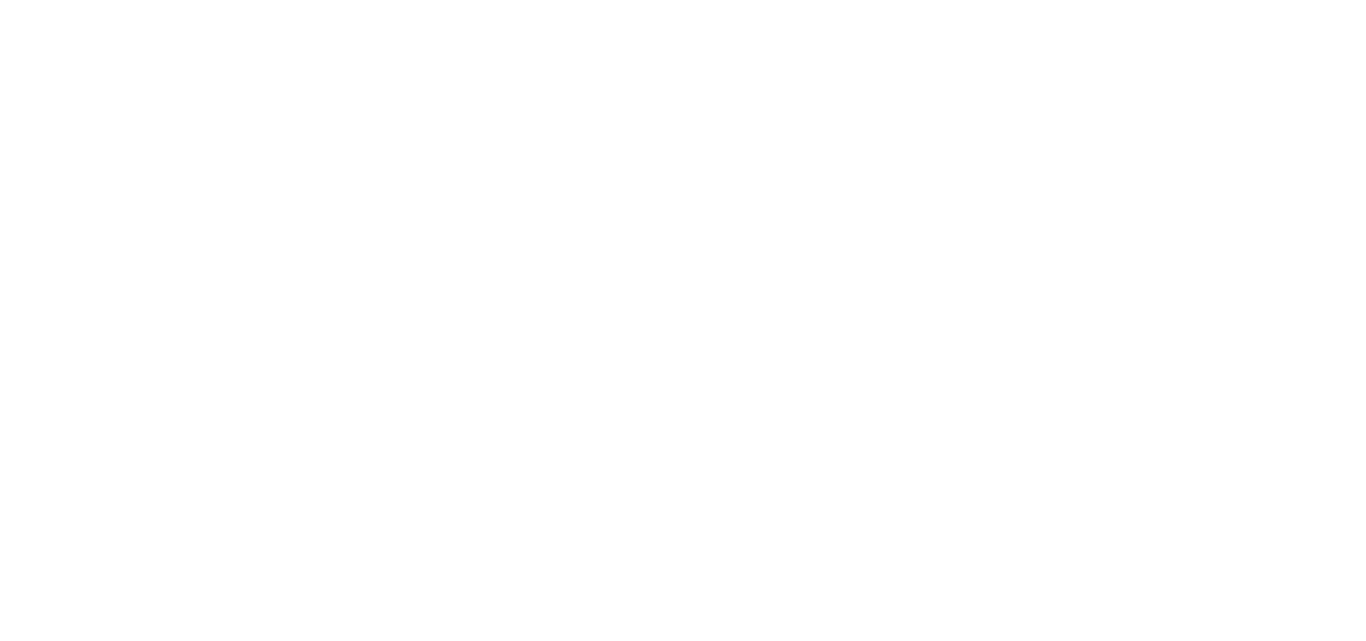 scroll, scrollTop: 0, scrollLeft: 0, axis: both 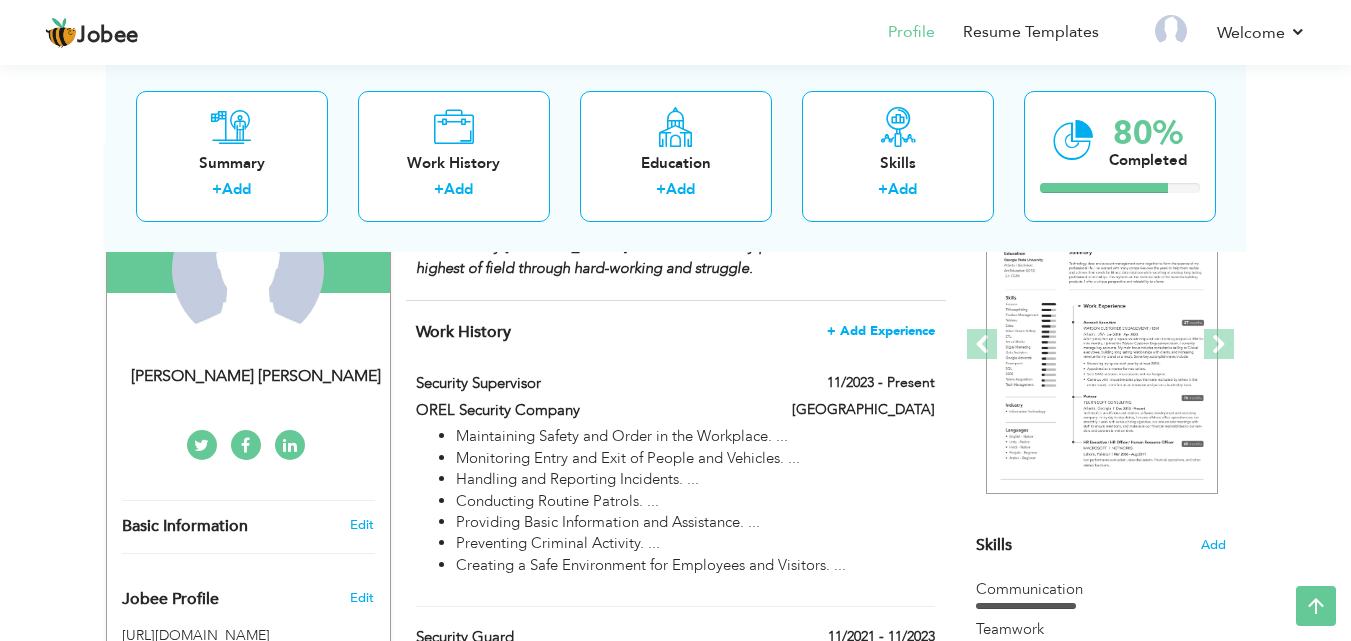 click on "+ Add Experience" at bounding box center [881, 331] 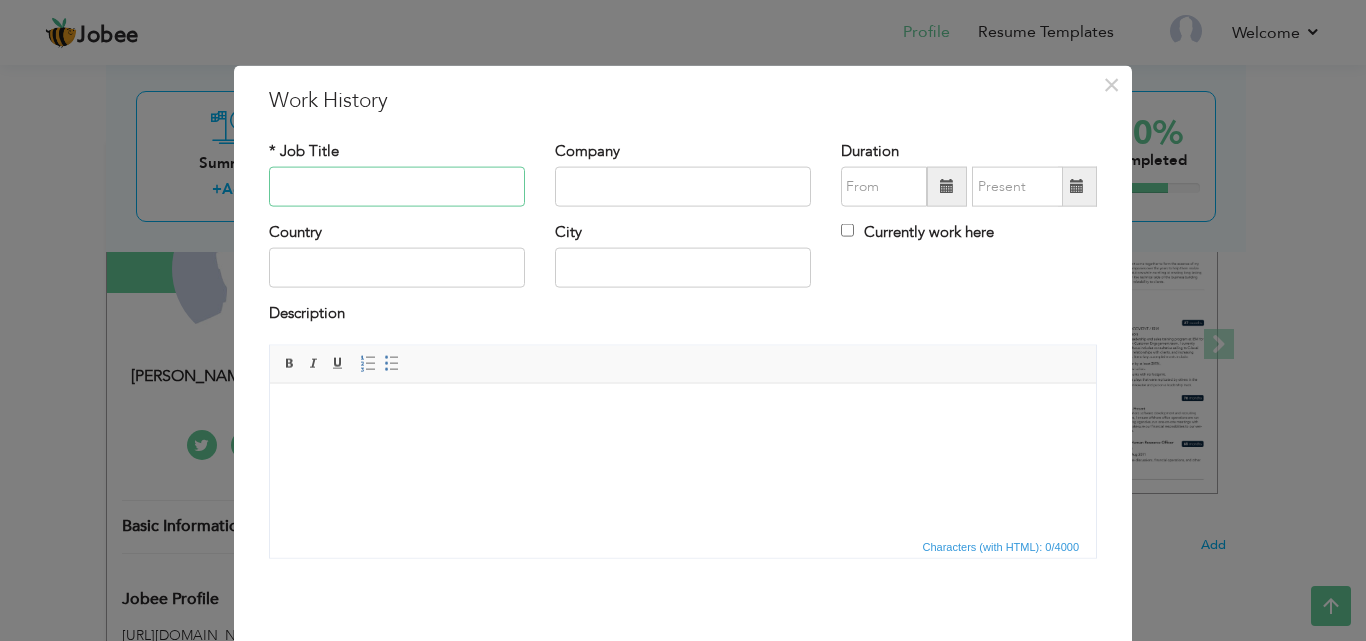 click at bounding box center (397, 187) 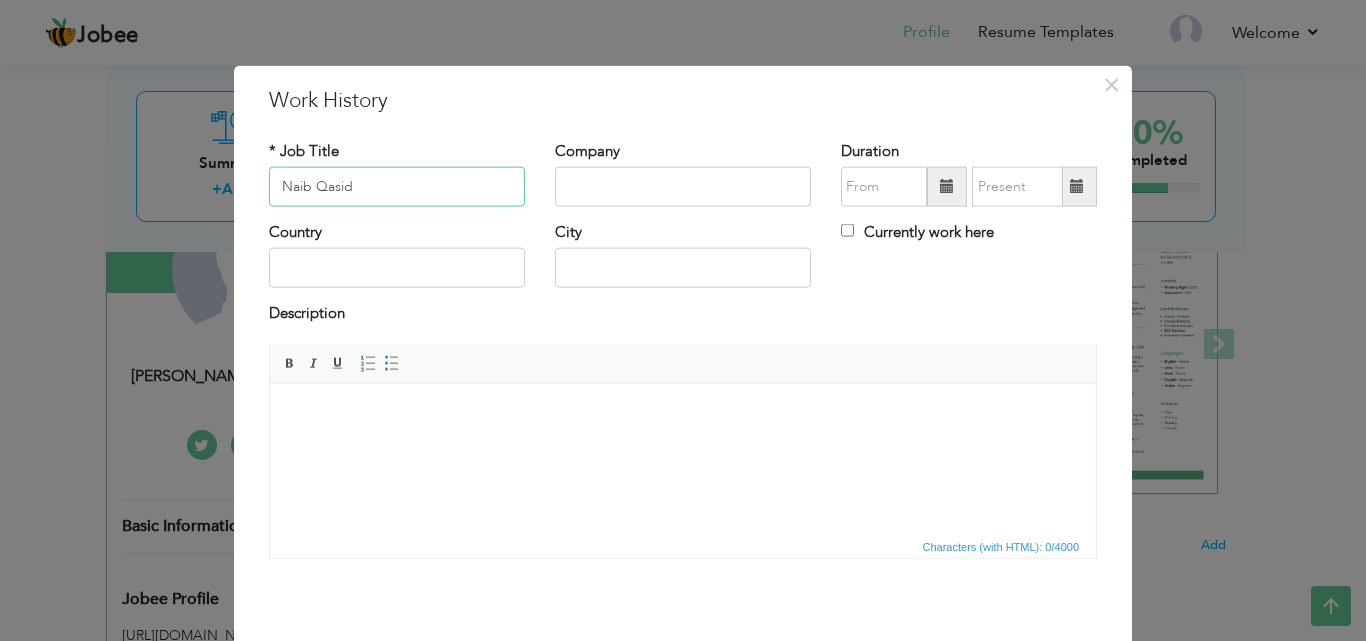 type on "Naib Qasid" 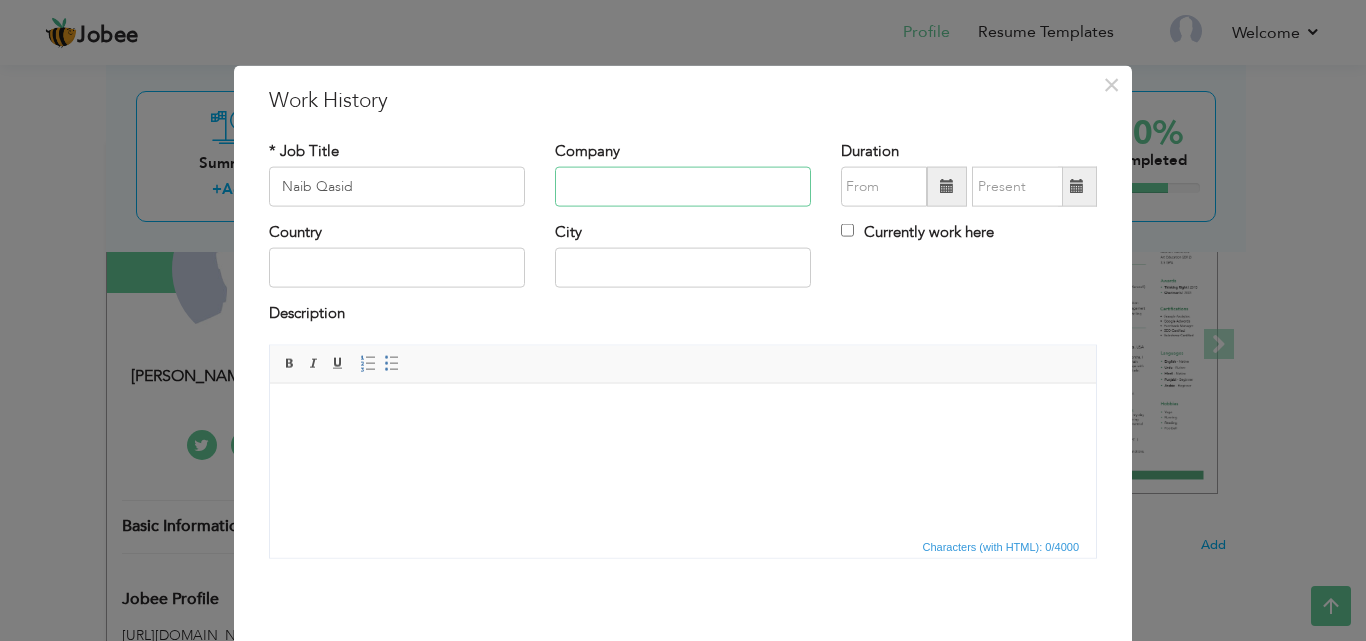 click at bounding box center [683, 187] 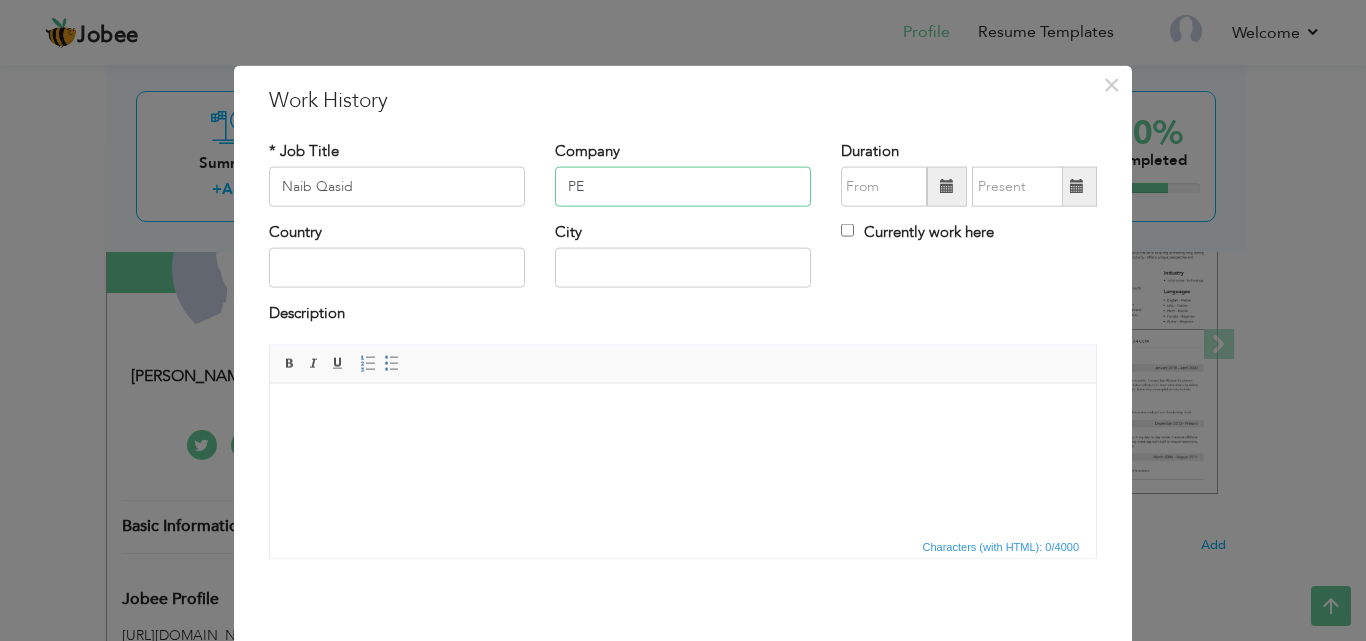 type on "P" 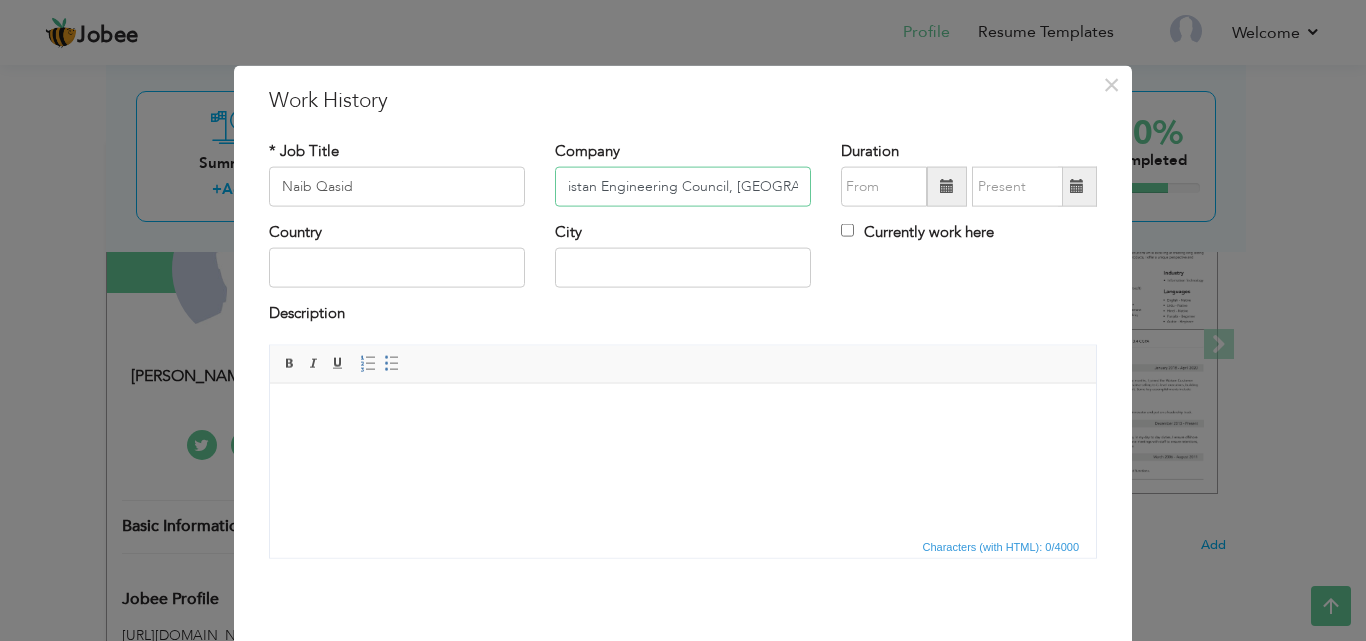 scroll, scrollTop: 0, scrollLeft: 26, axis: horizontal 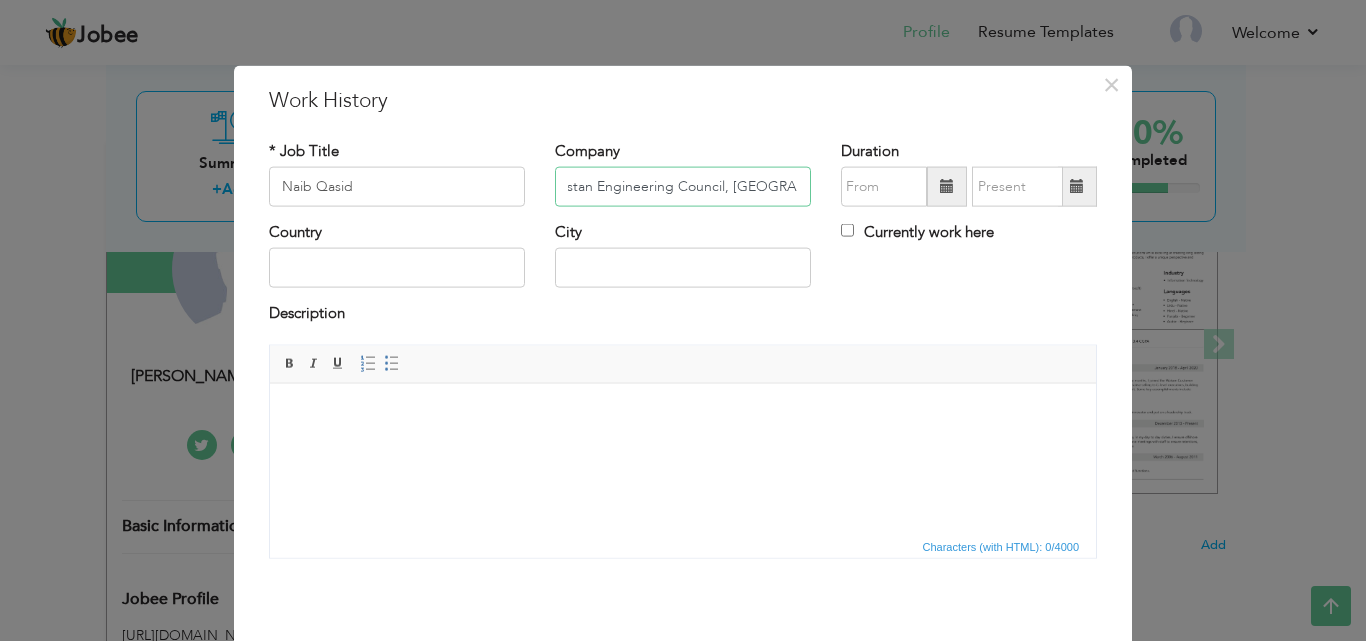 type on "Pakistan Engineering Council, [GEOGRAPHIC_DATA]." 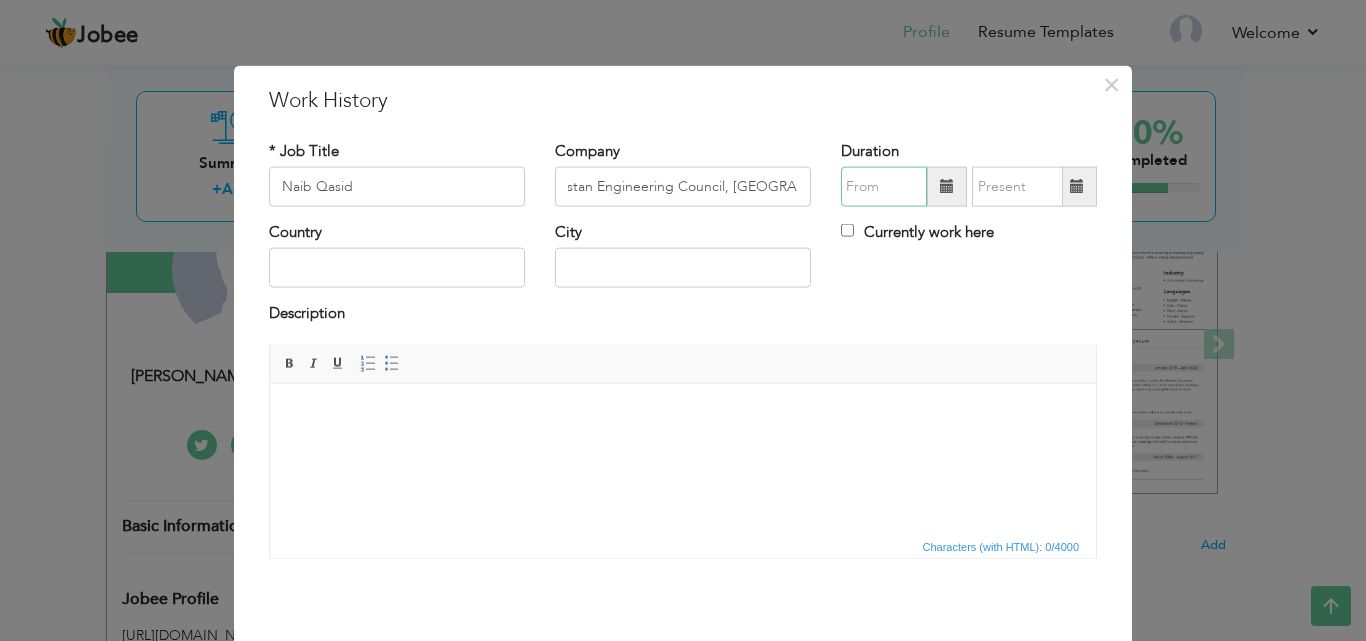 click at bounding box center (884, 187) 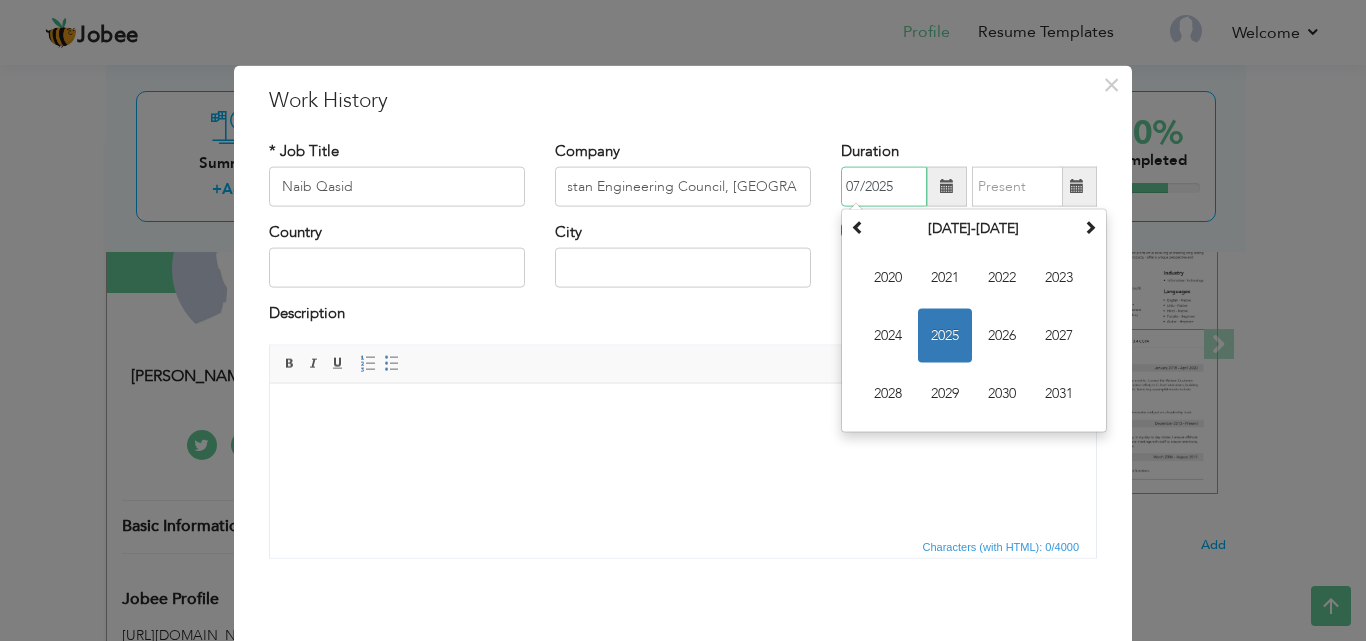 scroll, scrollTop: 0, scrollLeft: 0, axis: both 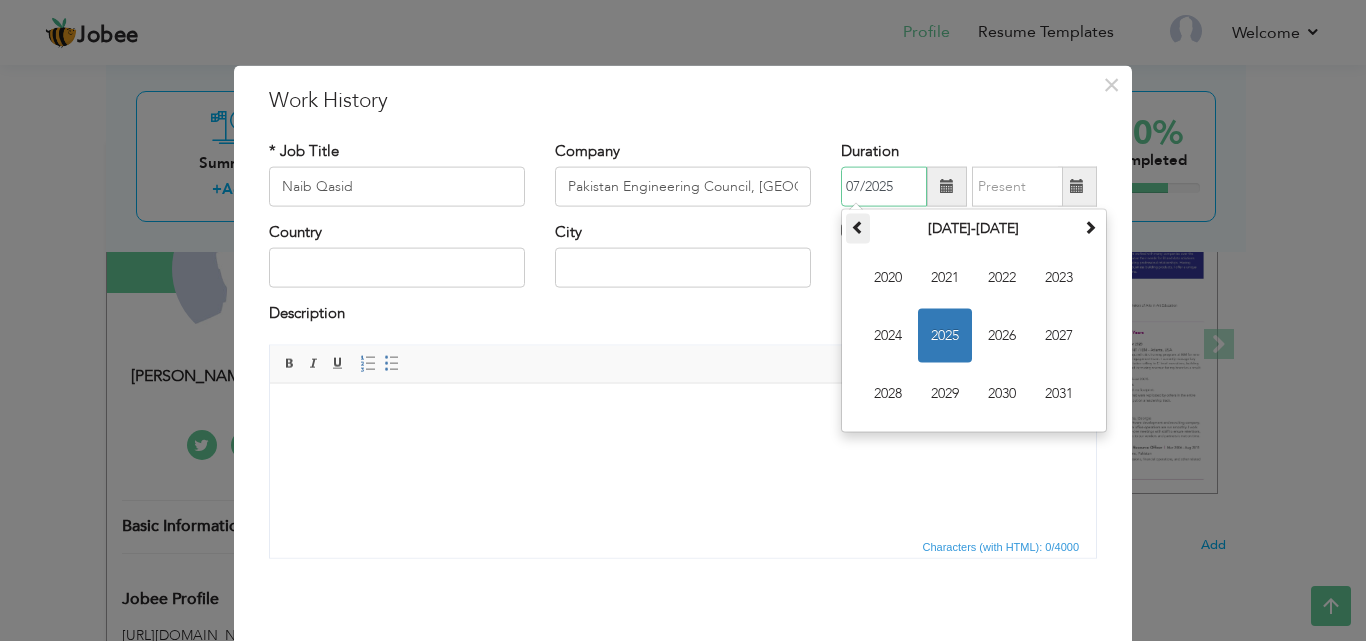 click at bounding box center (858, 227) 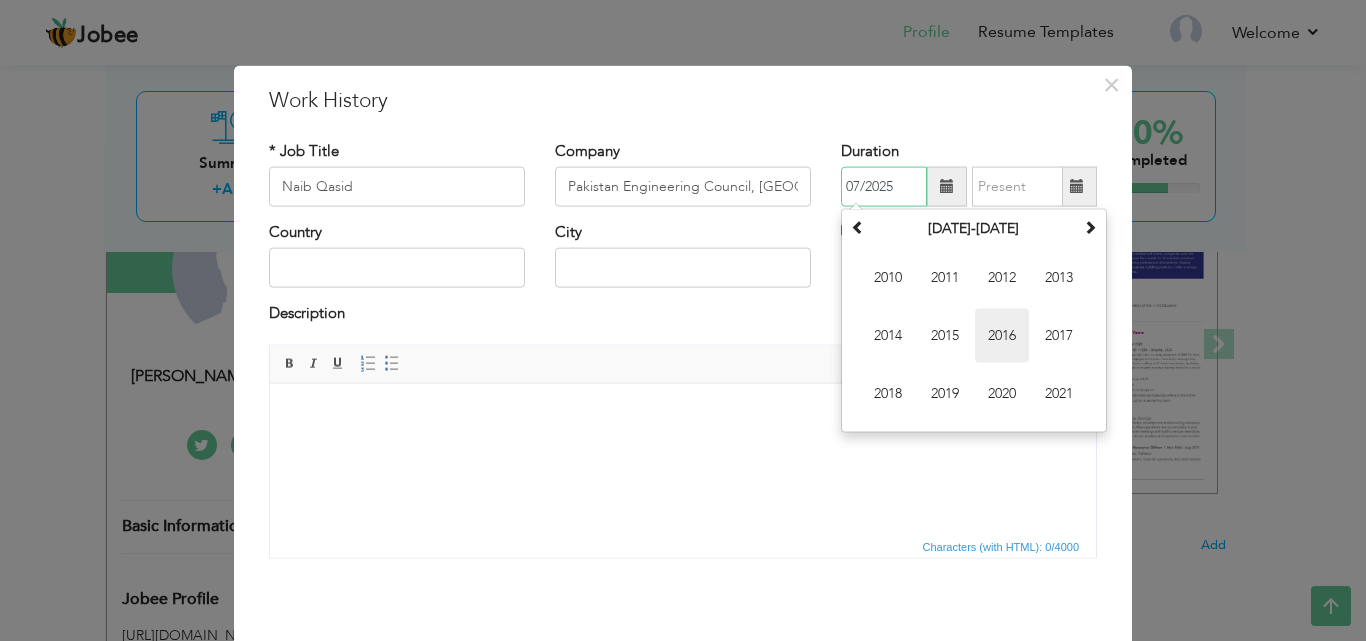 click on "2016" at bounding box center [1002, 336] 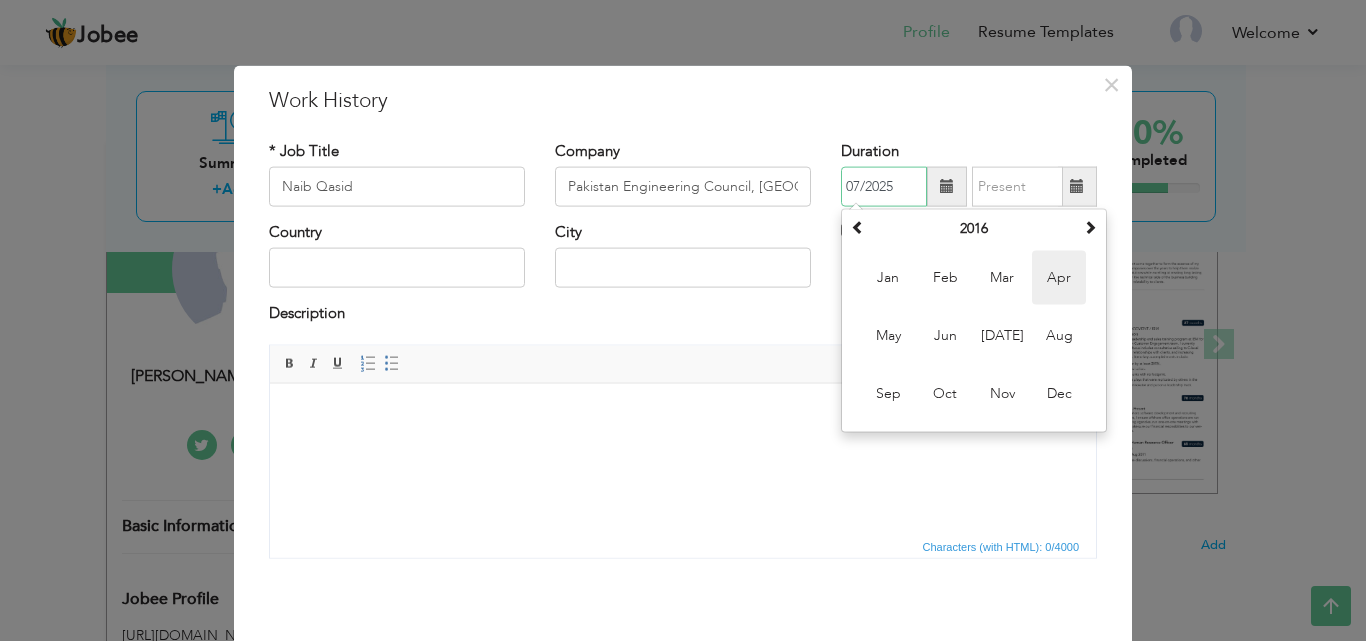 click on "Apr" at bounding box center [1059, 278] 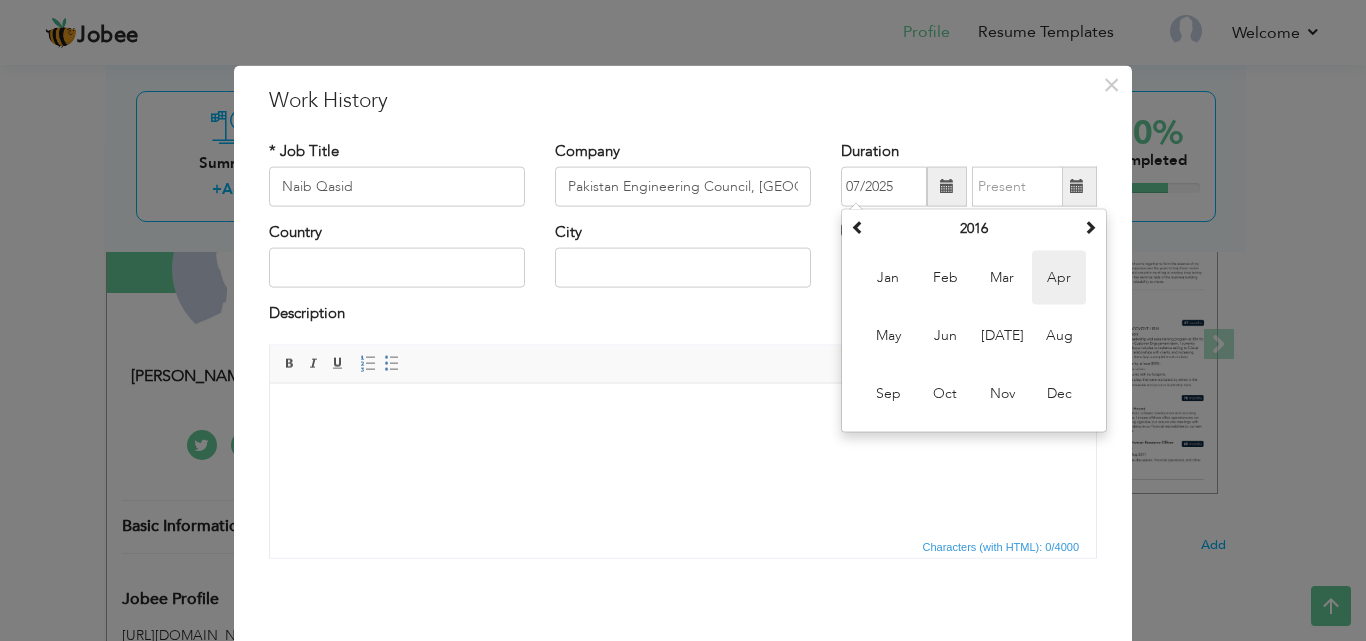 type on "04/2016" 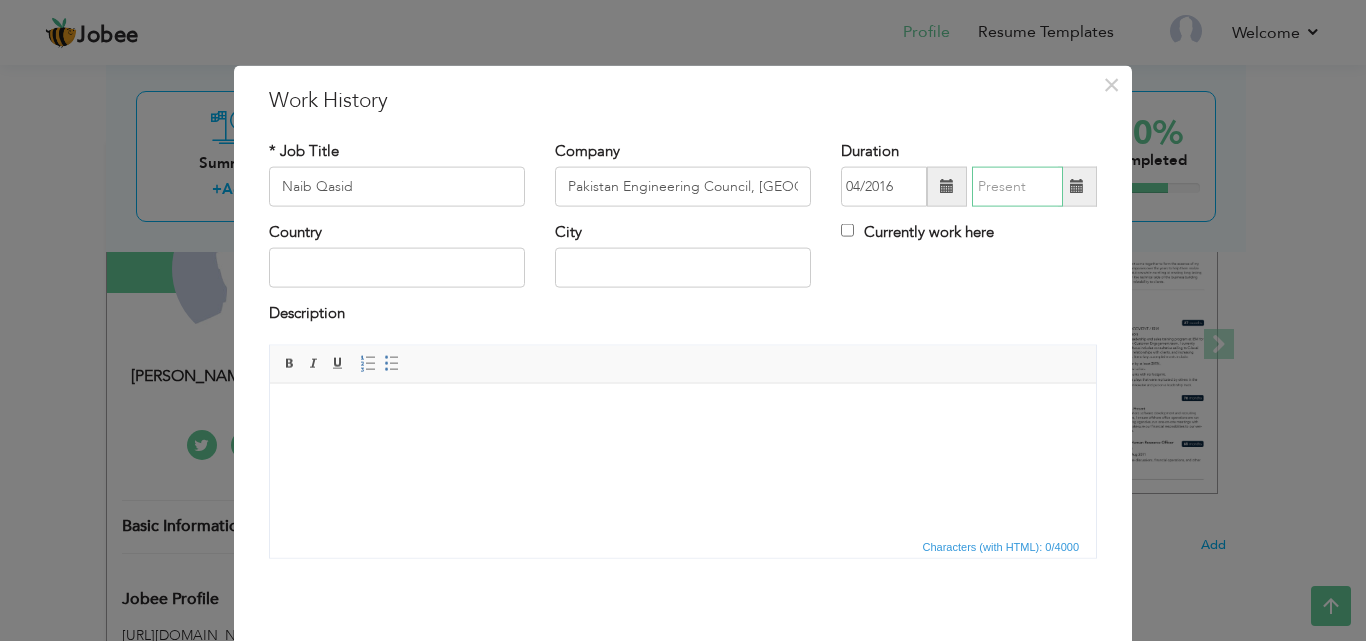 click at bounding box center [1017, 187] 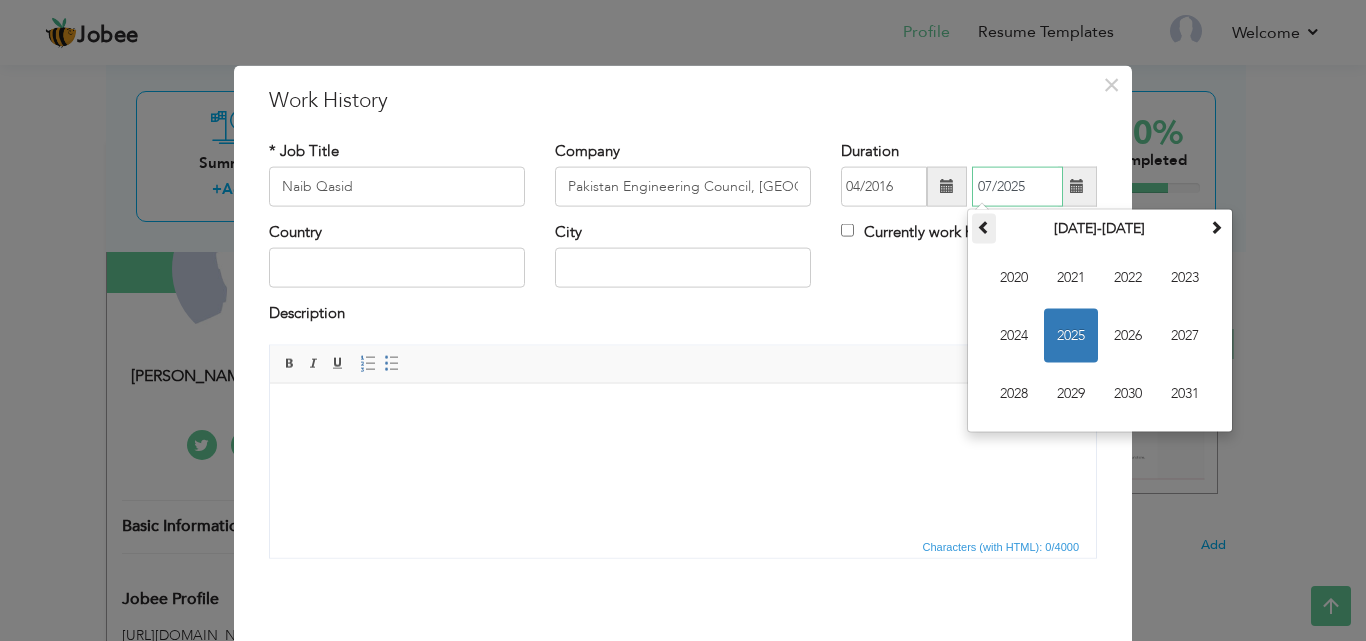 click at bounding box center [984, 227] 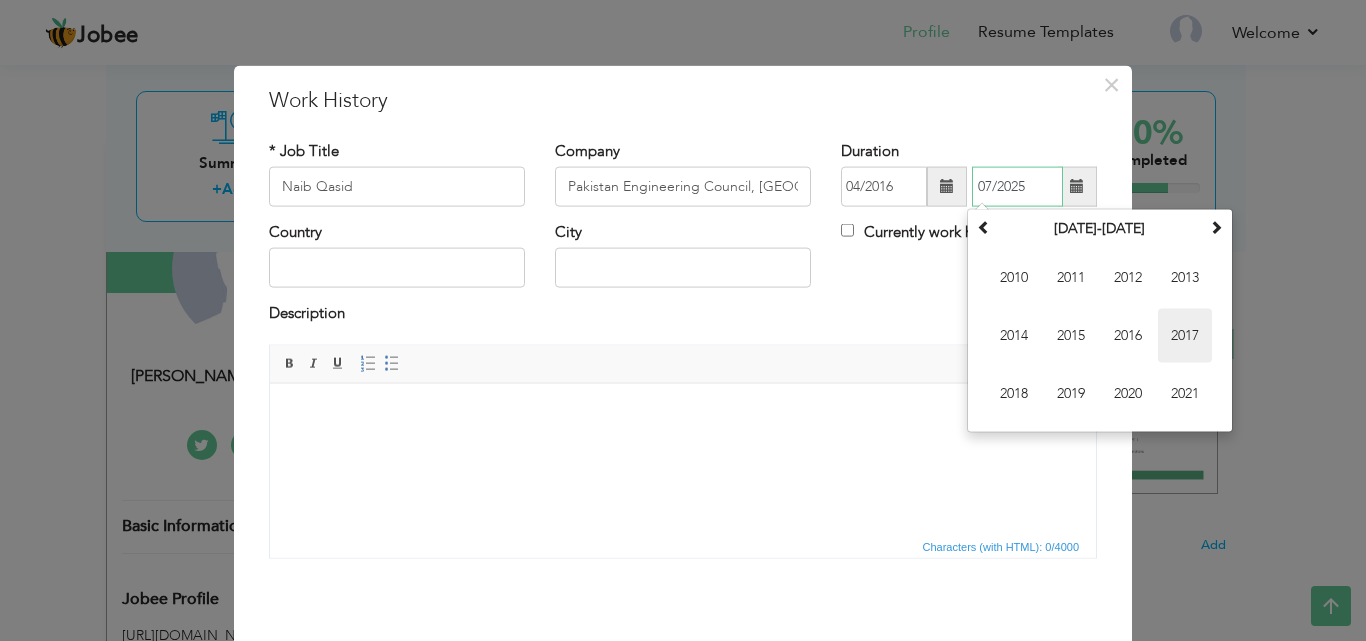 click on "2017" at bounding box center [1185, 336] 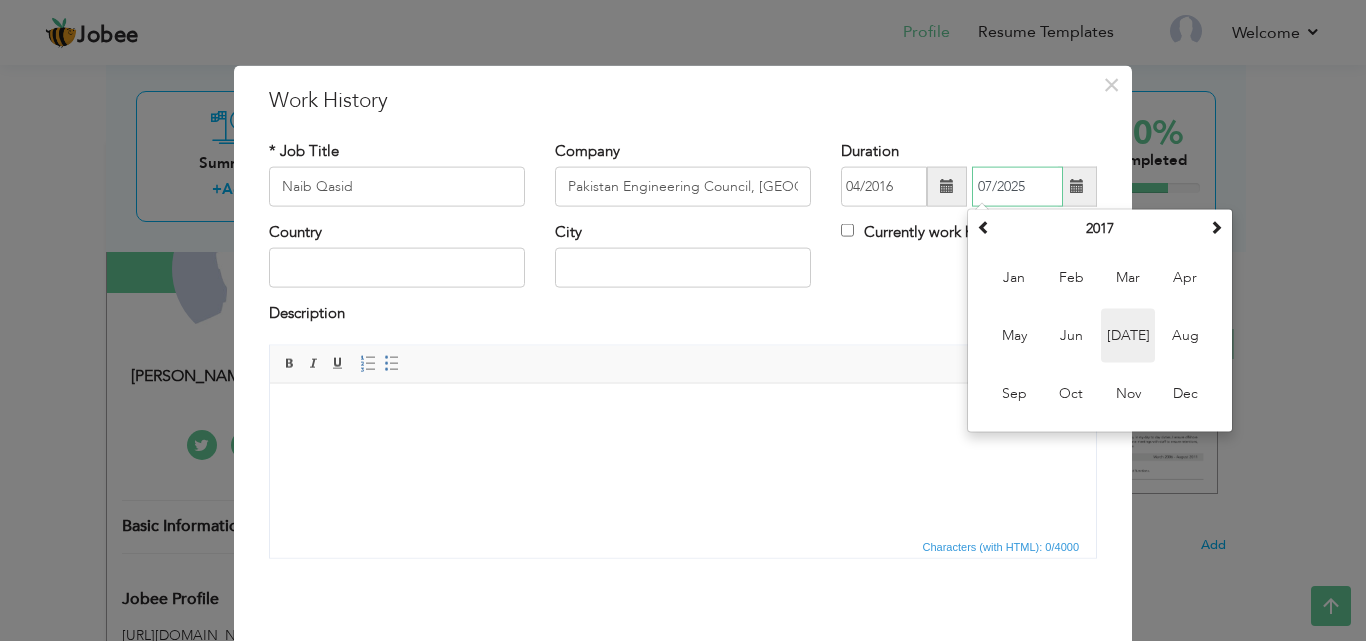 click on "Jul" at bounding box center [1128, 336] 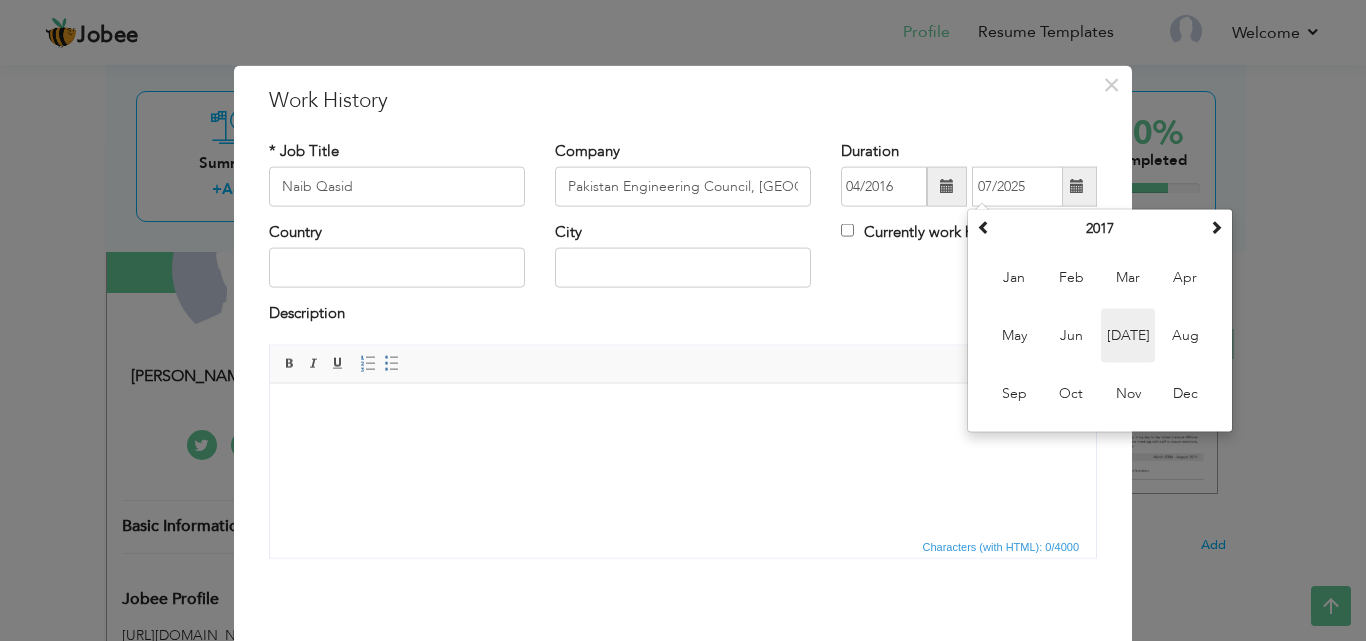 type on "07/2017" 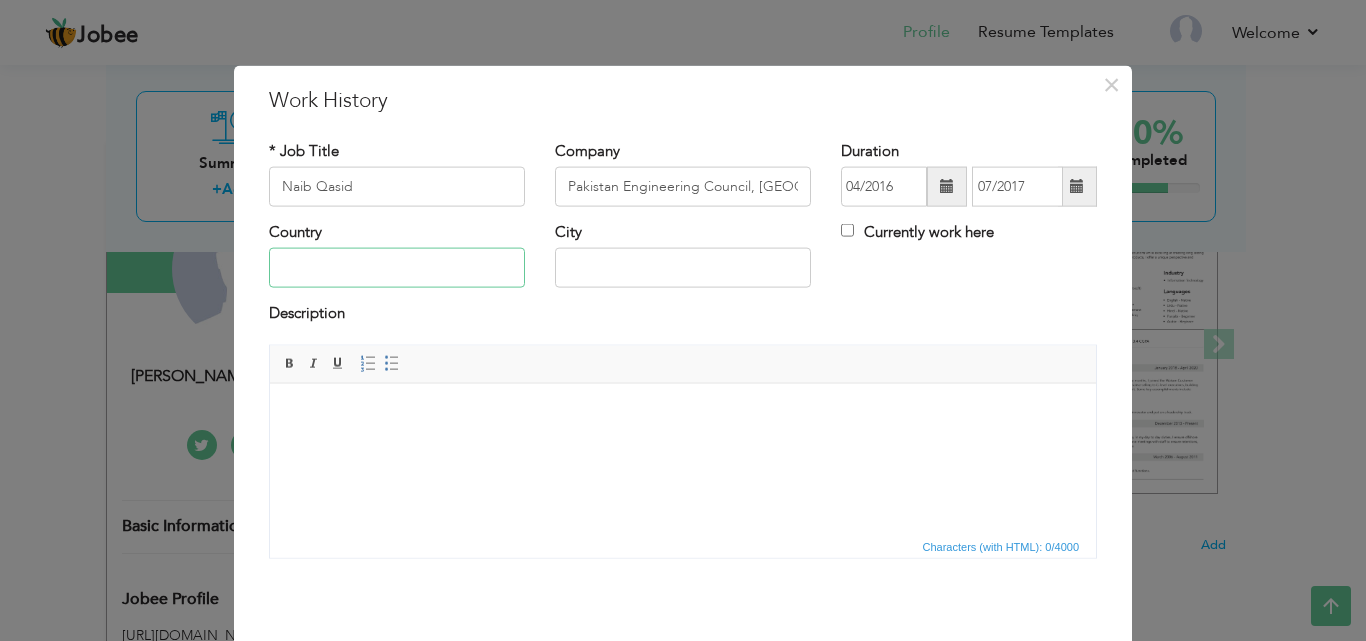 click at bounding box center [397, 268] 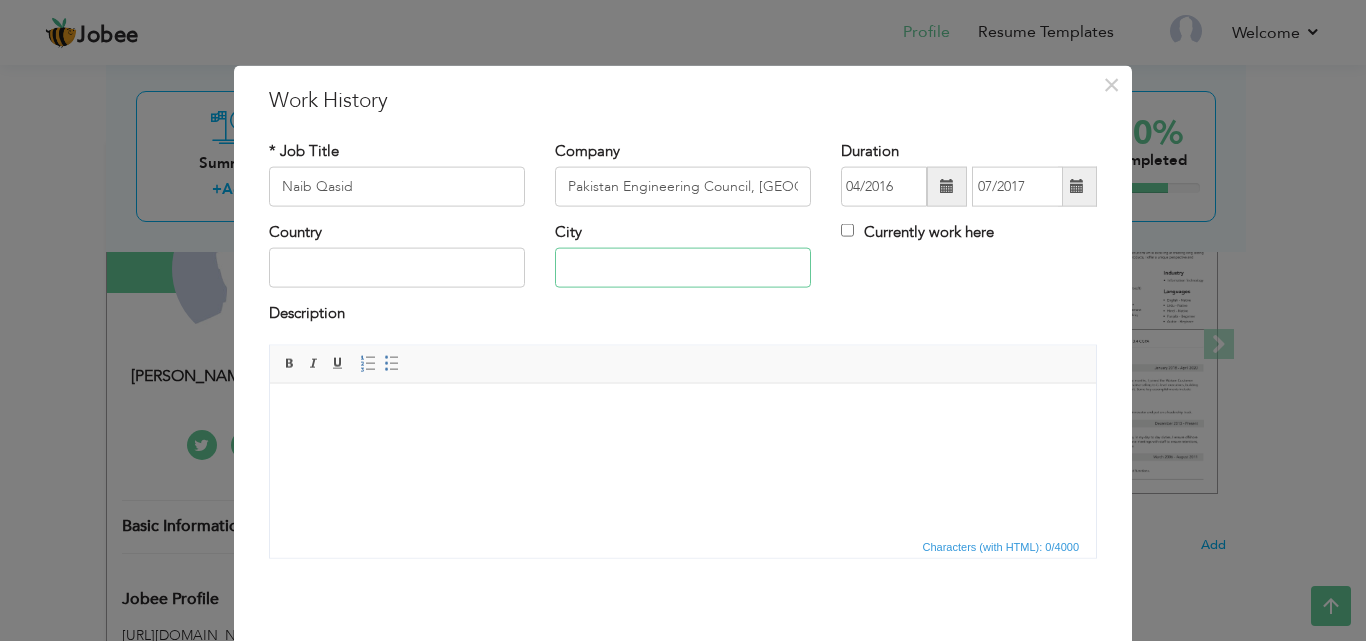 click at bounding box center (683, 268) 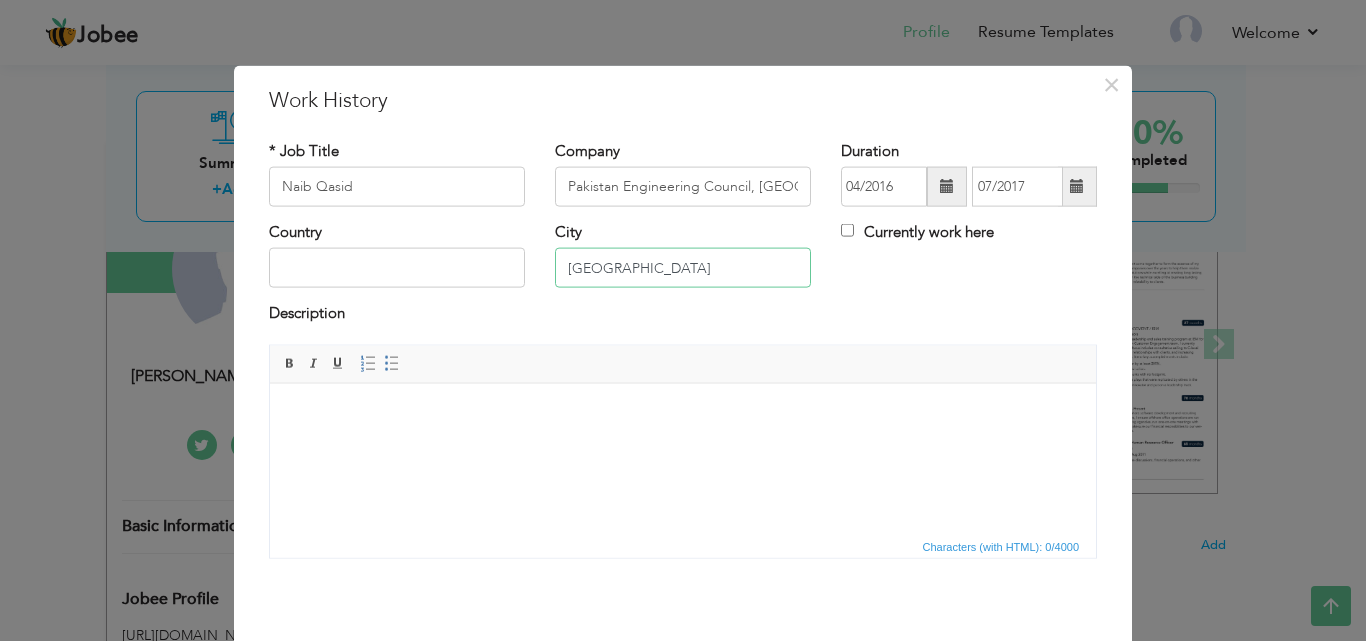 type on "[GEOGRAPHIC_DATA]" 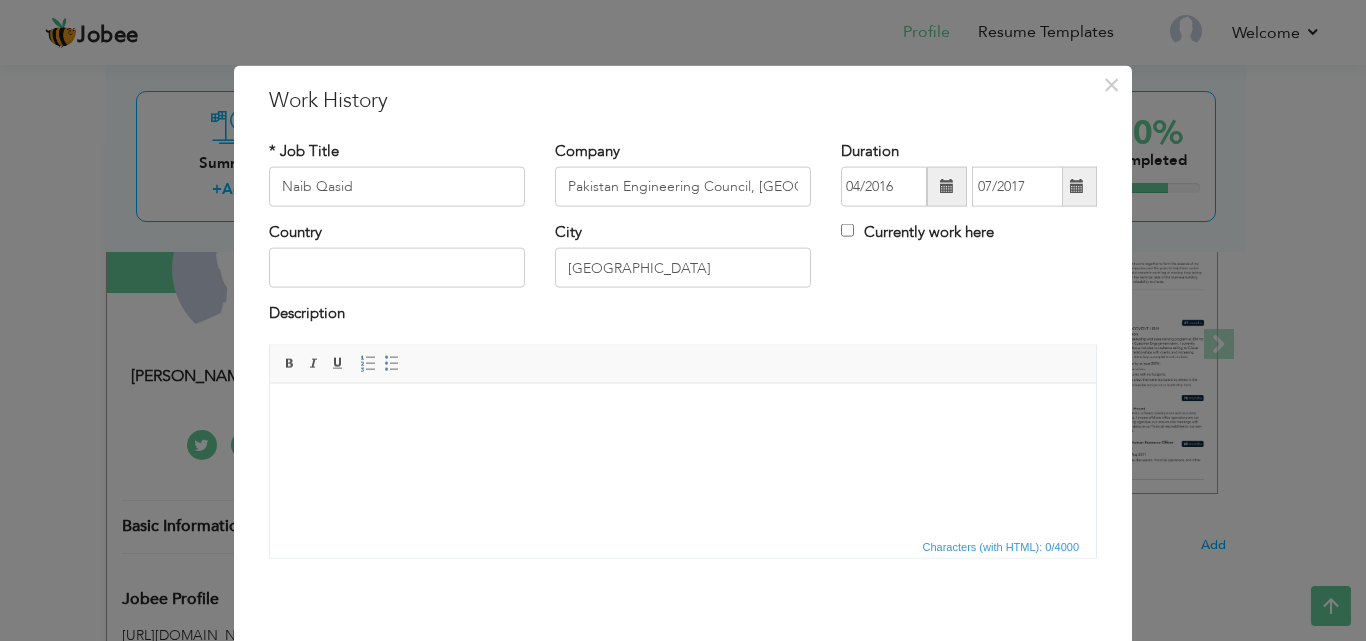 click at bounding box center [683, 413] 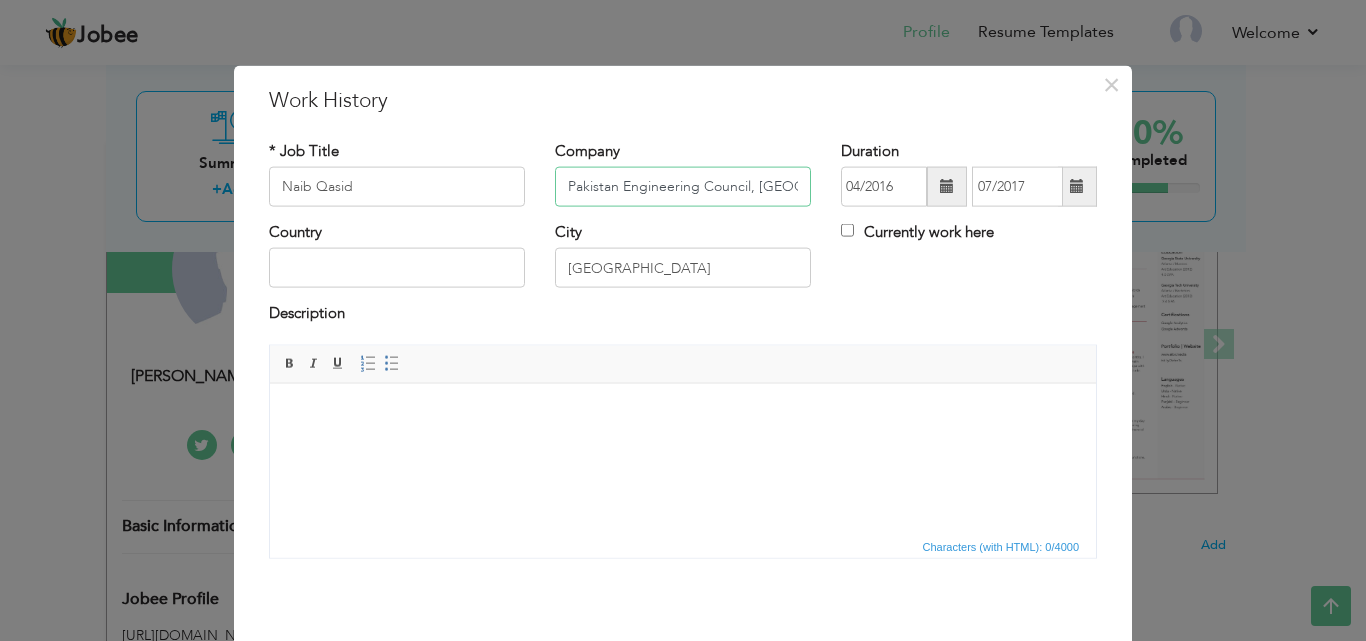 click on "Pakistan Engineering Council, [GEOGRAPHIC_DATA]." at bounding box center (683, 187) 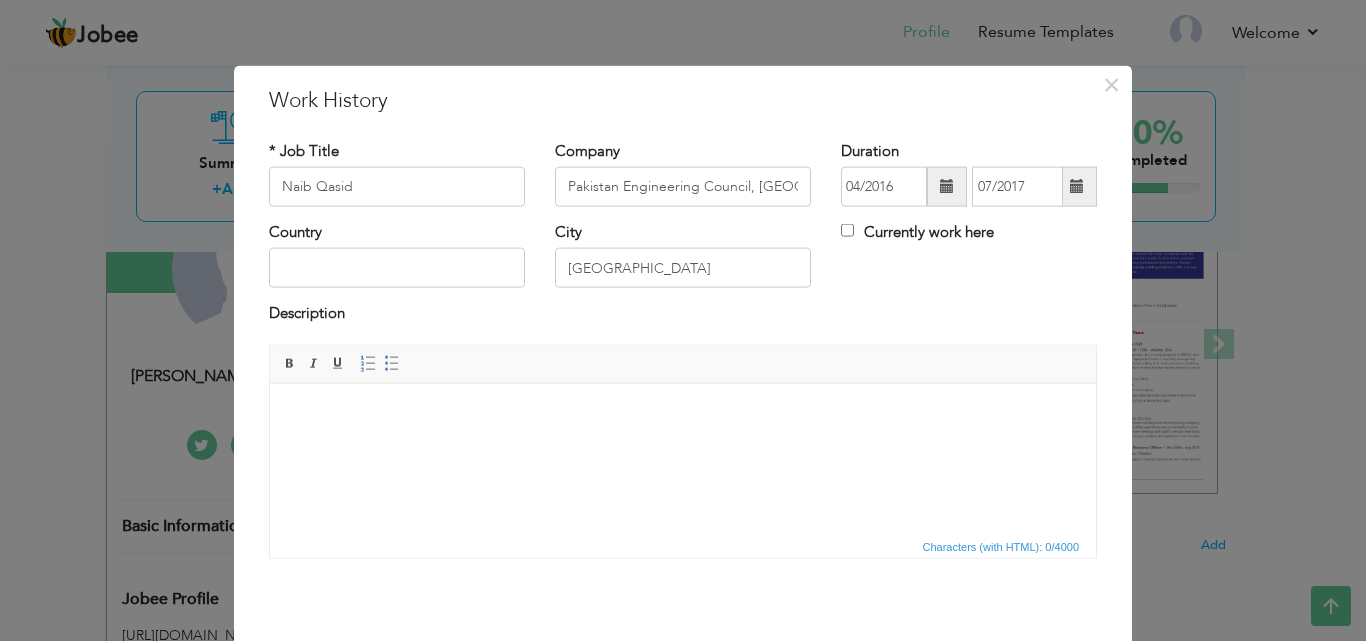 click at bounding box center (683, 413) 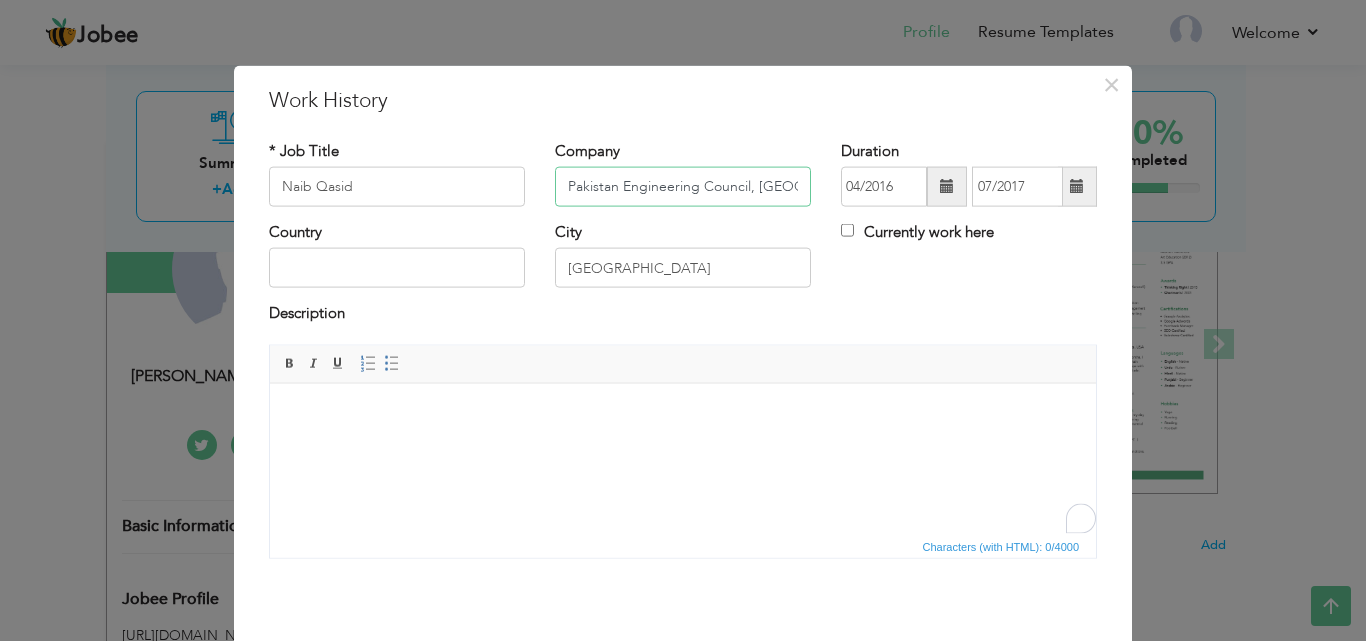 click on "Pakistan Engineering Council, [GEOGRAPHIC_DATA]." at bounding box center [683, 187] 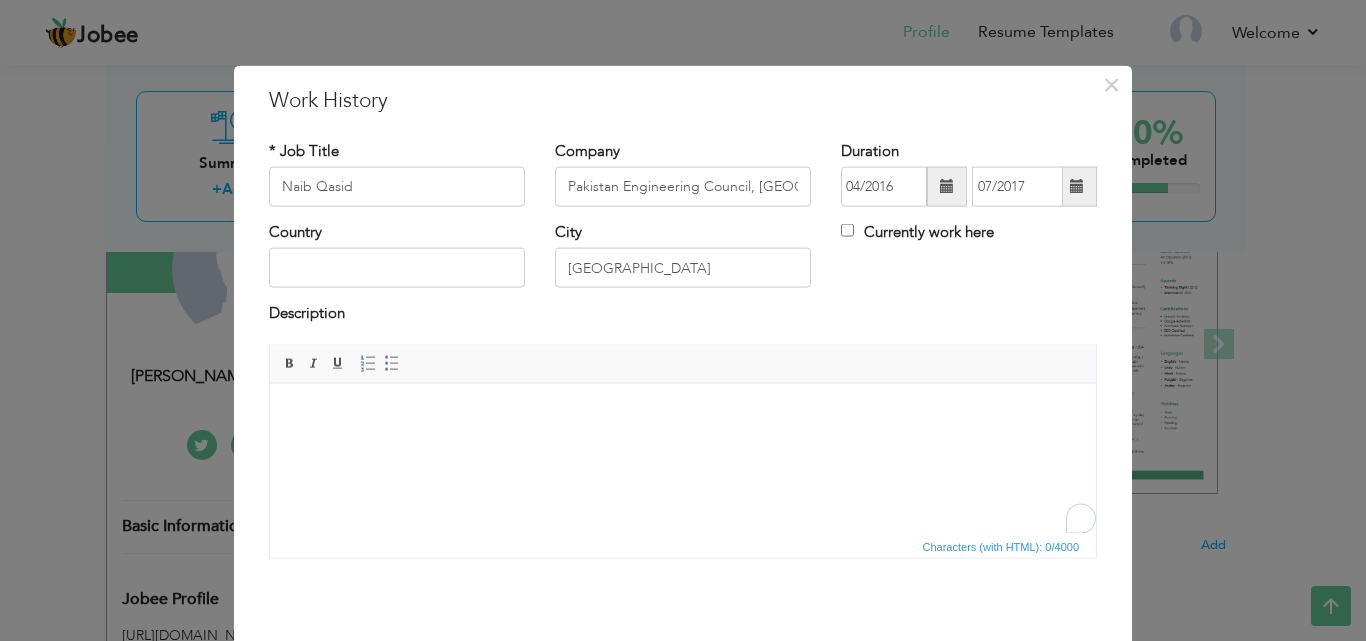 click at bounding box center [683, 413] 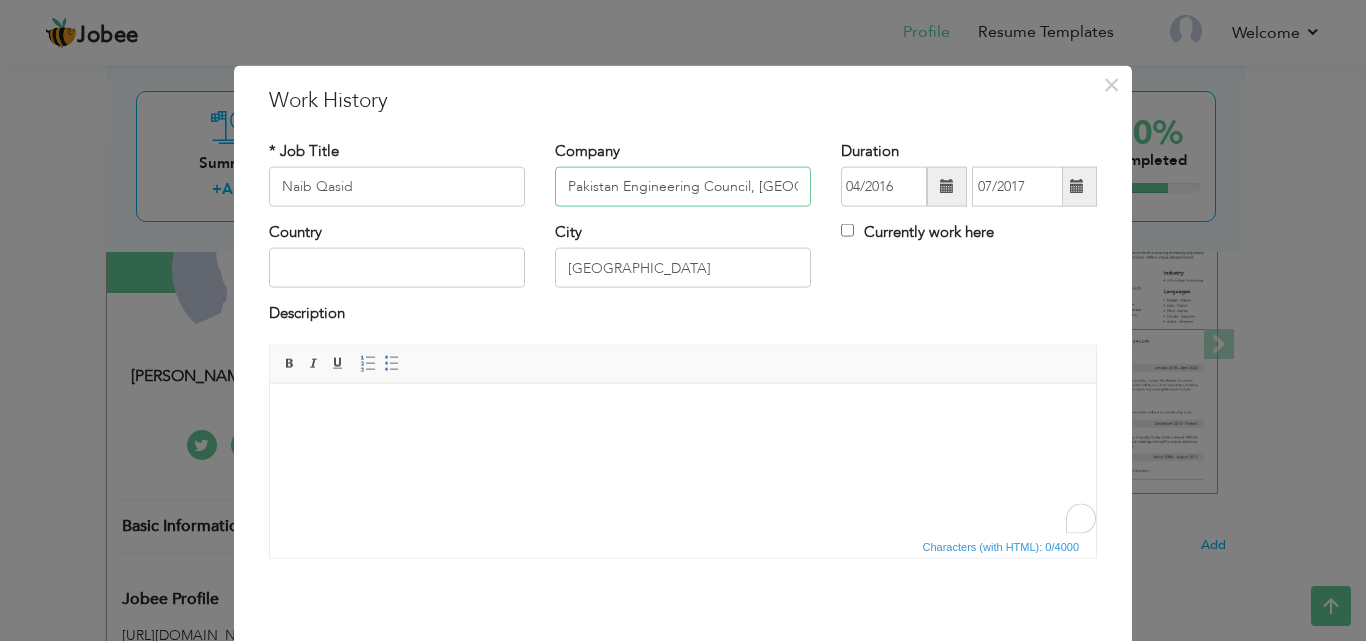 click on "Pakistan Engineering Council, [GEOGRAPHIC_DATA]." at bounding box center (683, 187) 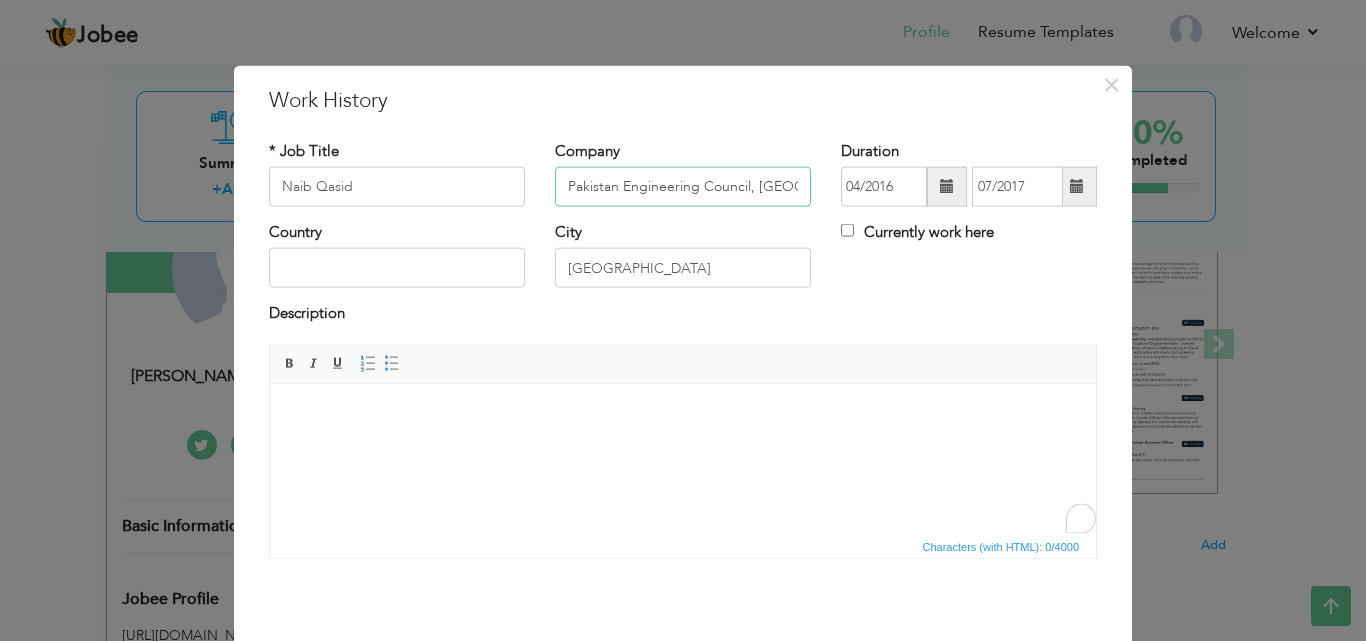 click on "Pakistan Engineering Council, [GEOGRAPHIC_DATA]." at bounding box center (683, 187) 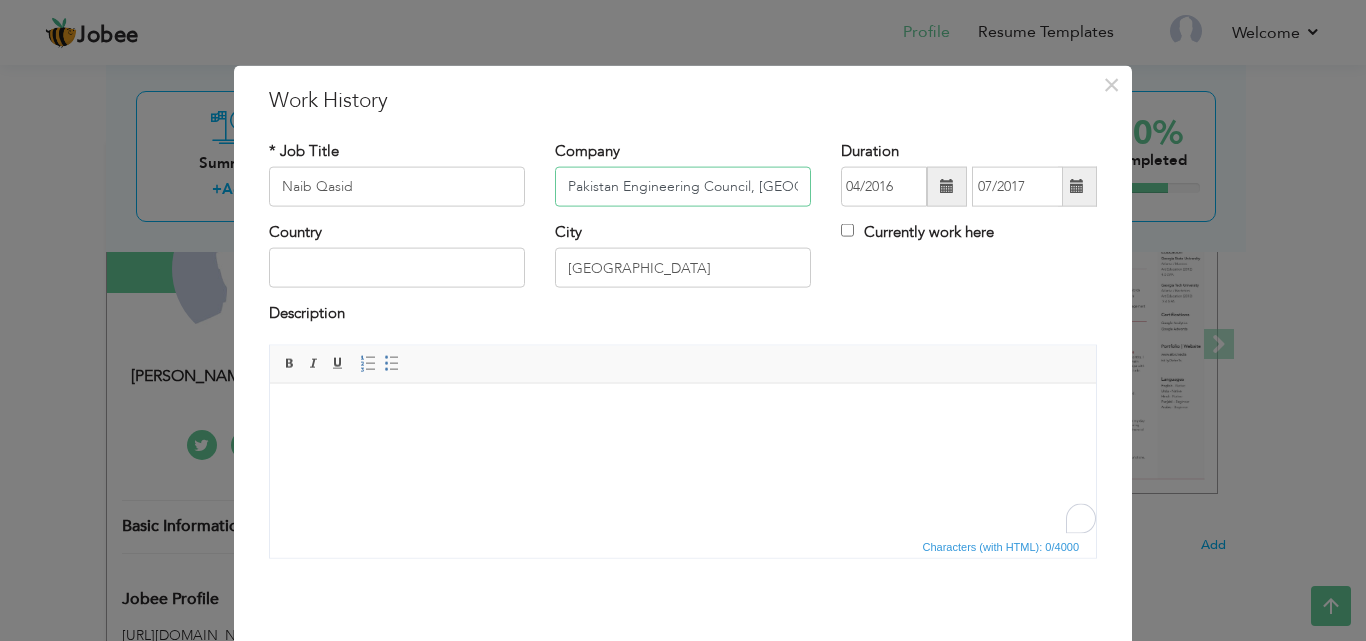 scroll, scrollTop: 0, scrollLeft: 26, axis: horizontal 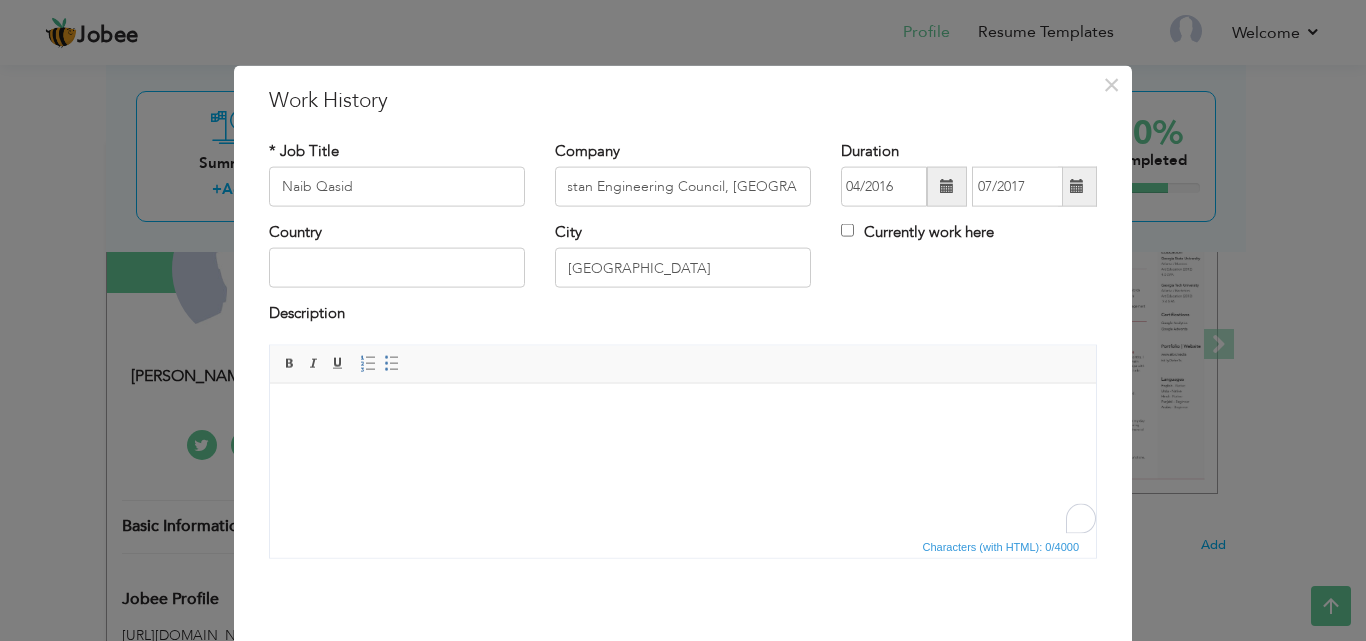 click at bounding box center (683, 413) 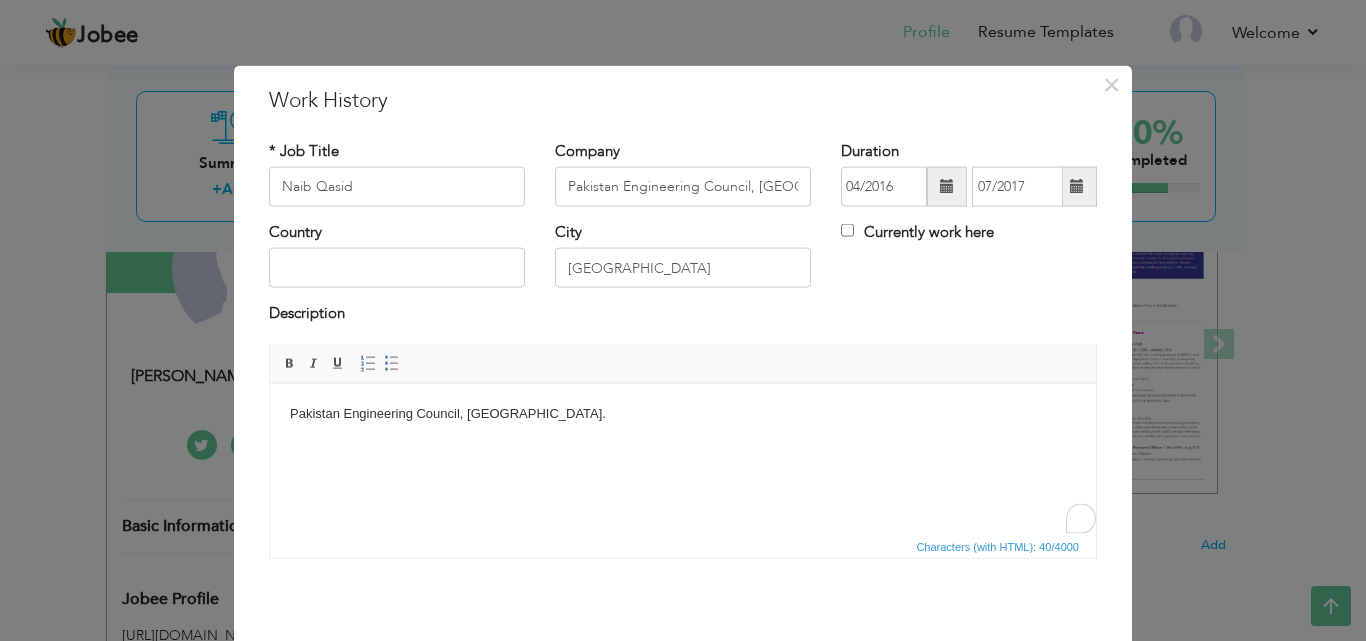 click on "Pakistan Engineering Council, [GEOGRAPHIC_DATA]." at bounding box center (683, 413) 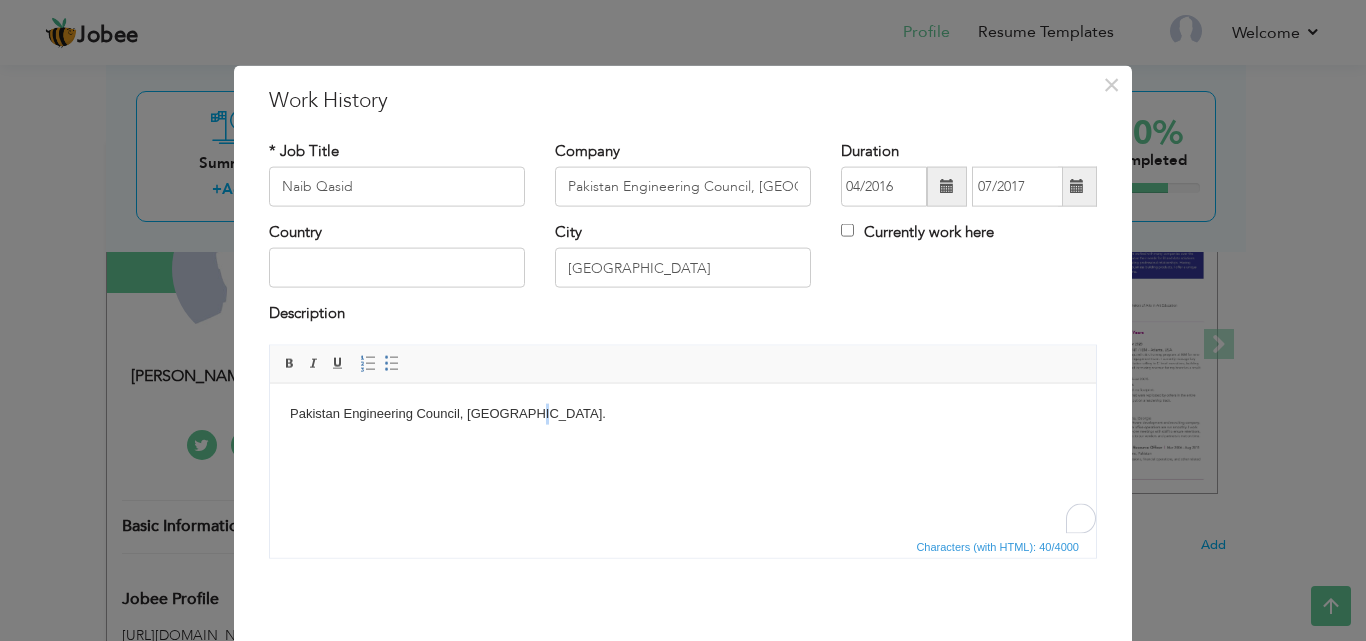 click on "Pakistan Engineering Council, [GEOGRAPHIC_DATA]." at bounding box center (683, 413) 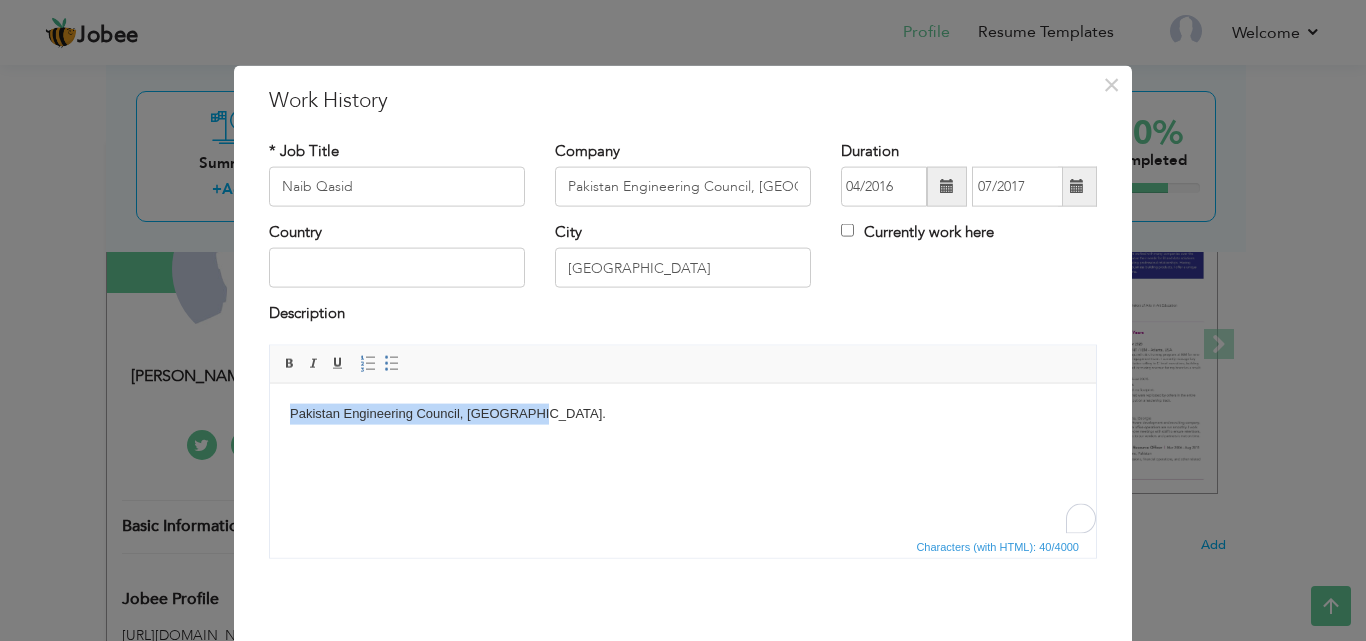 click on "Pakistan Engineering Council, [GEOGRAPHIC_DATA]." at bounding box center (683, 413) 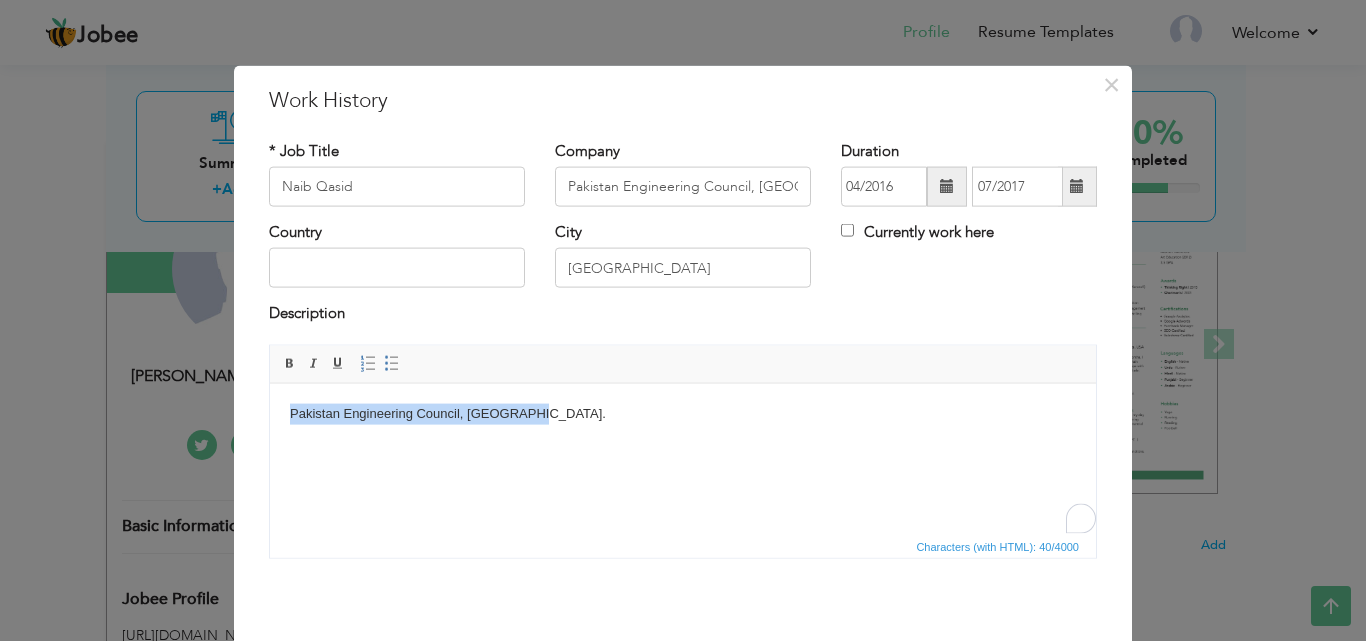 click on "Pakistan Engineering Council, [GEOGRAPHIC_DATA]." at bounding box center (683, 413) 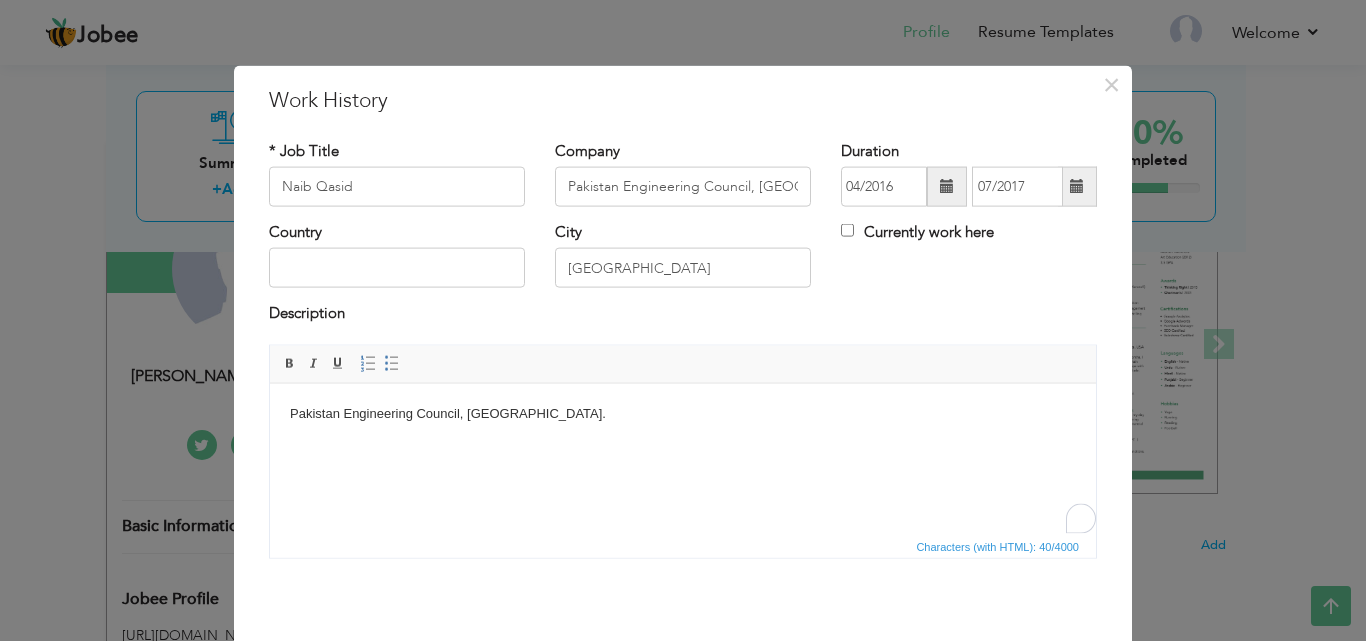 click on "Pakistan Engineering Council, [GEOGRAPHIC_DATA]." at bounding box center [683, 413] 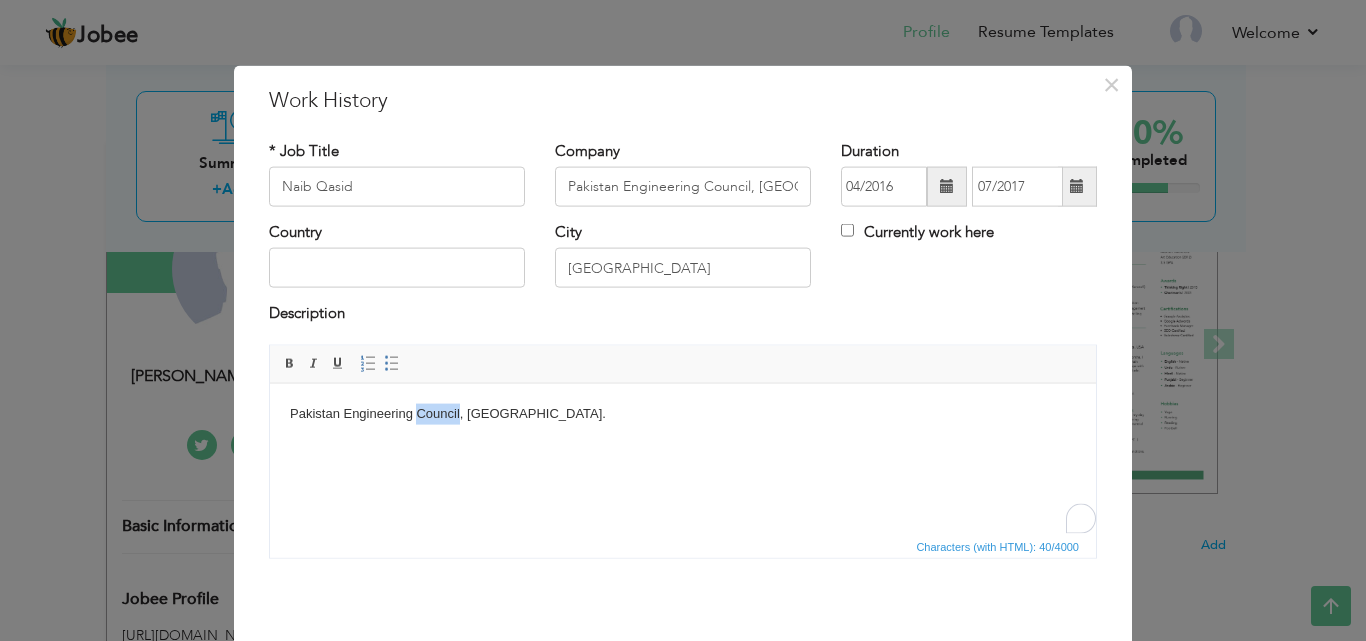 click on "Pakistan Engineering Council, [GEOGRAPHIC_DATA]." at bounding box center [683, 413] 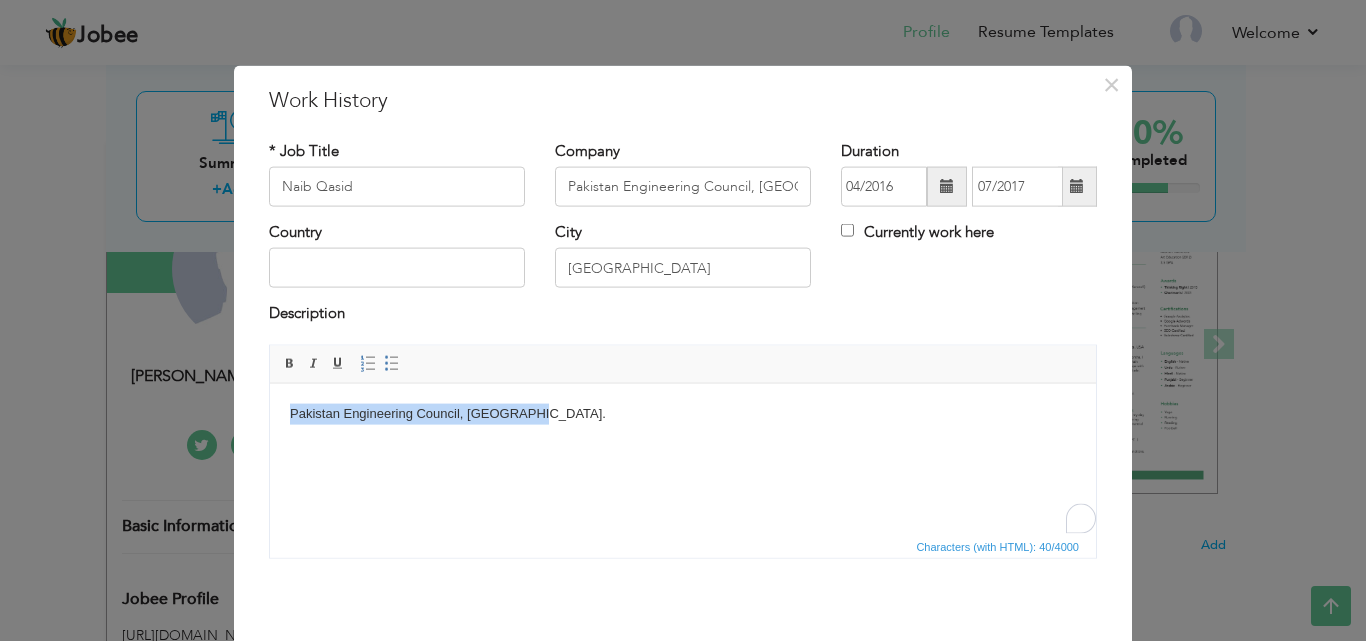 click on "Pakistan Engineering Council, [GEOGRAPHIC_DATA]." at bounding box center (683, 413) 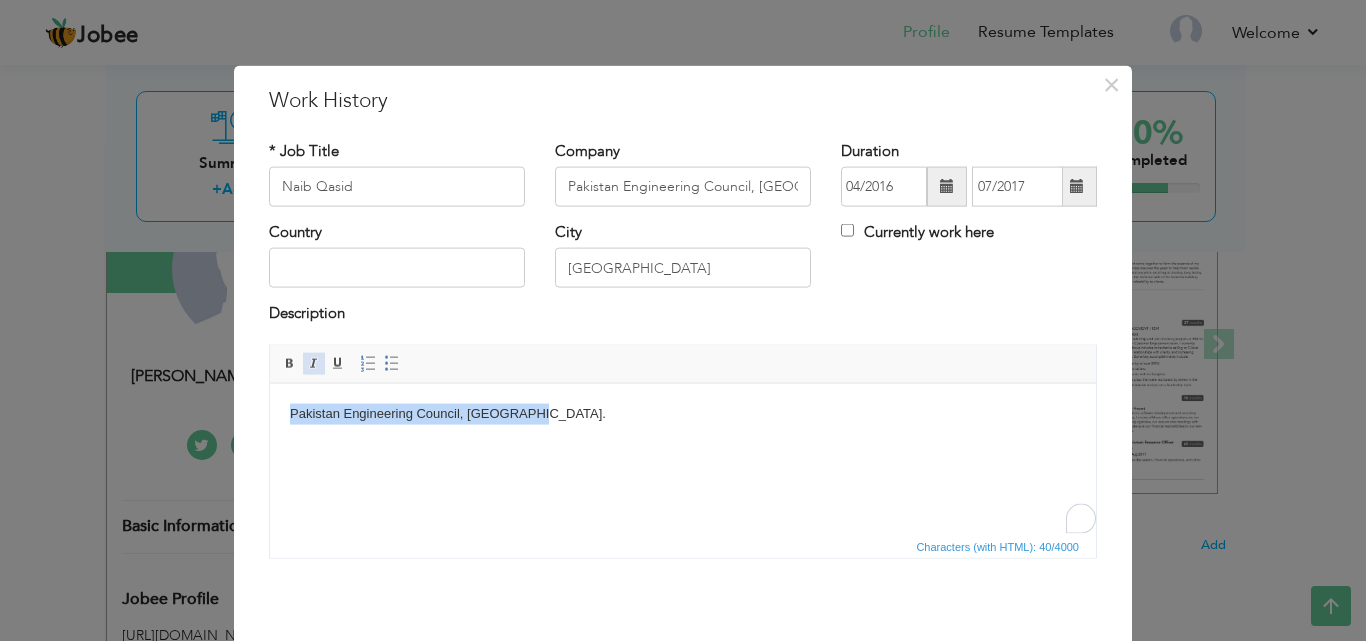 click at bounding box center [314, 363] 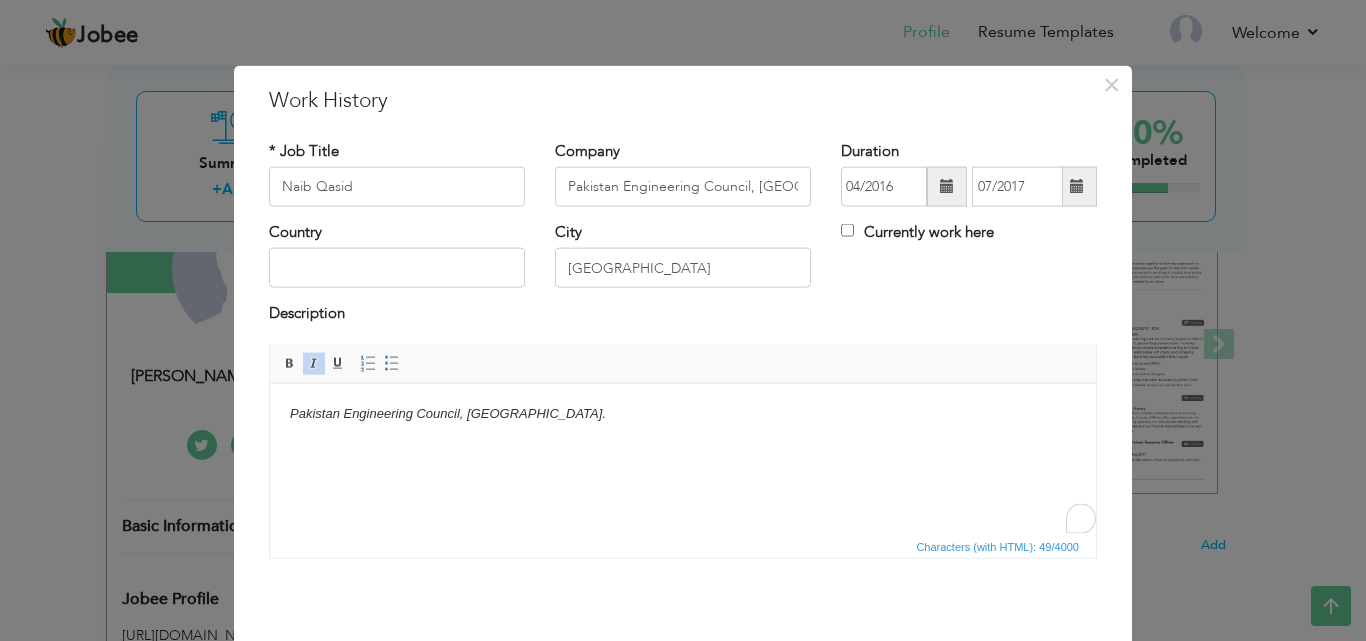 click on "Pakistan Engineering Council, [GEOGRAPHIC_DATA]." at bounding box center (683, 413) 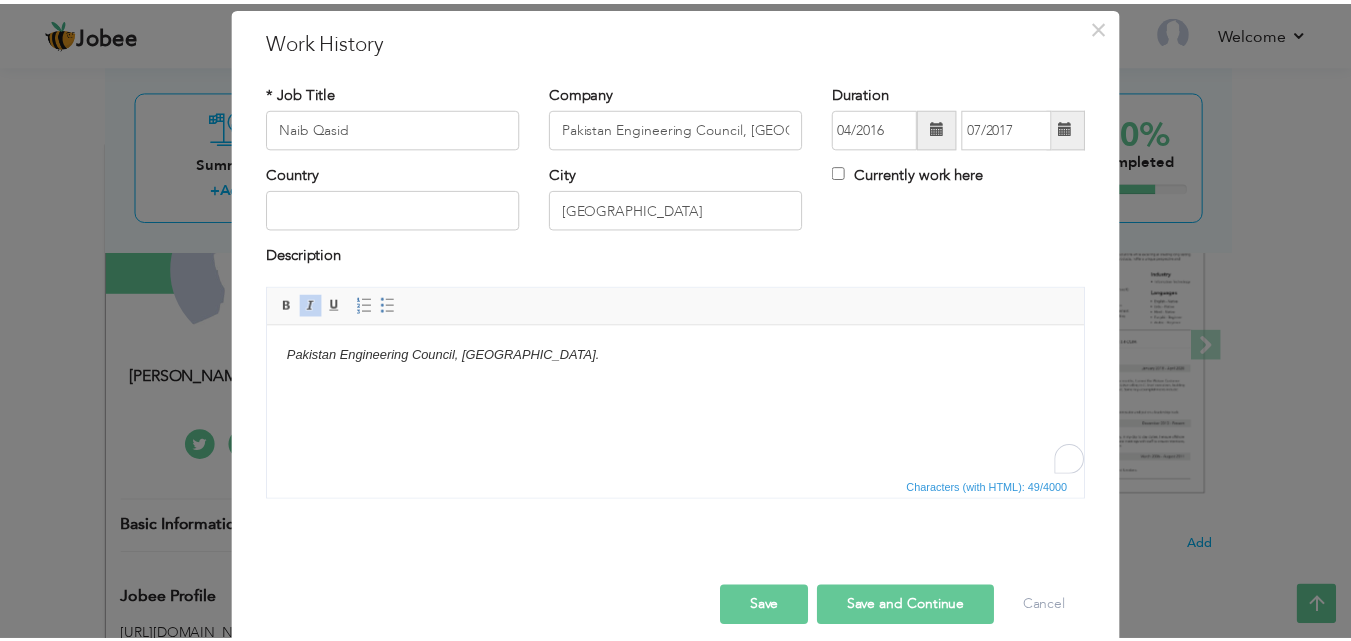 scroll, scrollTop: 68, scrollLeft: 0, axis: vertical 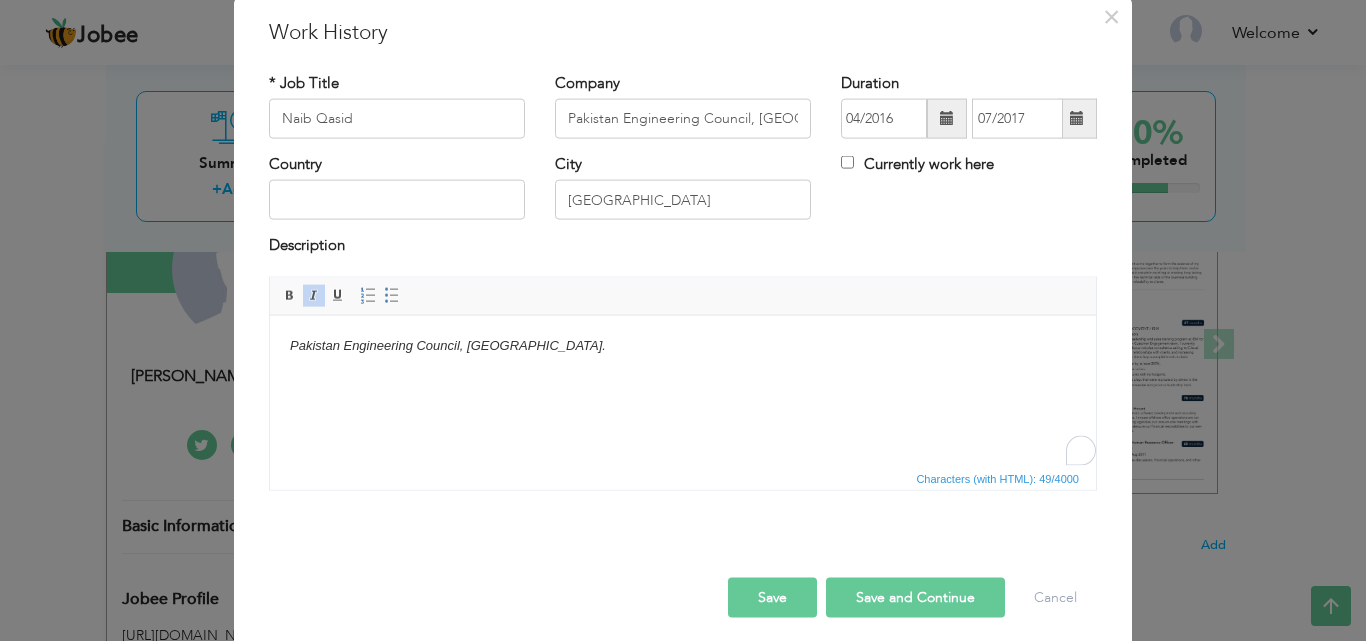 click on "Save" at bounding box center (772, 597) 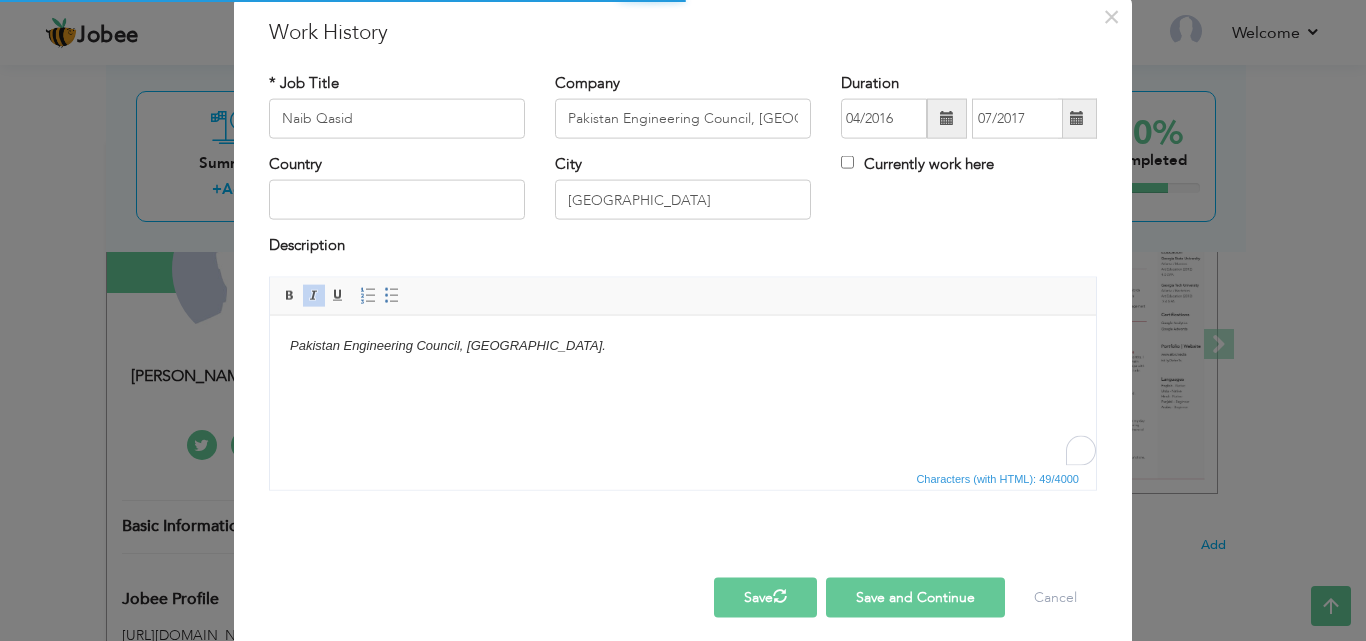 click on "×
Work History
* Job Title
Naib Qasid
Company
Pakistan Engineering Council, Islamabad.
Duration 04/2016 07/2017 Country" at bounding box center (683, 320) 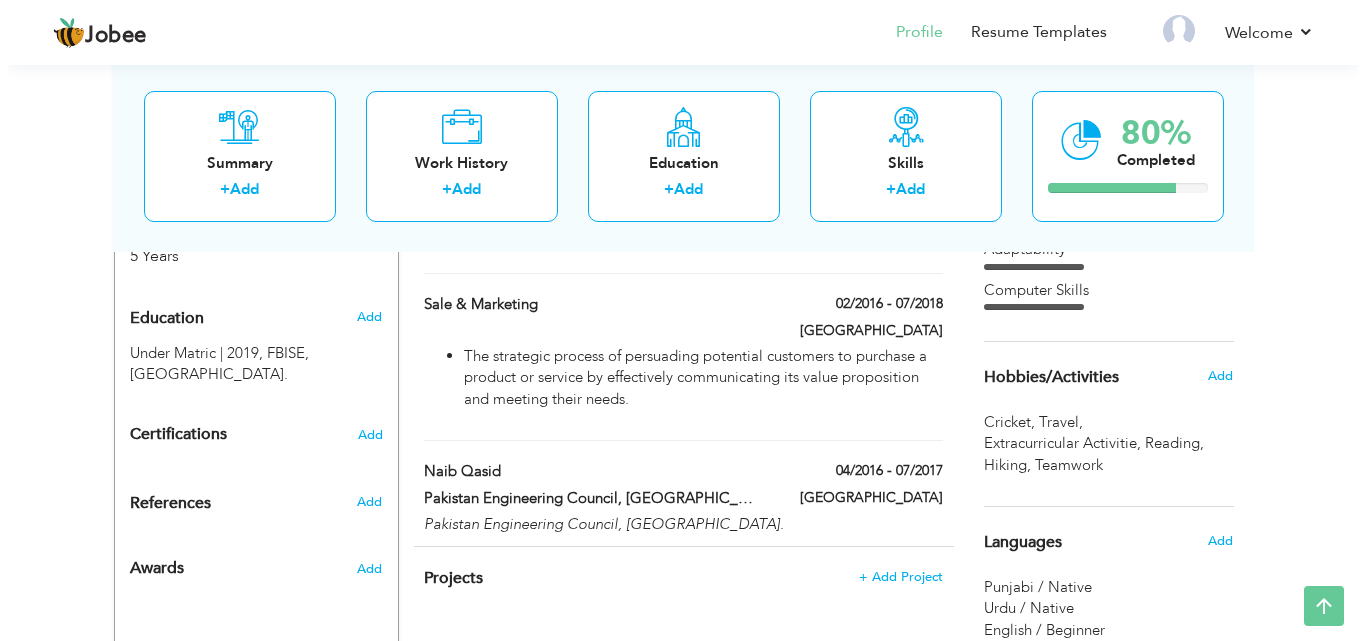 scroll, scrollTop: 690, scrollLeft: 0, axis: vertical 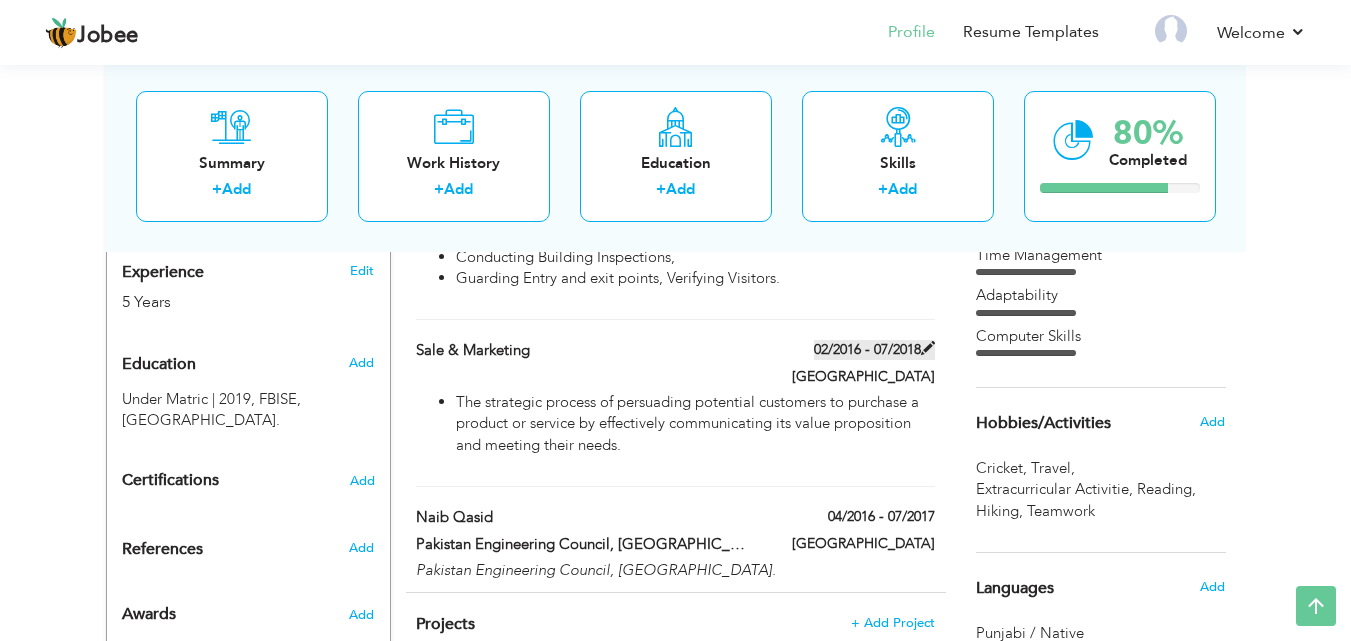 click at bounding box center (928, 348) 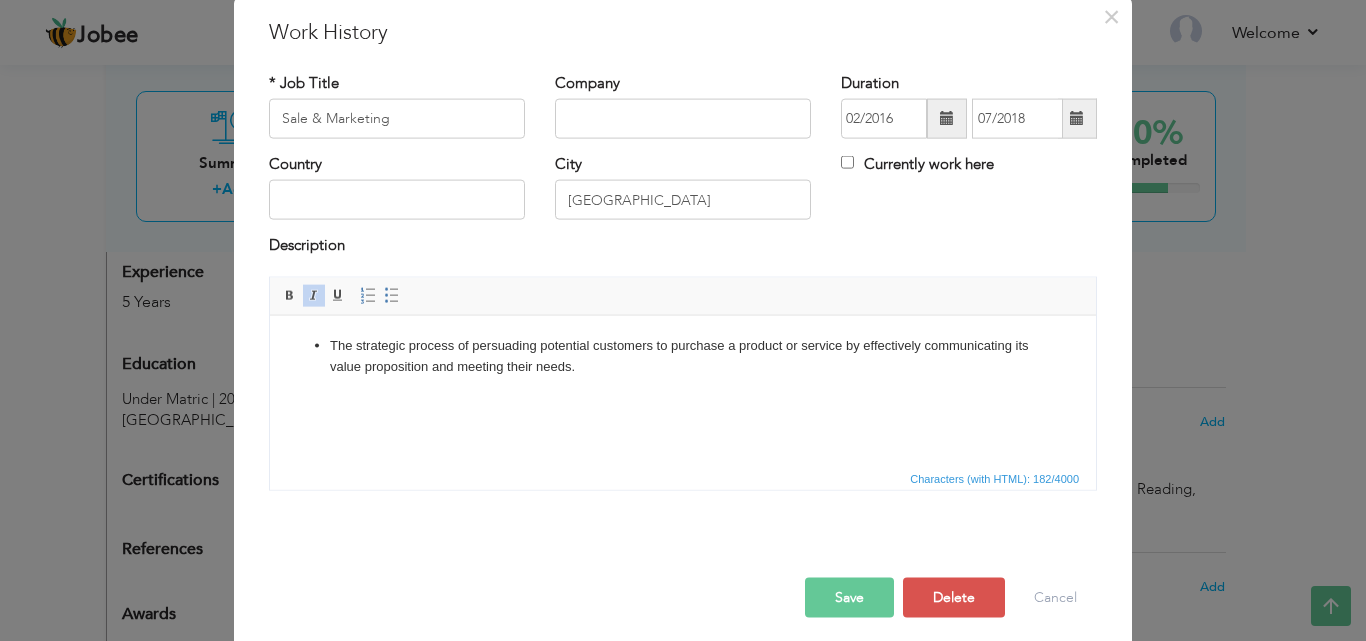 scroll, scrollTop: 0, scrollLeft: 0, axis: both 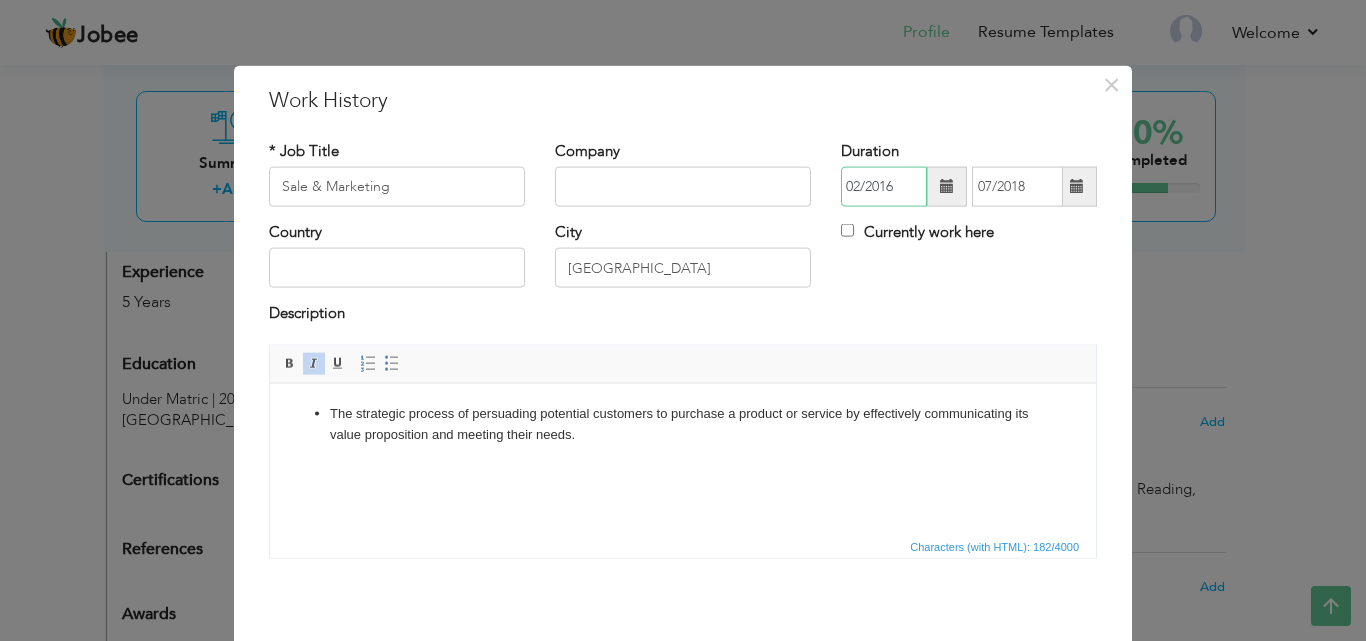 click on "02/2016" at bounding box center (884, 187) 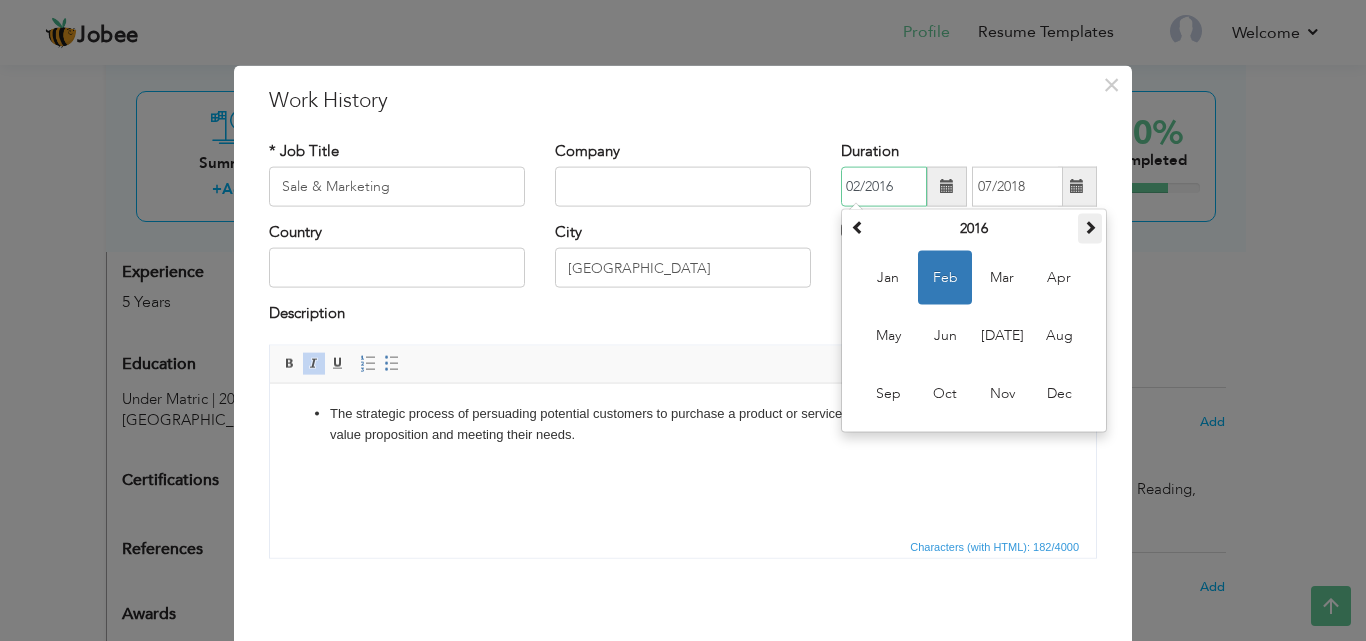 click at bounding box center [1090, 227] 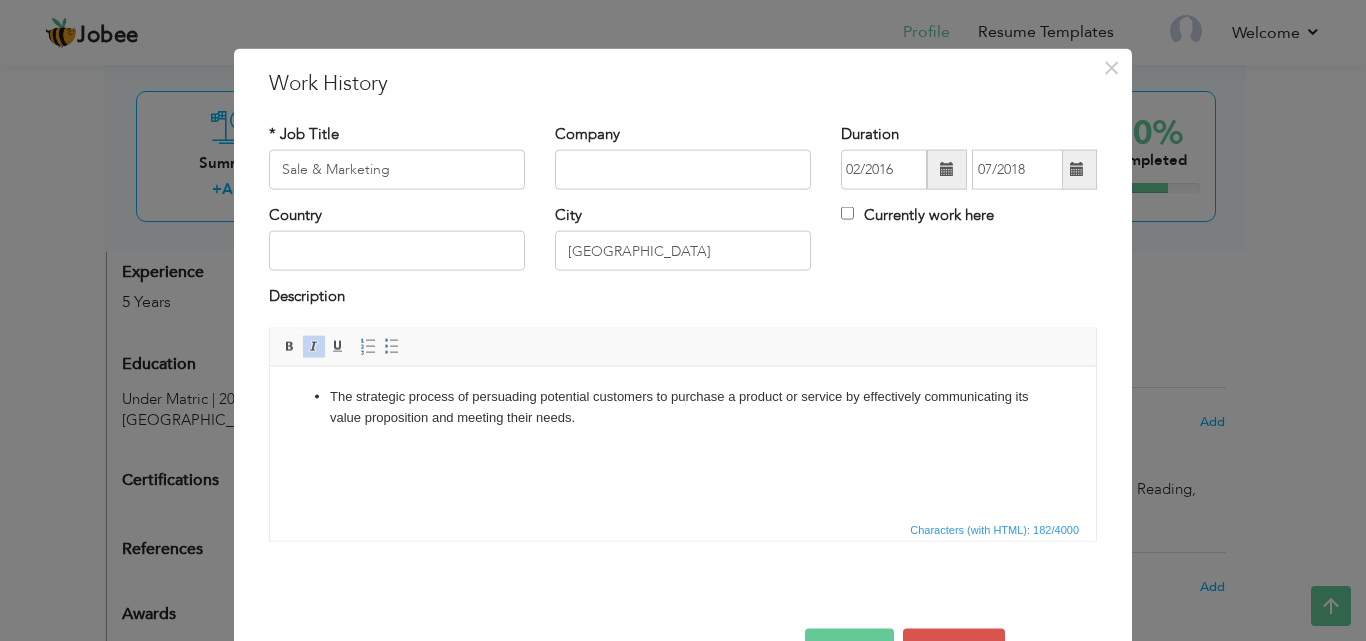 scroll, scrollTop: 34, scrollLeft: 0, axis: vertical 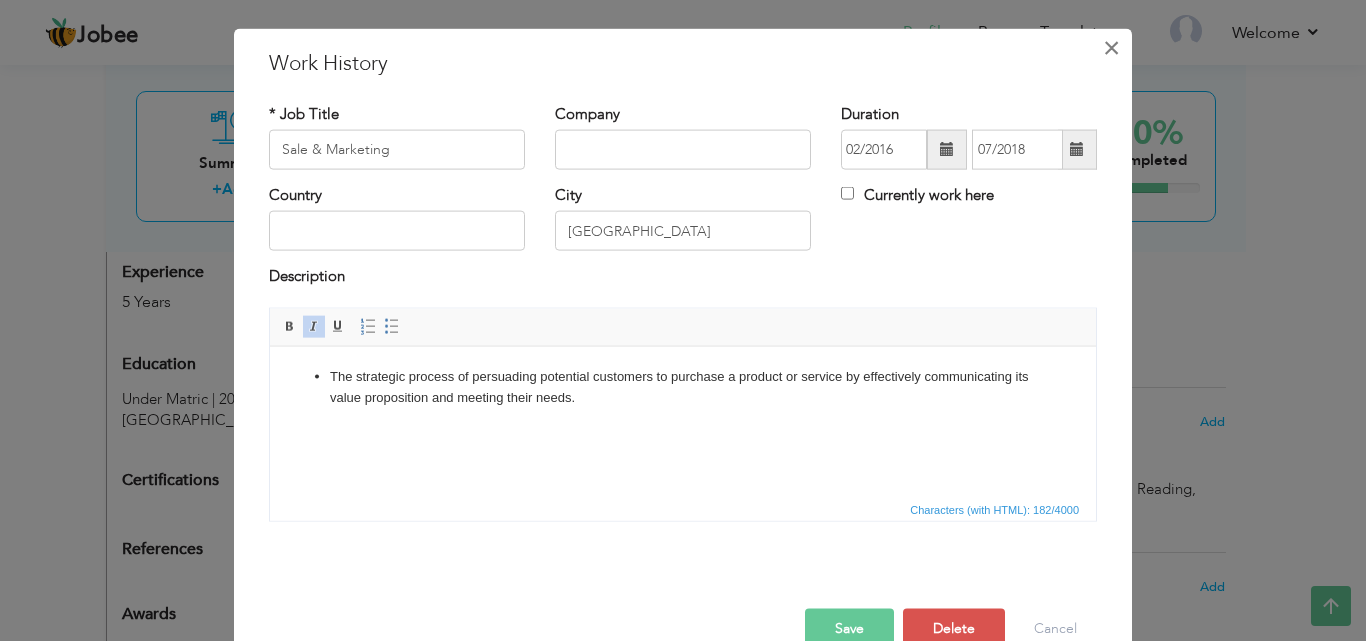 click on "×" at bounding box center [1111, 47] 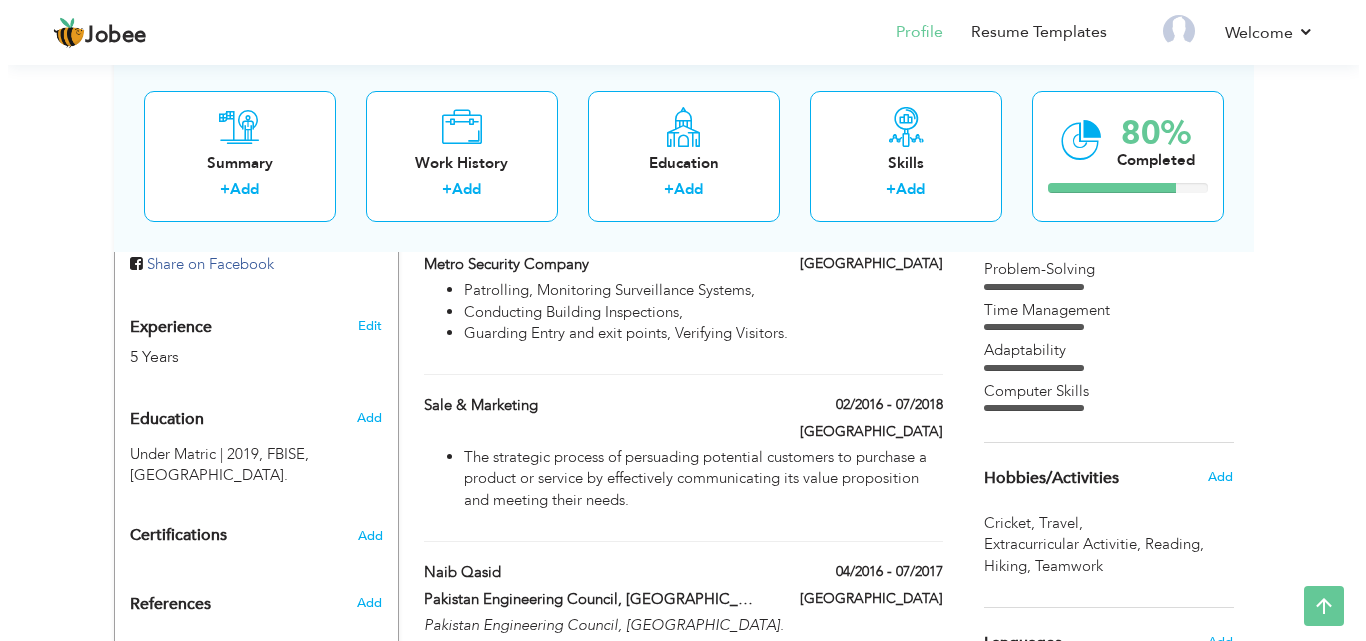 scroll, scrollTop: 643, scrollLeft: 0, axis: vertical 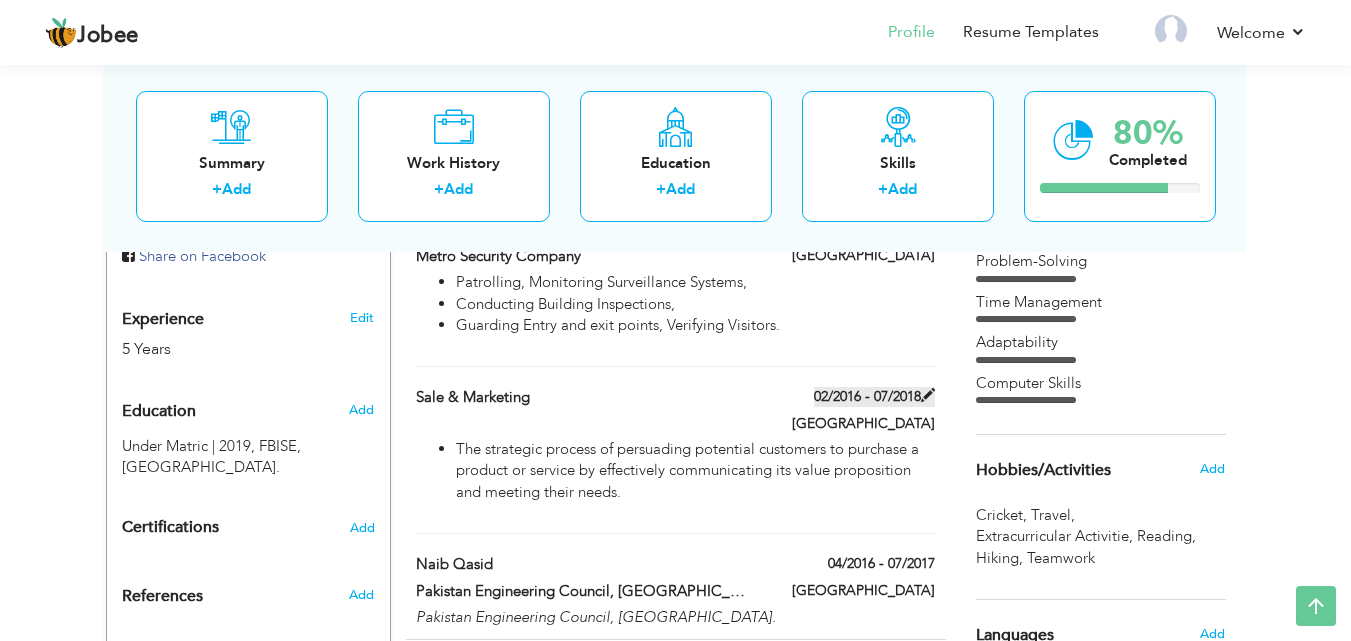 click at bounding box center [928, 395] 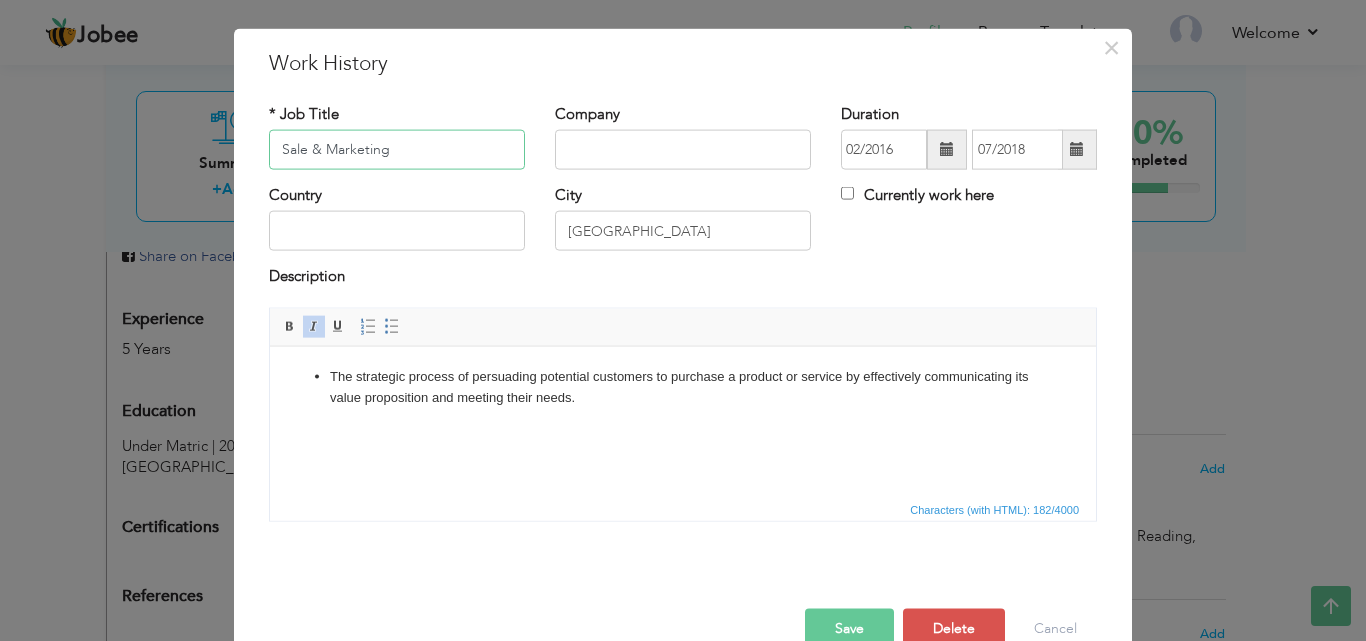 scroll, scrollTop: 0, scrollLeft: 0, axis: both 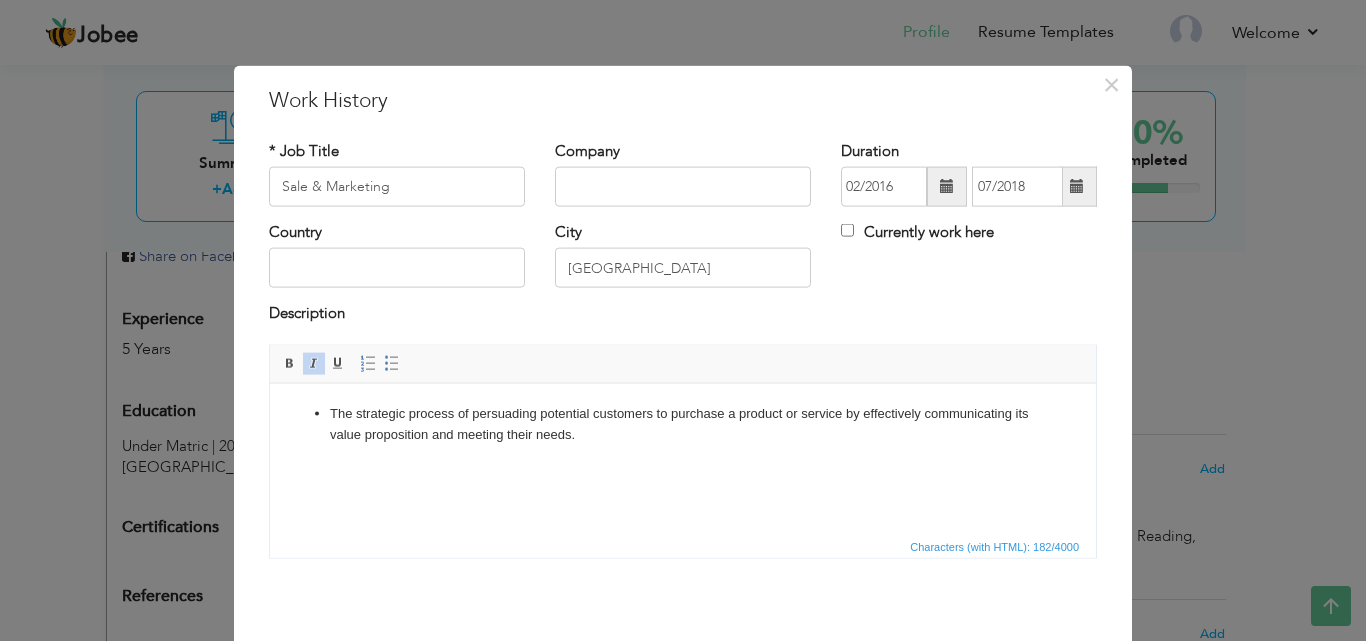 click at bounding box center [947, 186] 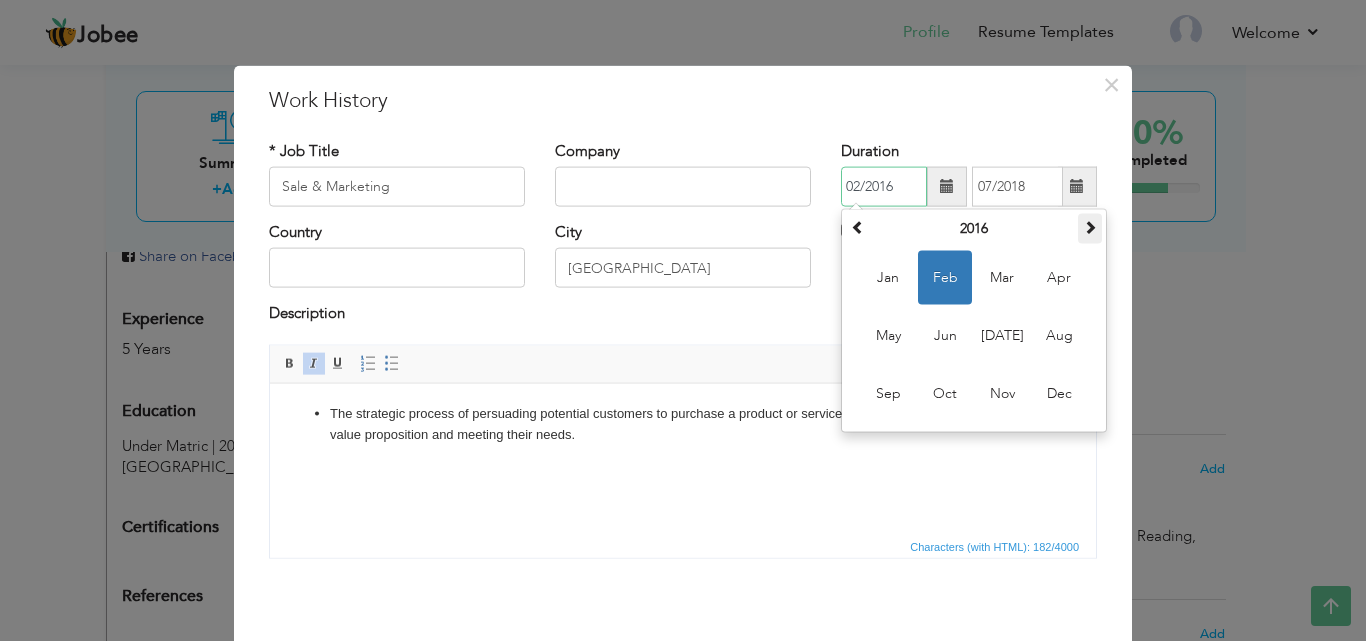 click at bounding box center [1090, 227] 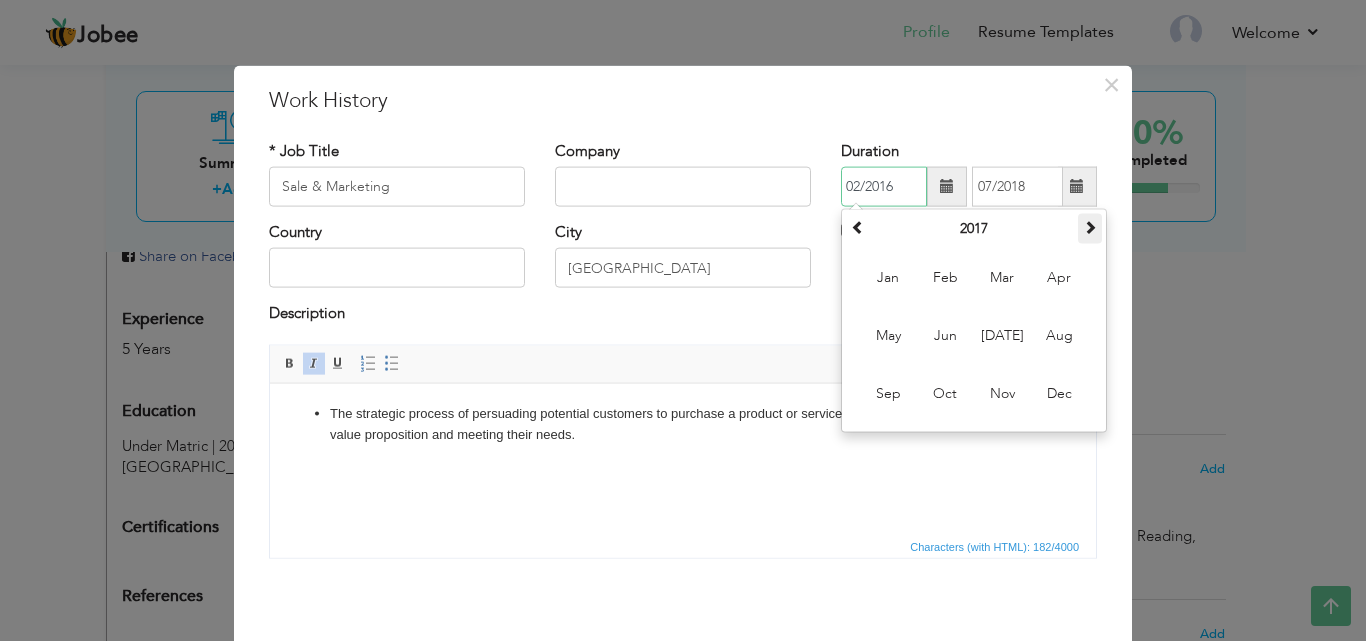 click at bounding box center [1090, 227] 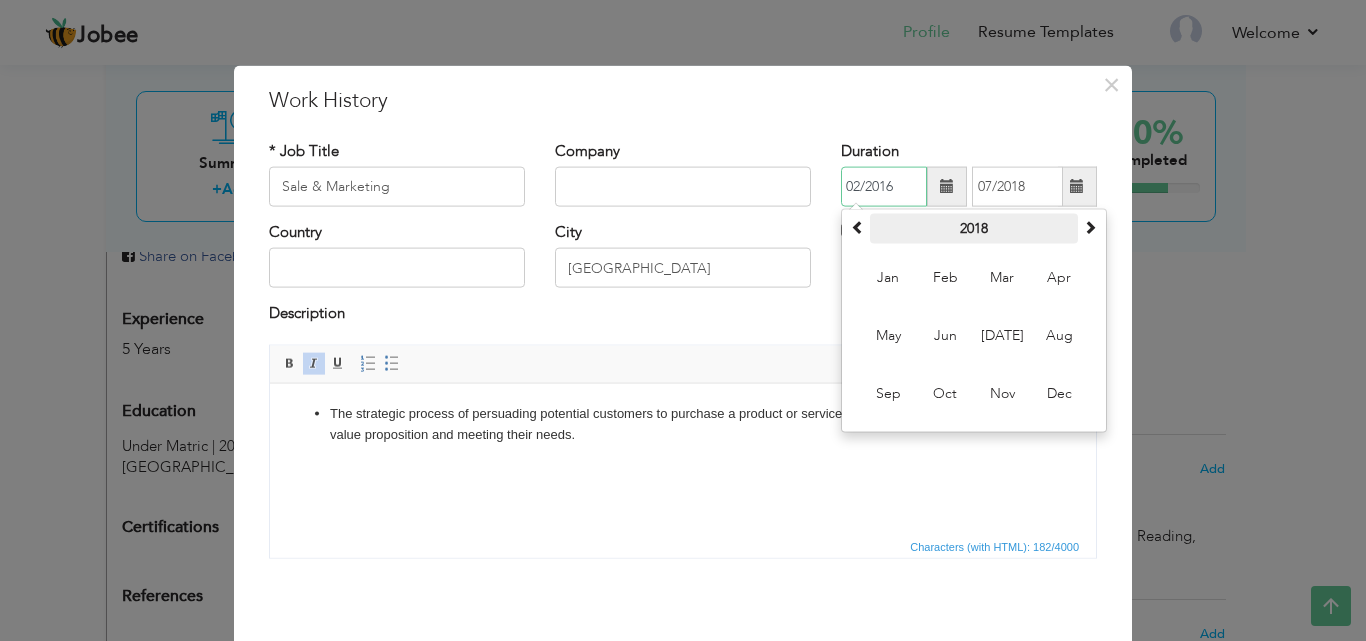 click on "2018" at bounding box center [974, 229] 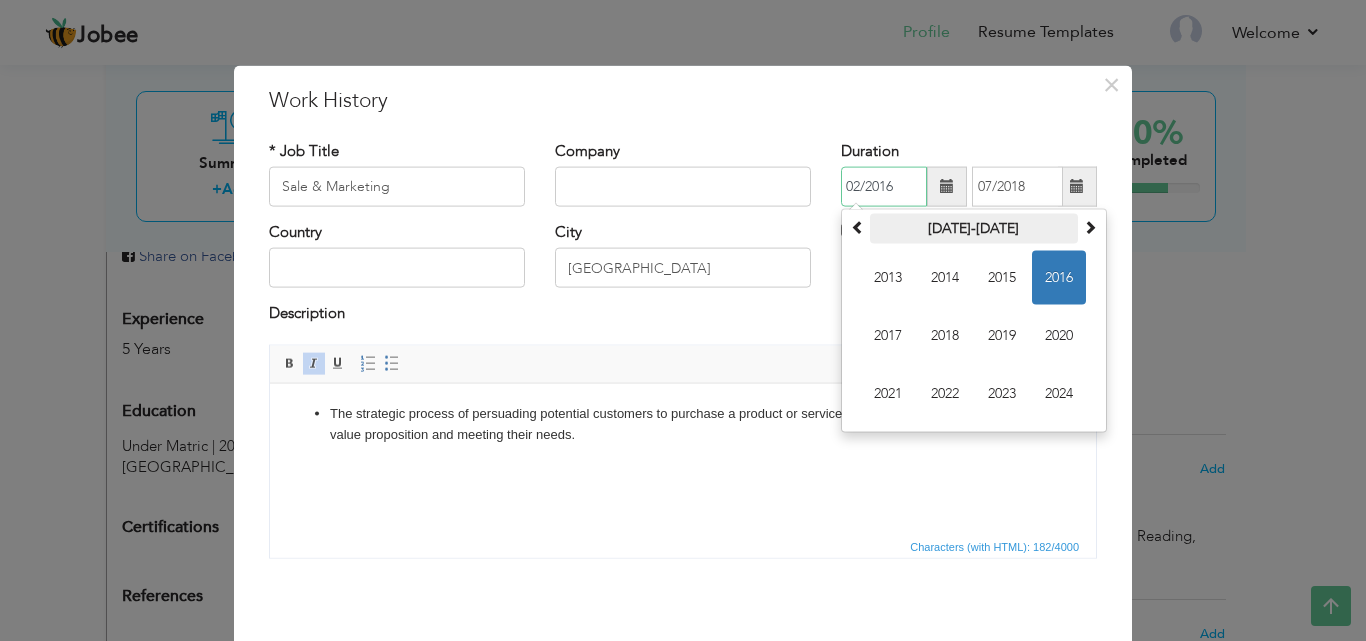 click on "2013-2024" at bounding box center [974, 229] 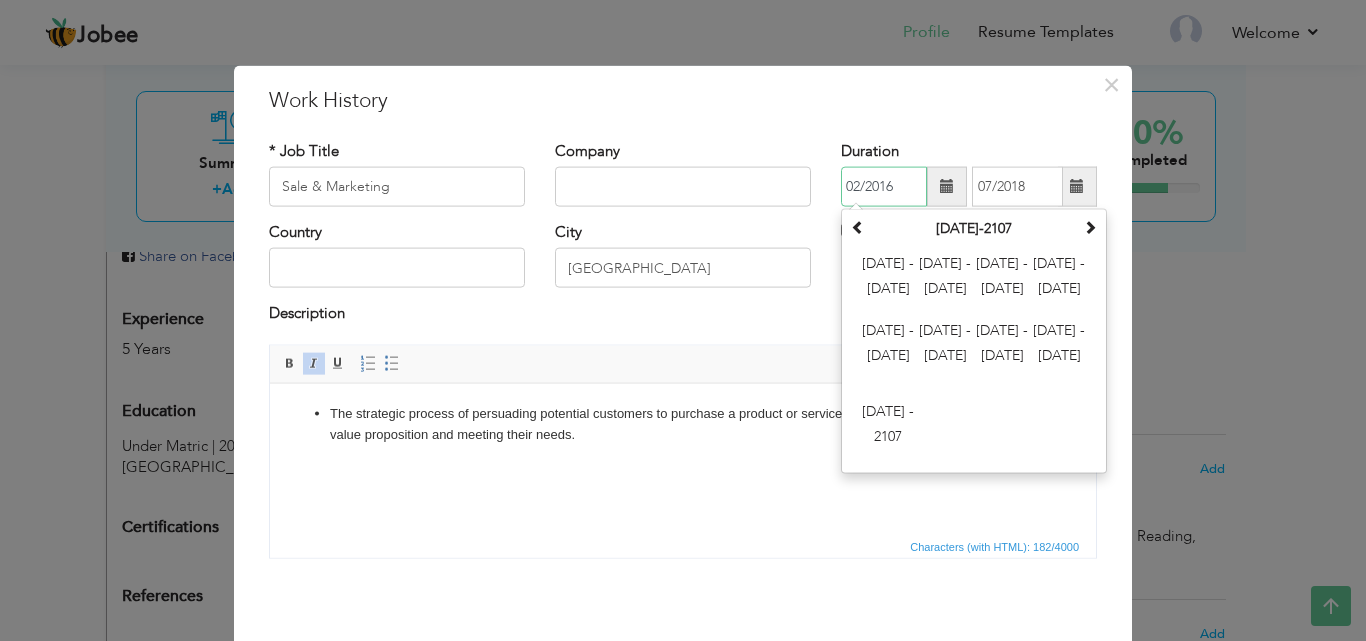 click on "2000-2107" at bounding box center [974, 229] 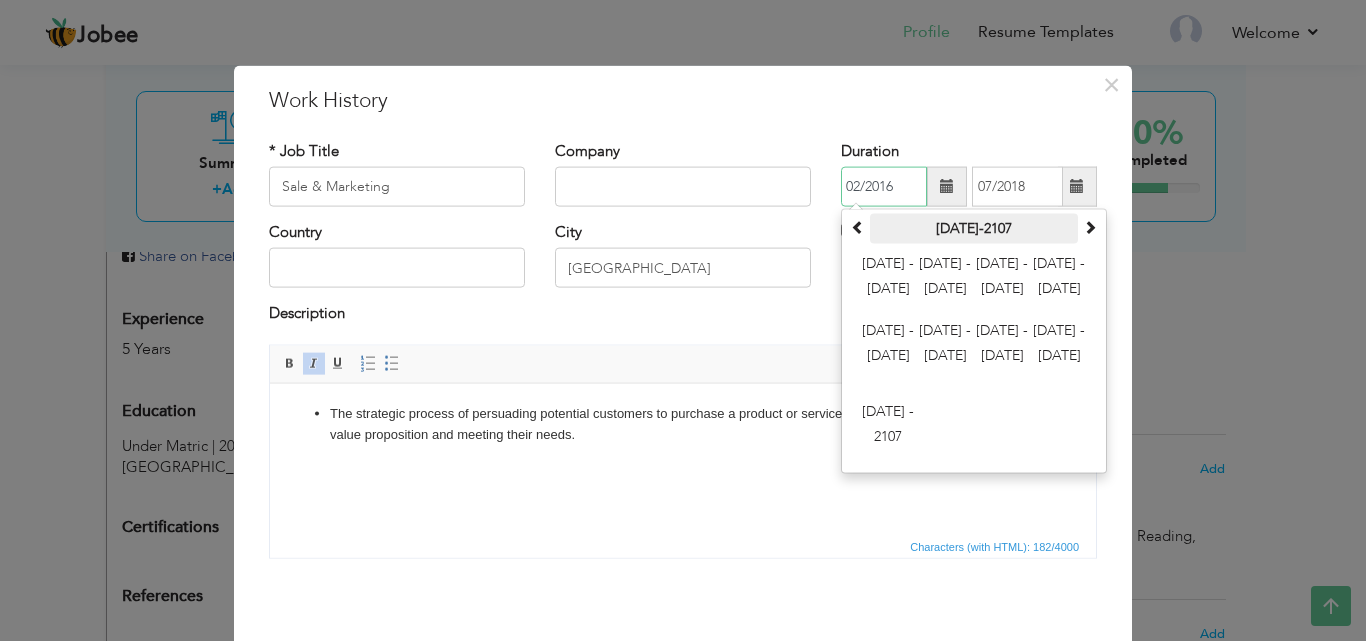 click on "2000-2107" at bounding box center (974, 229) 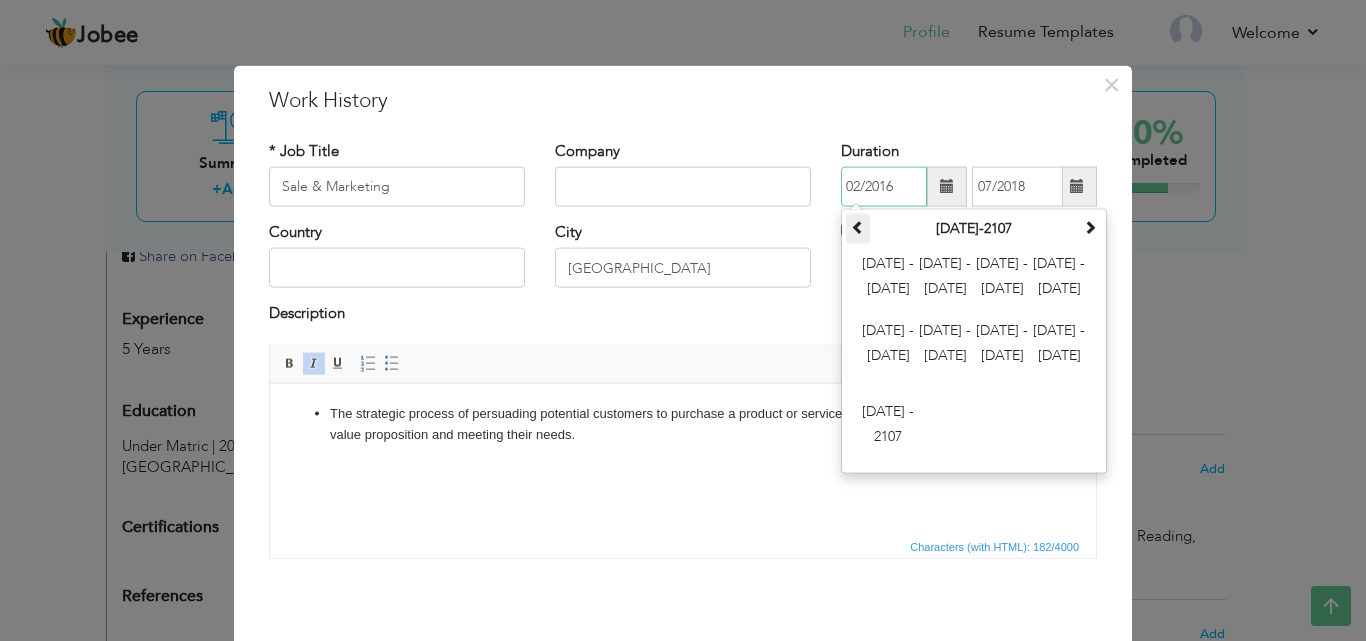 click at bounding box center [858, 227] 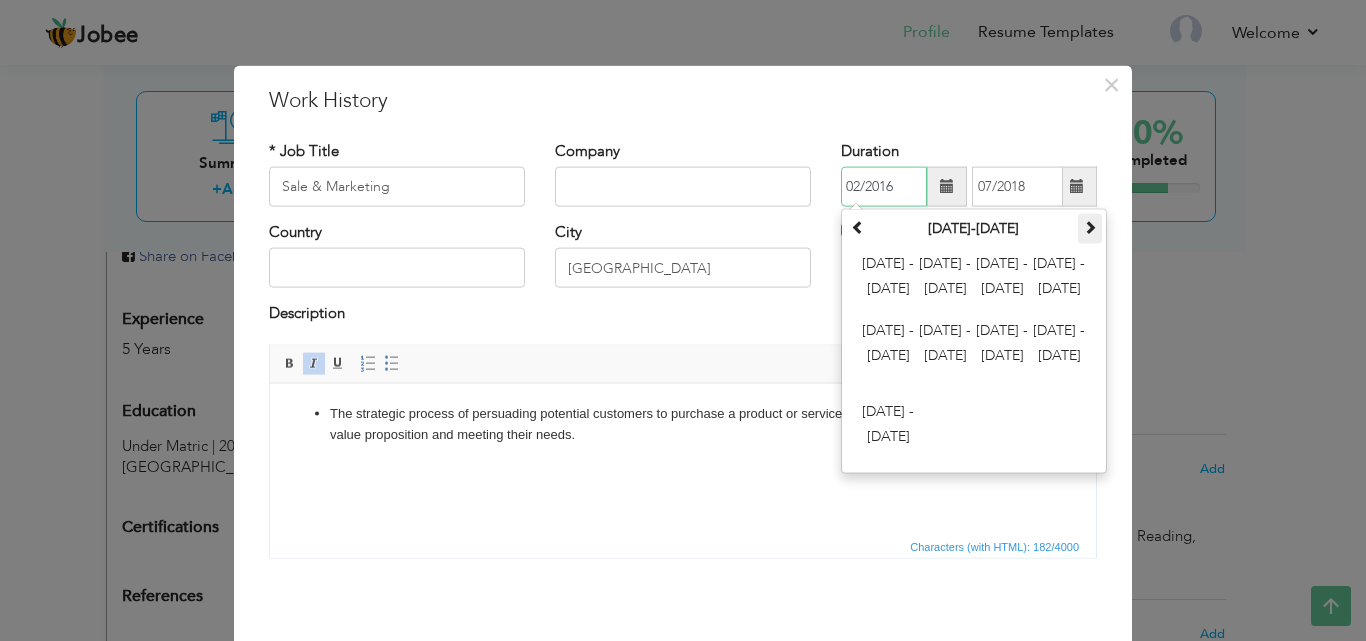 click at bounding box center (1090, 227) 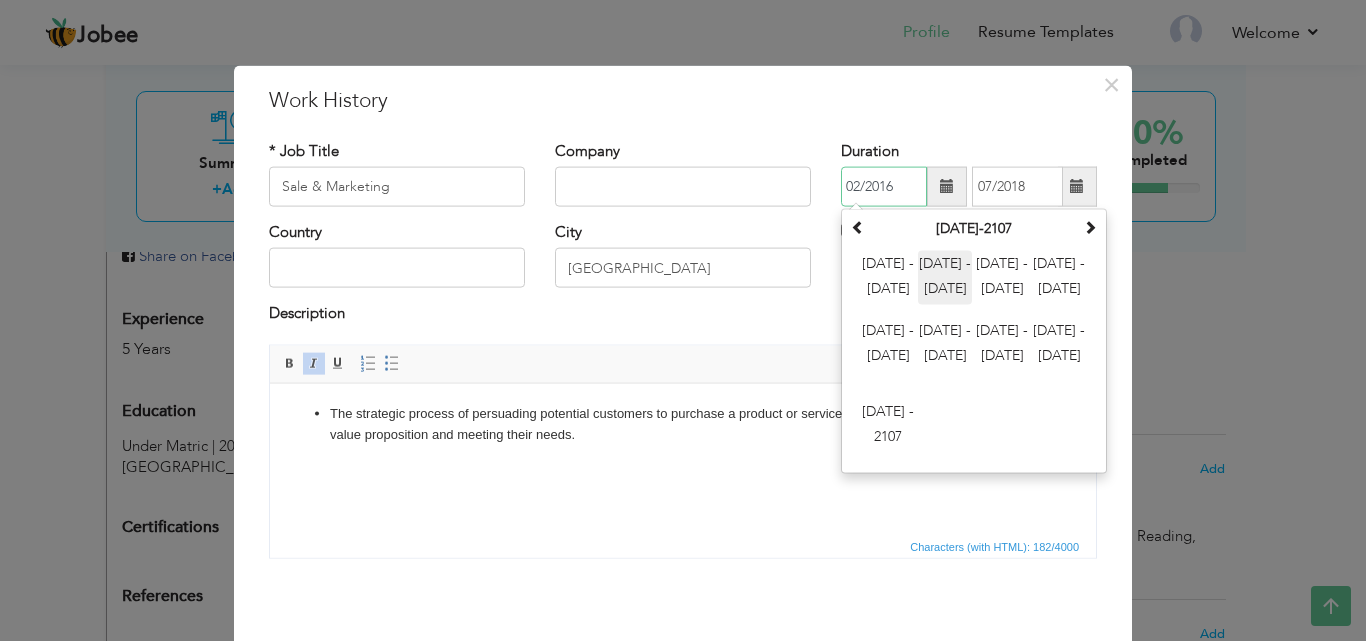click on "2012 - 2023" at bounding box center [945, 278] 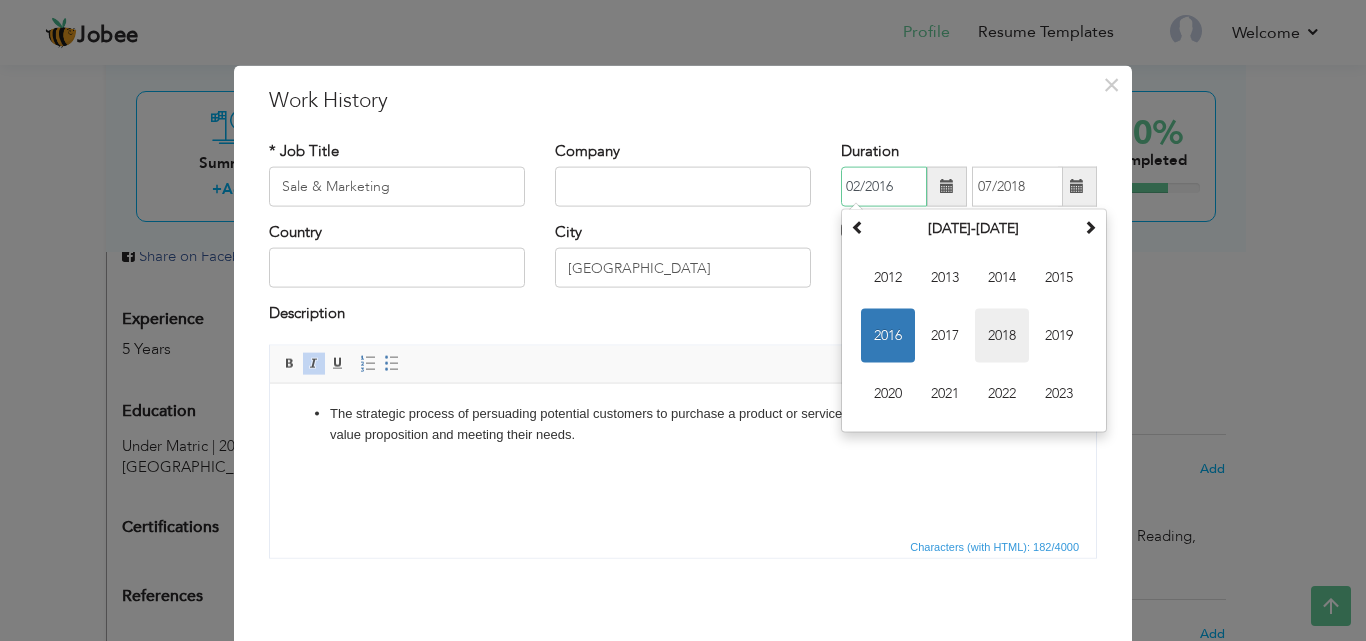 click on "2018" at bounding box center (1002, 336) 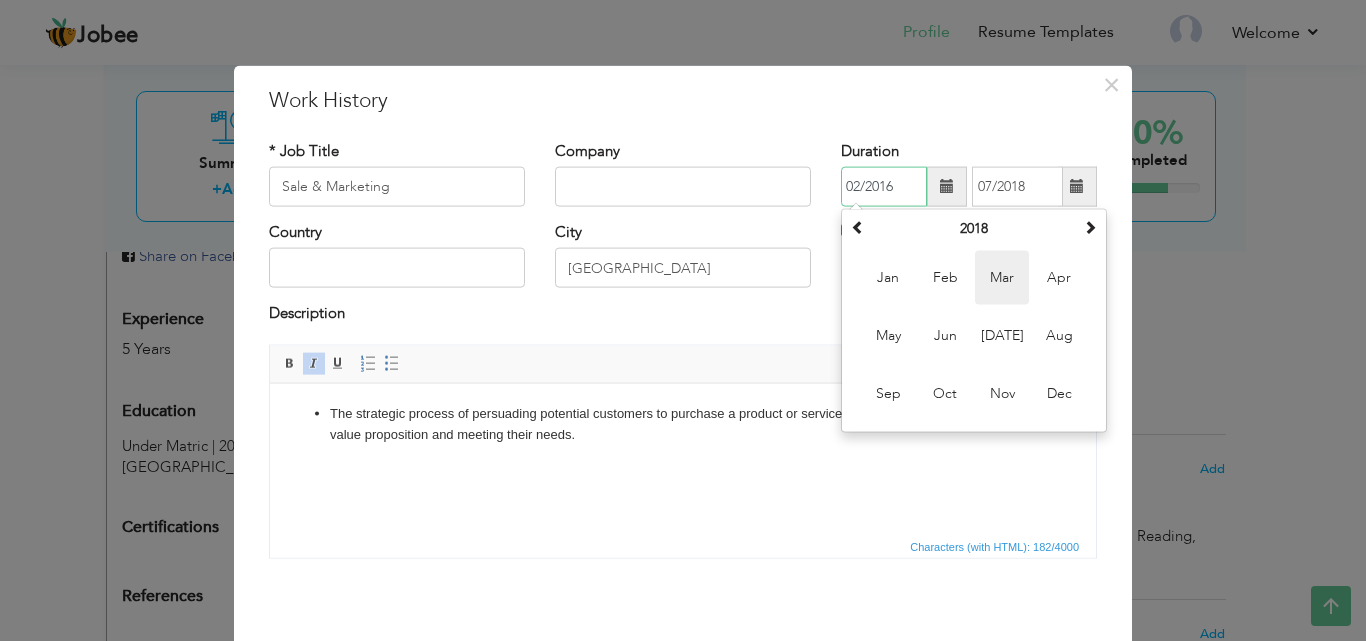 click on "Mar" at bounding box center [1002, 278] 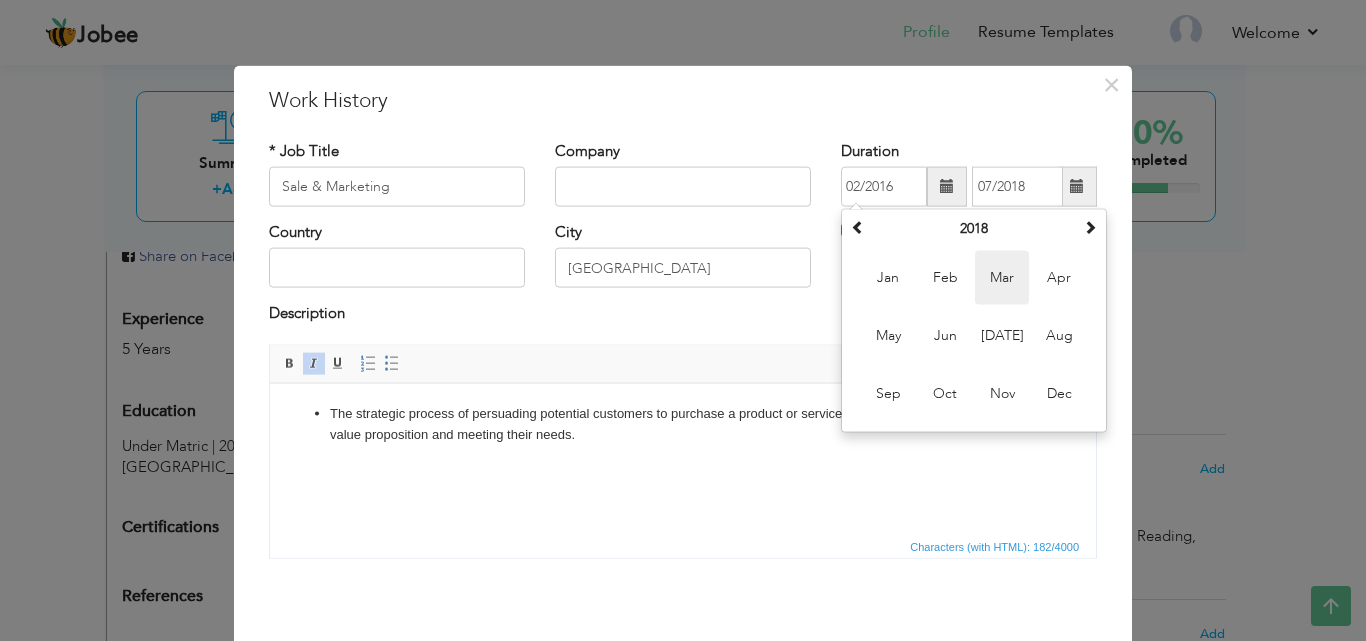 type on "03/2018" 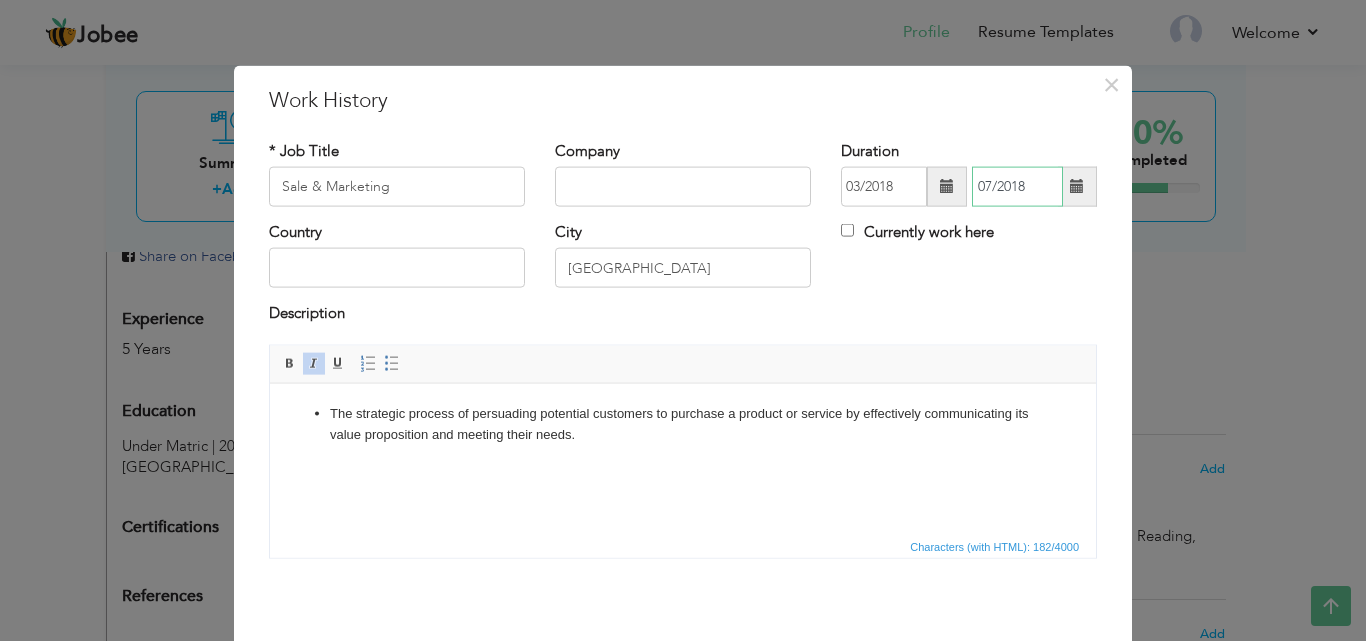 click on "07/2018" at bounding box center [1017, 187] 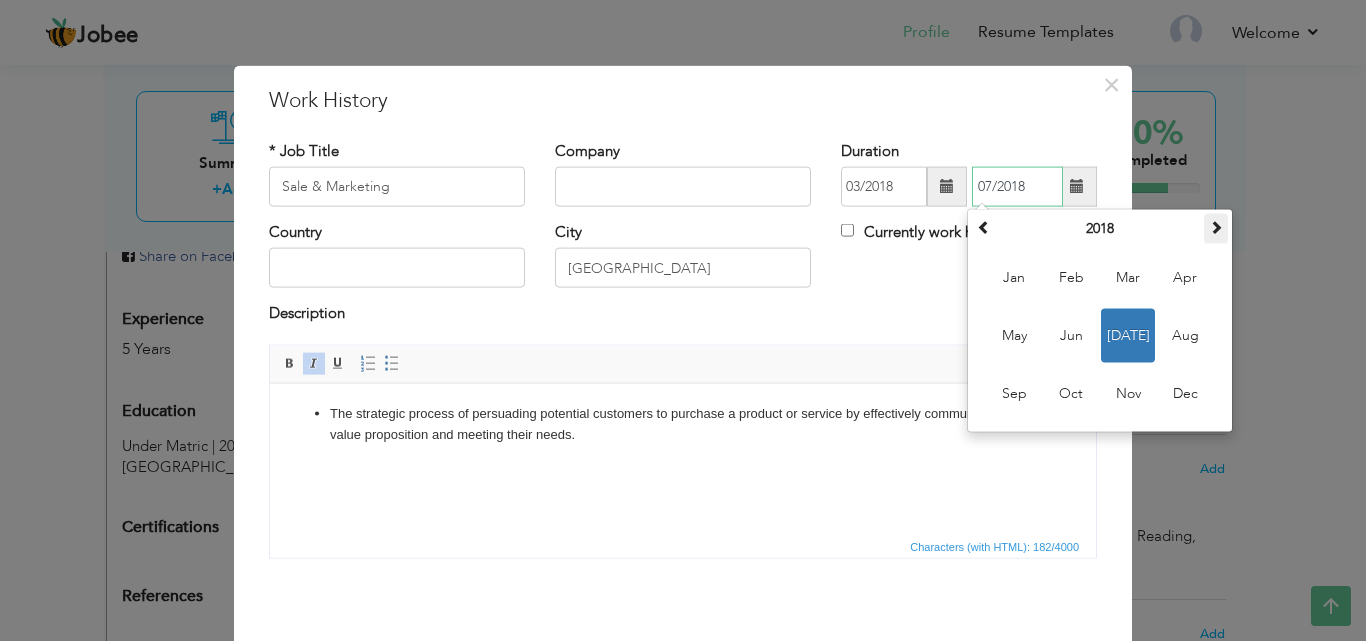 click at bounding box center [1216, 227] 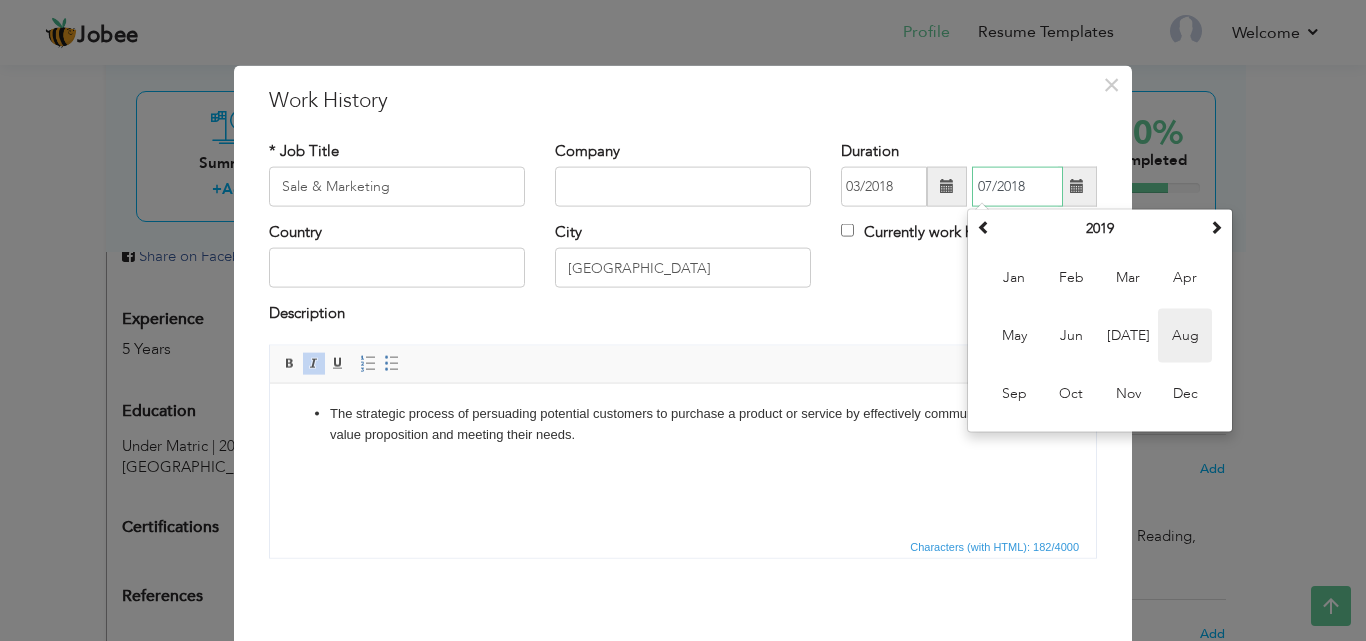 click on "Aug" at bounding box center [1185, 336] 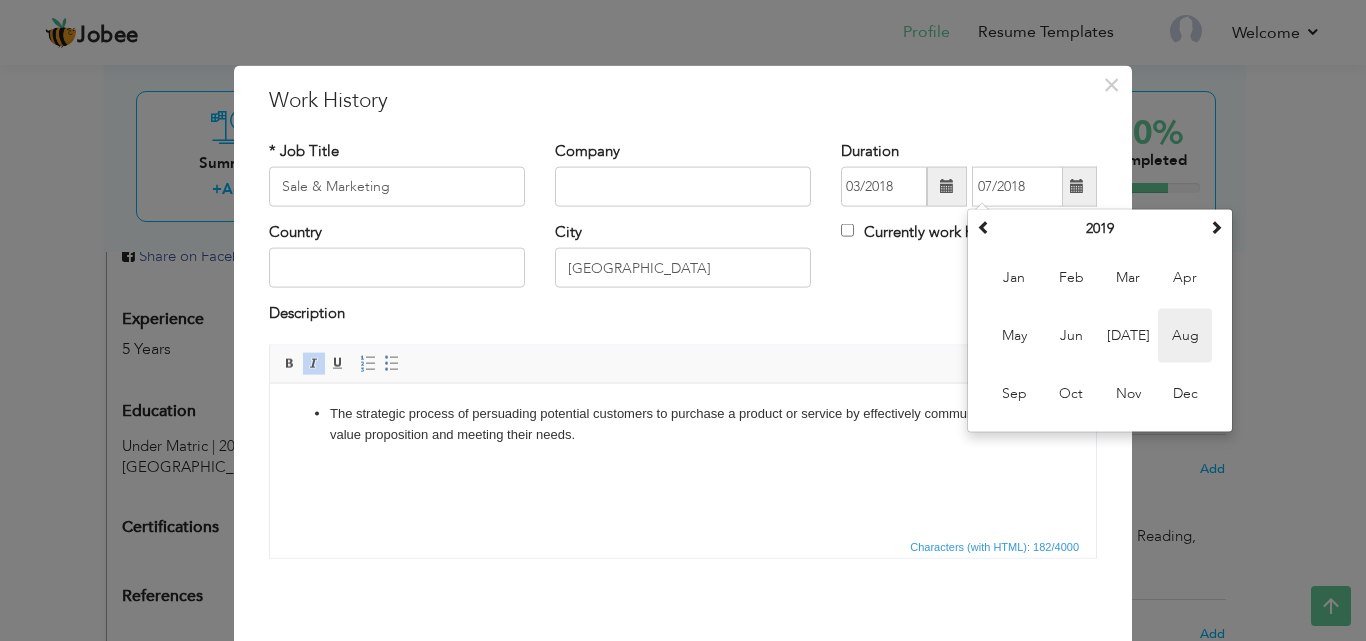type on "08/2019" 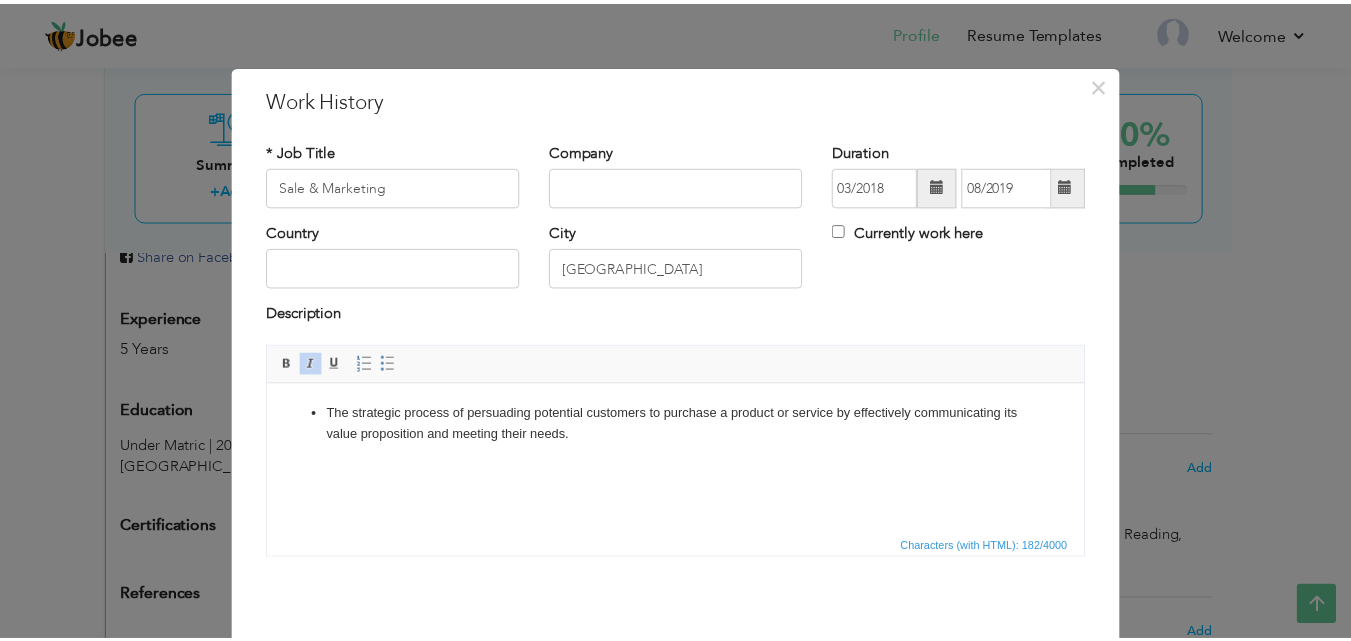 scroll, scrollTop: 79, scrollLeft: 0, axis: vertical 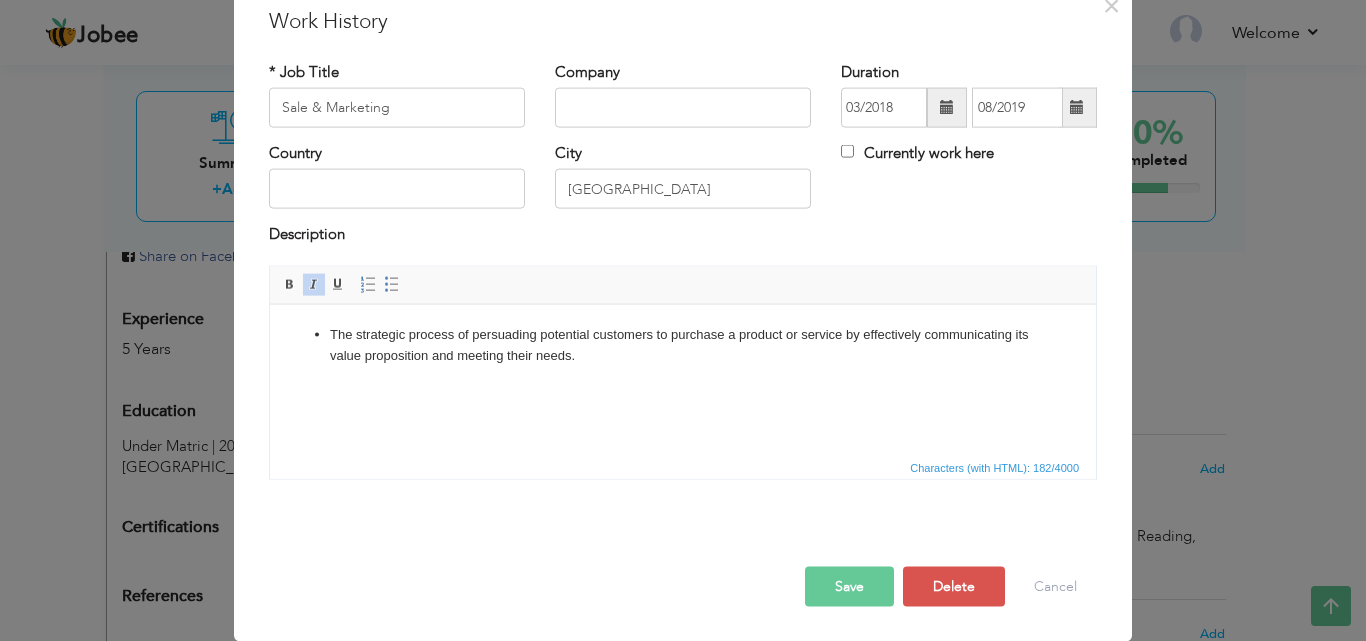click on "Save" at bounding box center (849, 586) 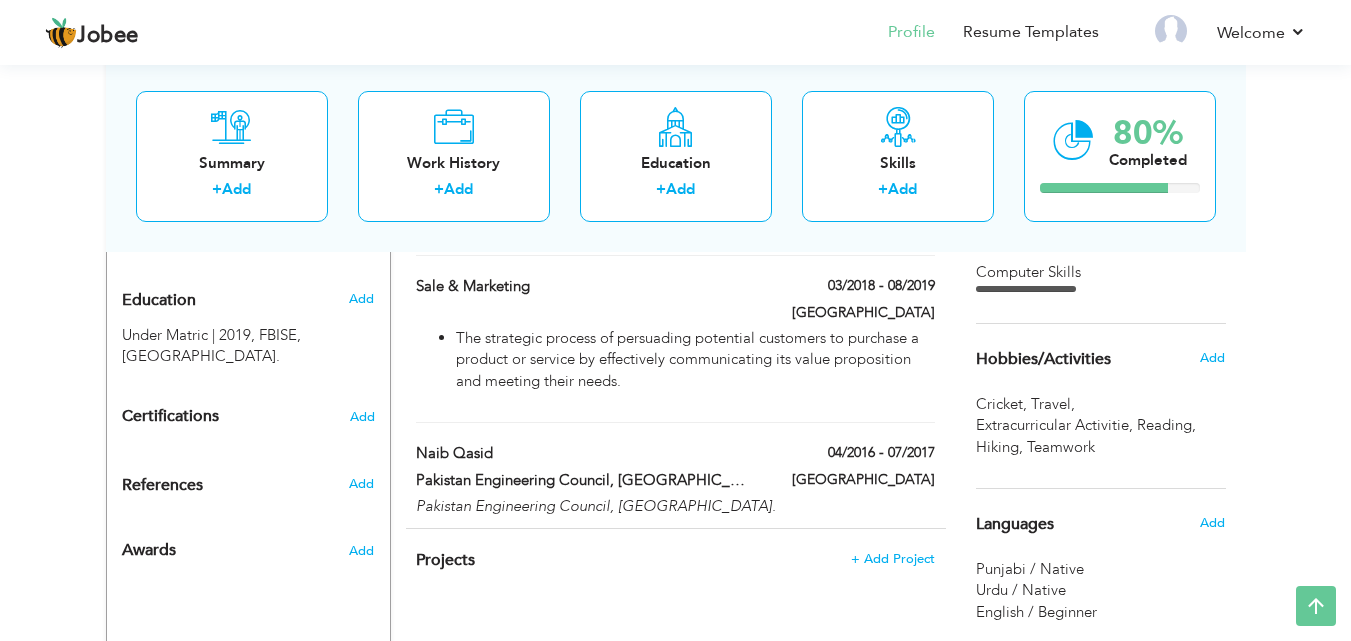 scroll, scrollTop: 775, scrollLeft: 0, axis: vertical 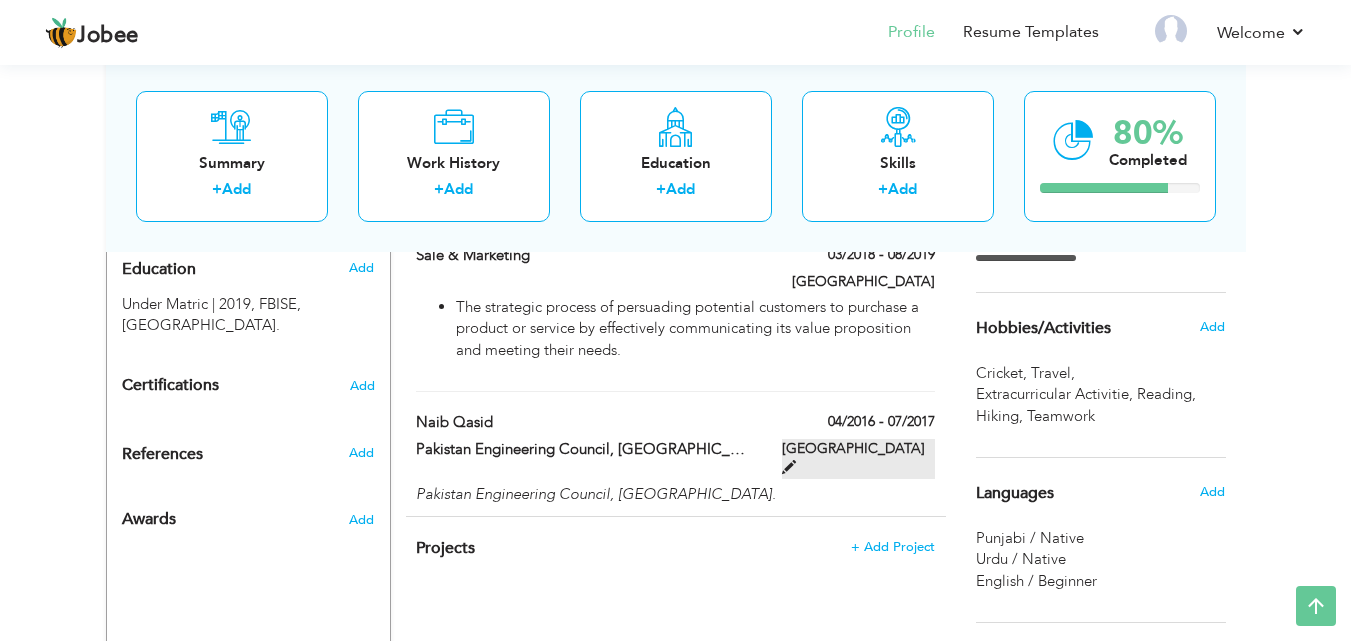 click at bounding box center (789, 467) 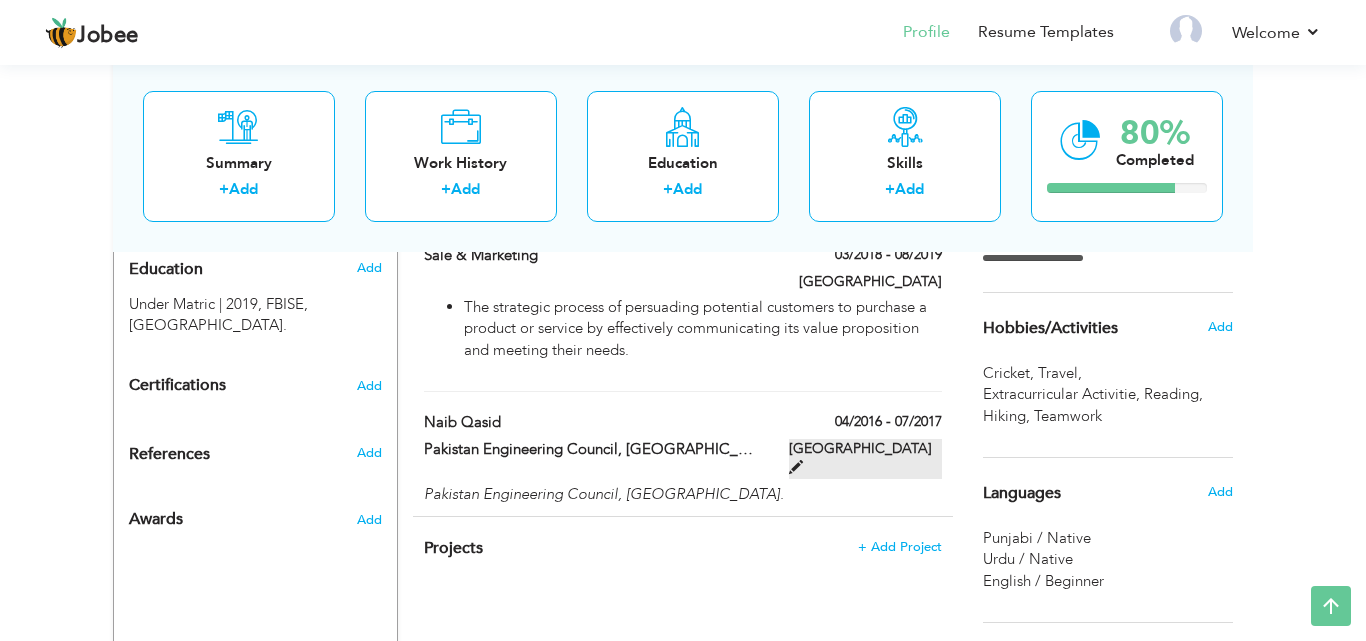 type on "Naib Qasid" 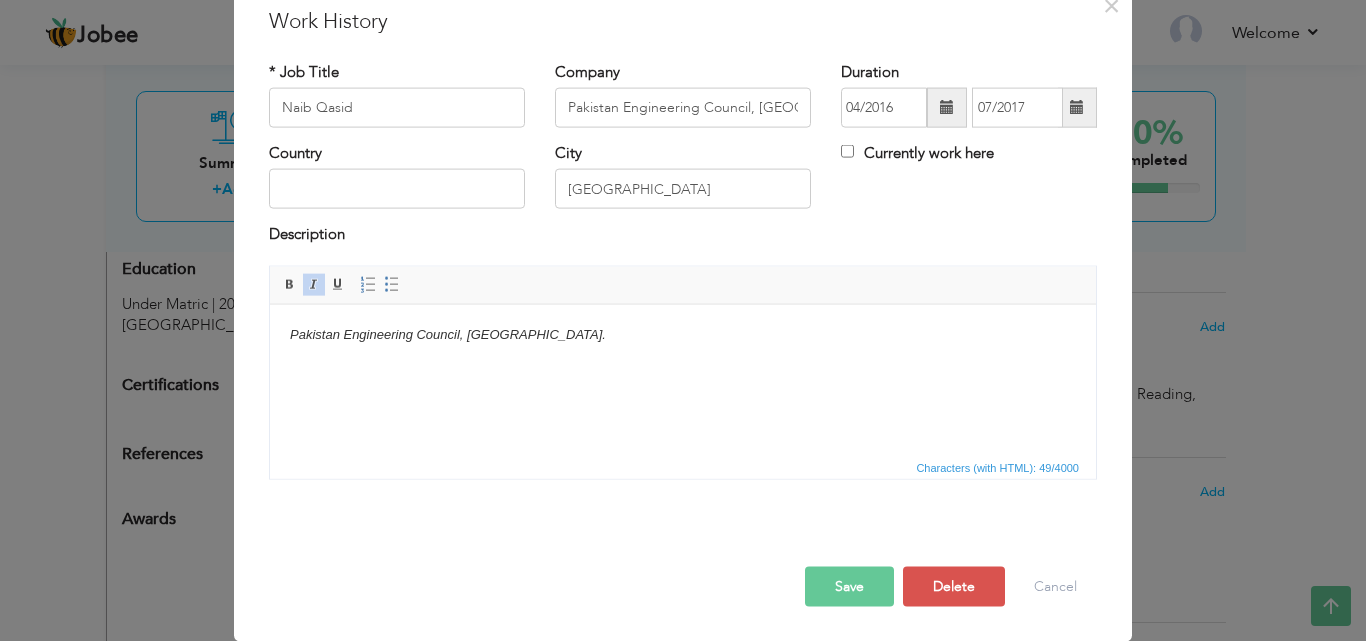 scroll, scrollTop: 0, scrollLeft: 0, axis: both 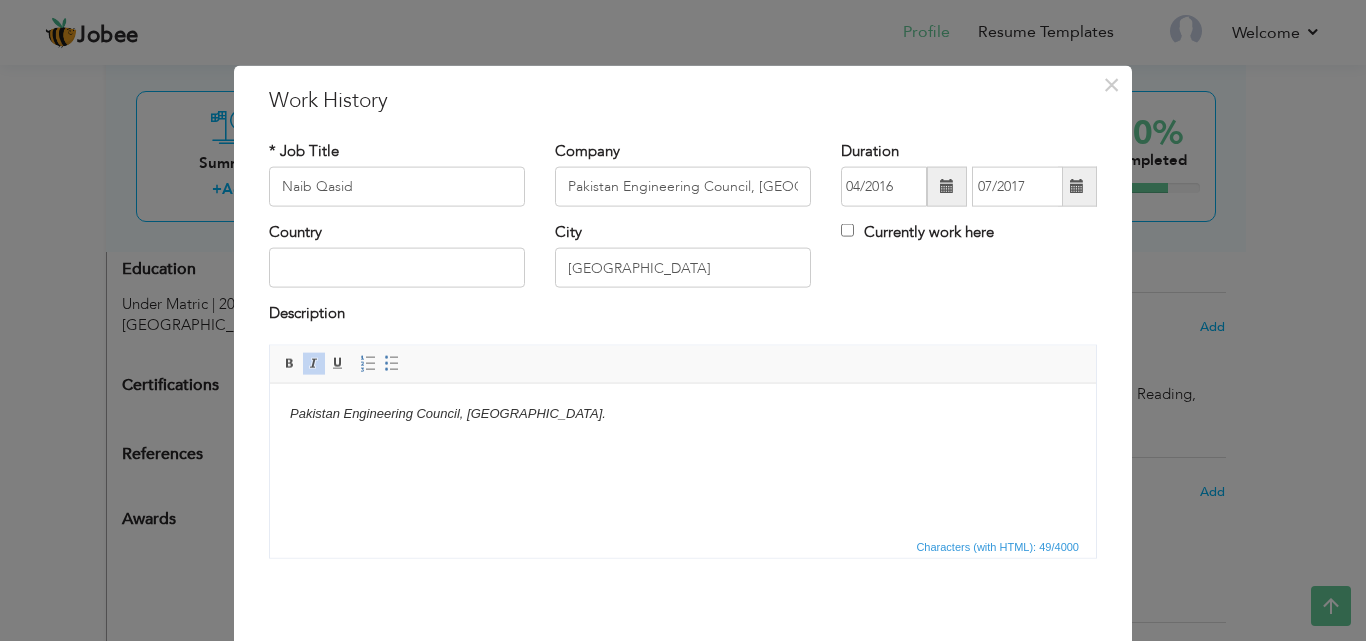 click on "Pakistan Engineering Council, [GEOGRAPHIC_DATA]." at bounding box center [448, 412] 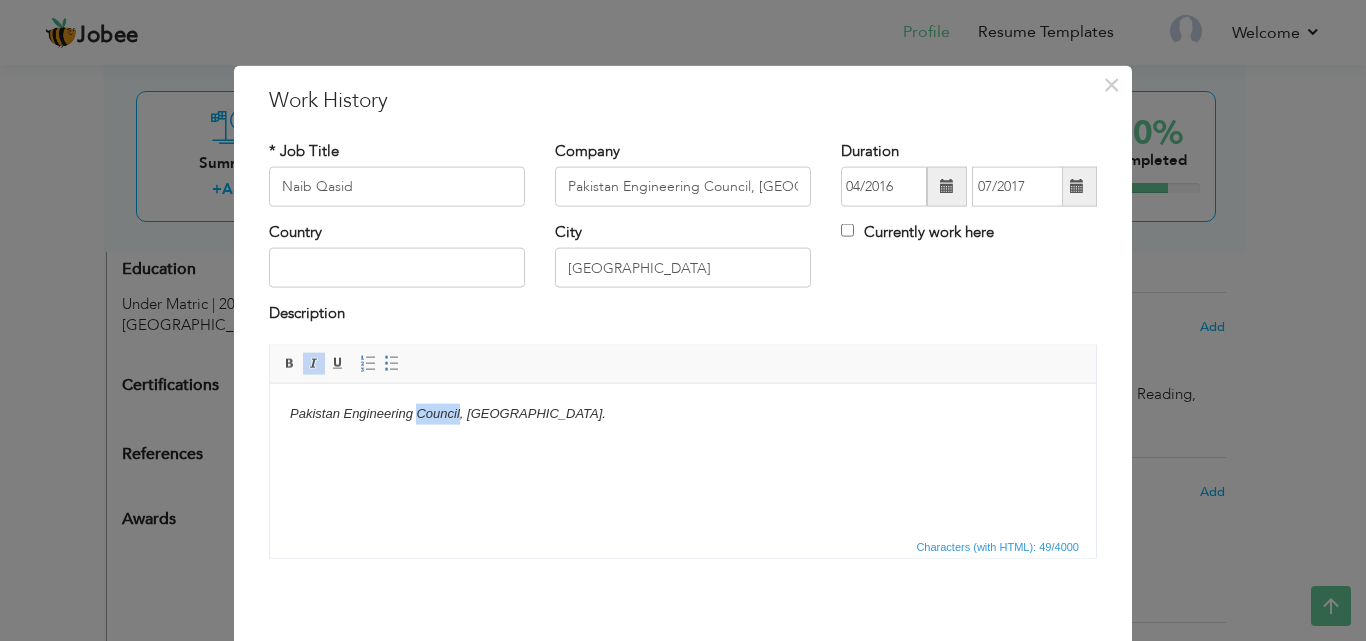 click on "Pakistan Engineering Council, [GEOGRAPHIC_DATA]." at bounding box center [448, 412] 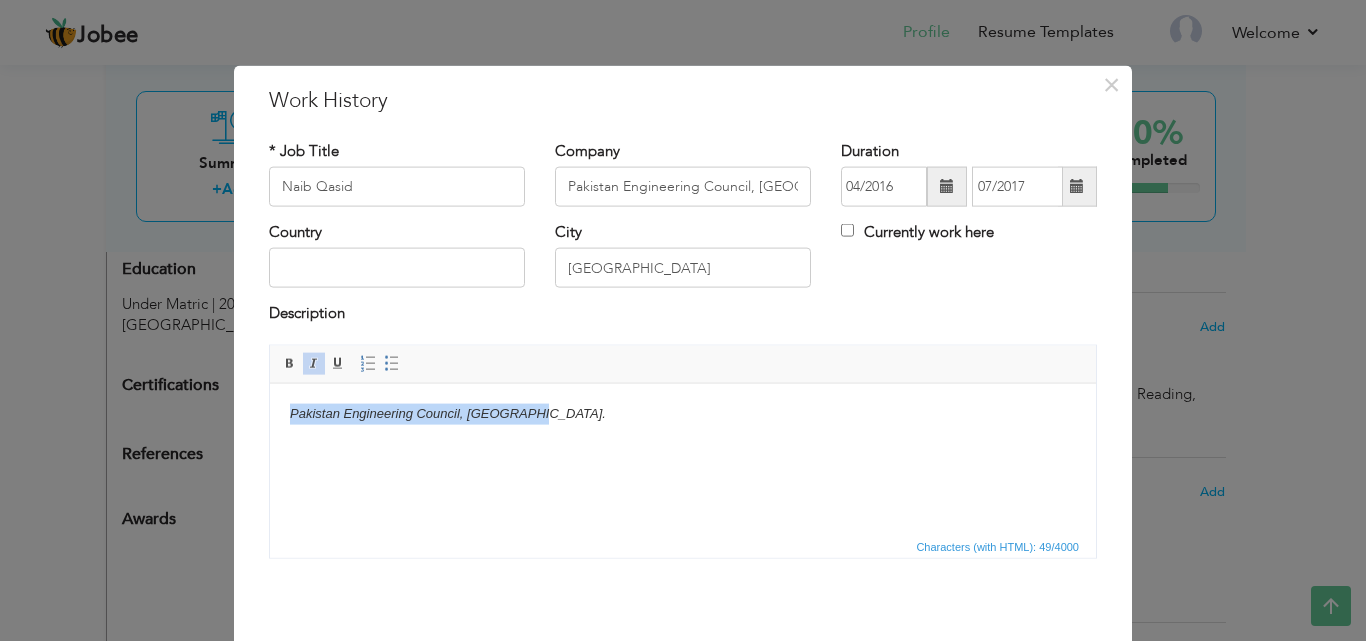 click on "Pakistan Engineering Council, [GEOGRAPHIC_DATA]." at bounding box center [448, 412] 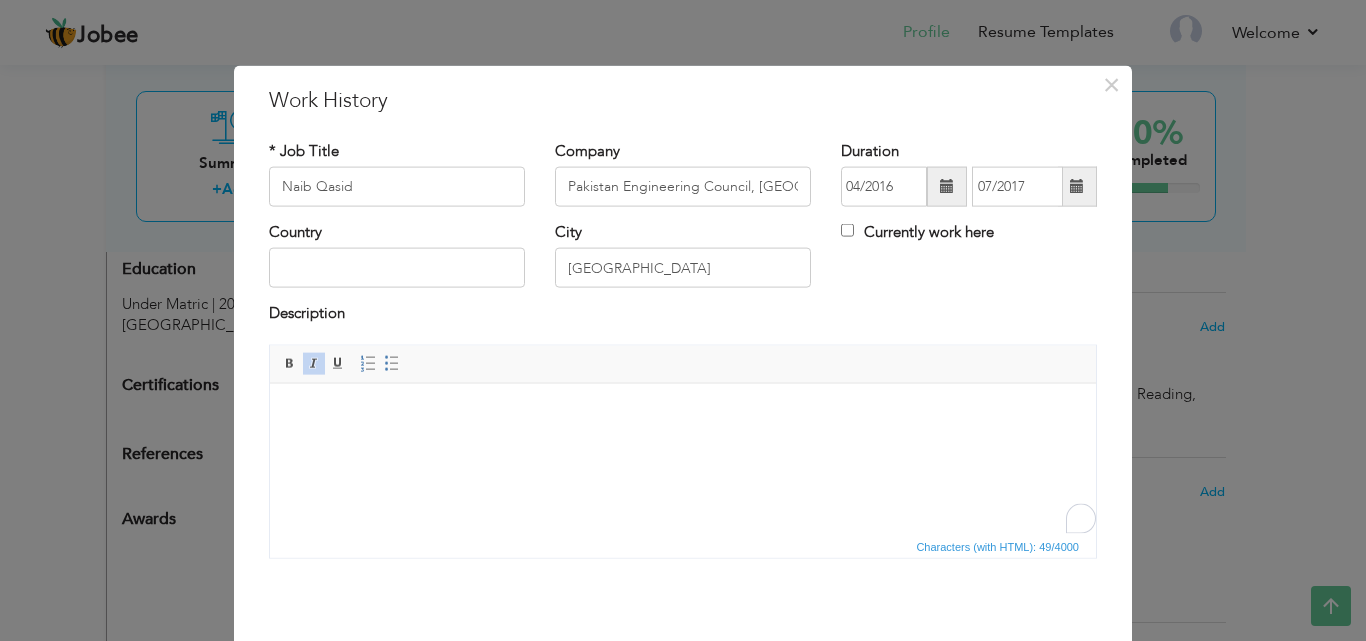 type 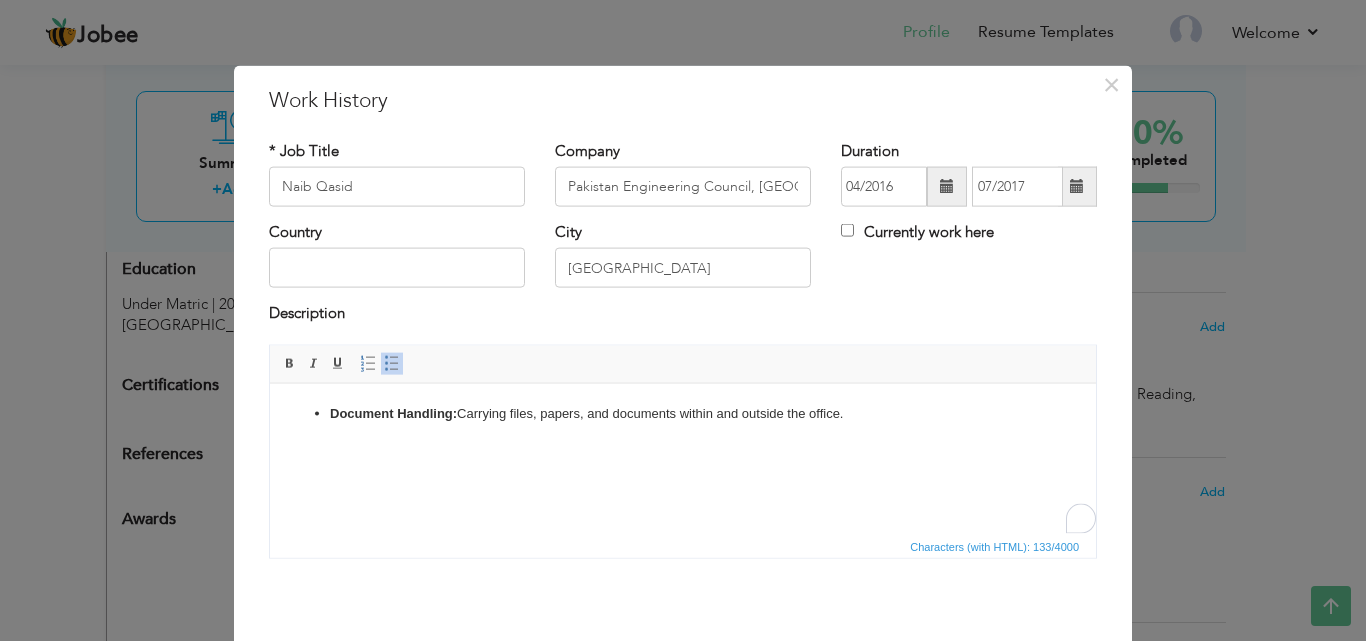 drag, startPoint x: 781, startPoint y: 548, endPoint x: 524, endPoint y: 144, distance: 478.81625 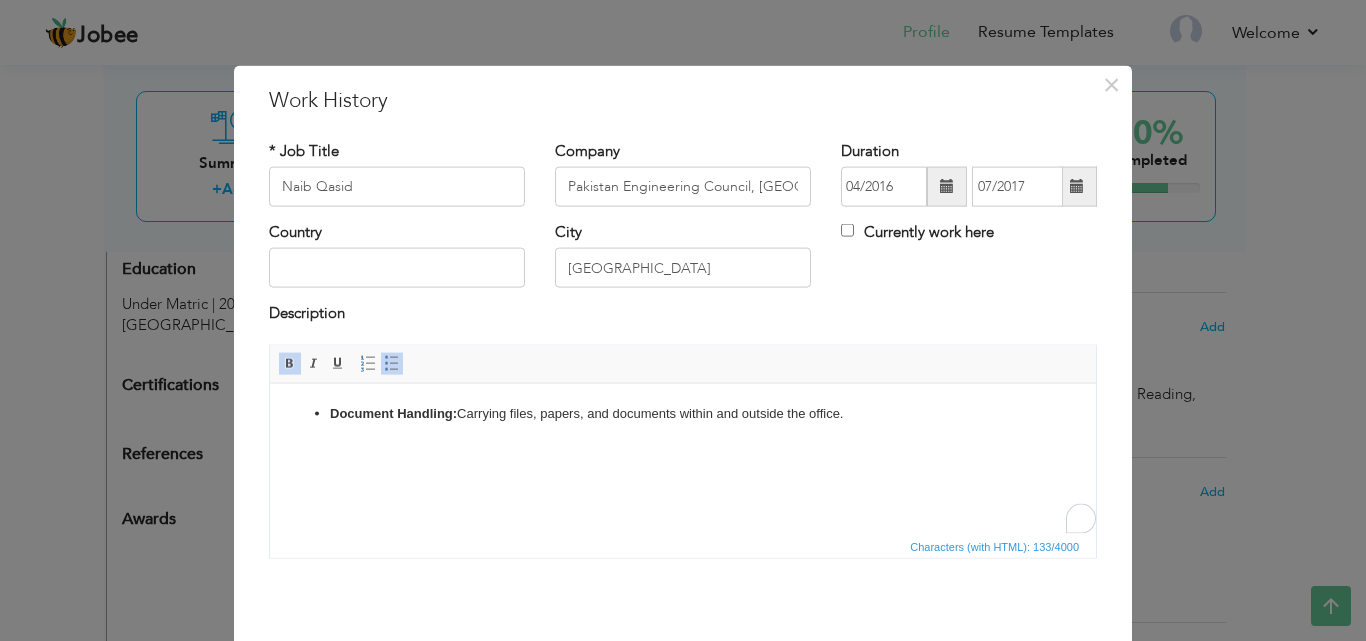click on "Document Handling:  Carrying files, papers, and documents within and outside the office." at bounding box center [683, 413] 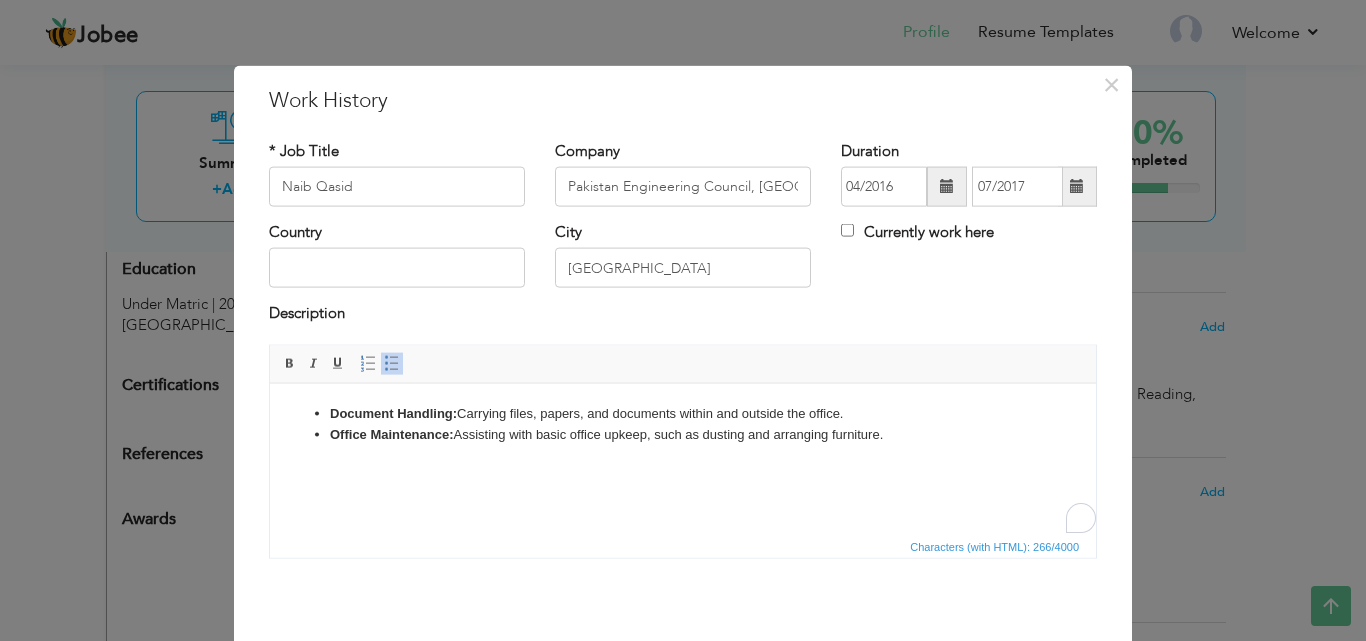 click on "Characters (with HTML): 266/4000" at bounding box center [683, 545] 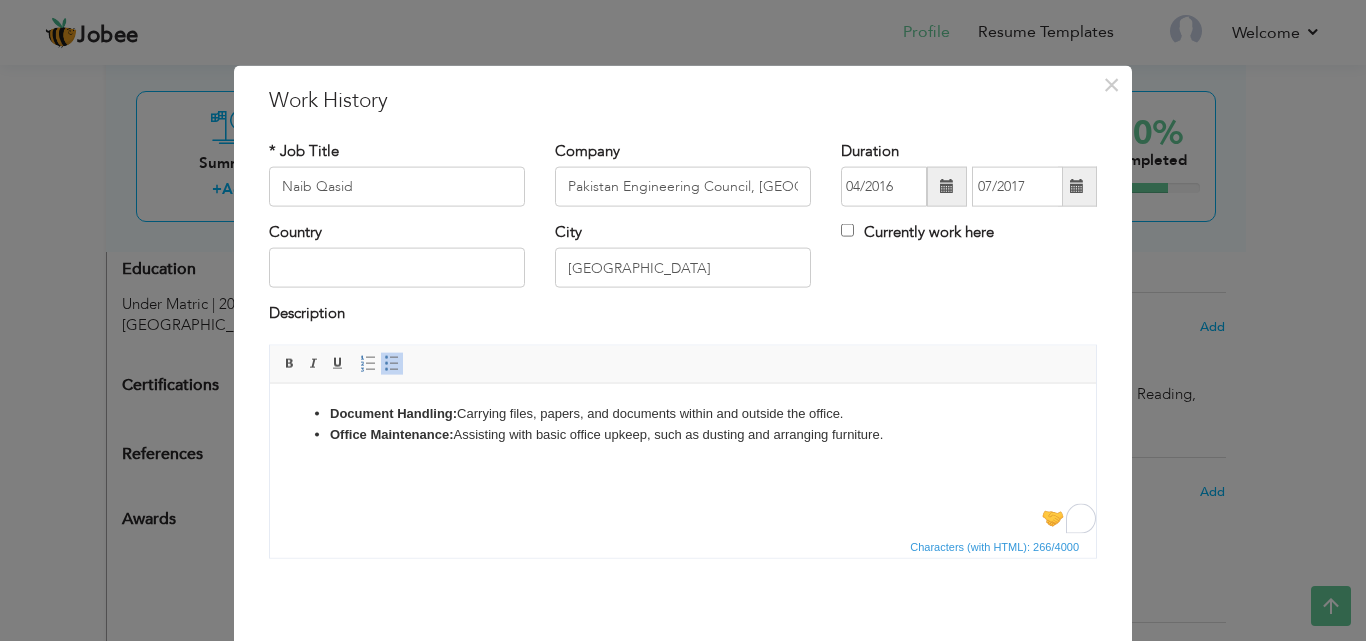 click on "Office Maintenance:  Assisting with basic office upkeep, such as dusting and arranging furniture." at bounding box center [683, 434] 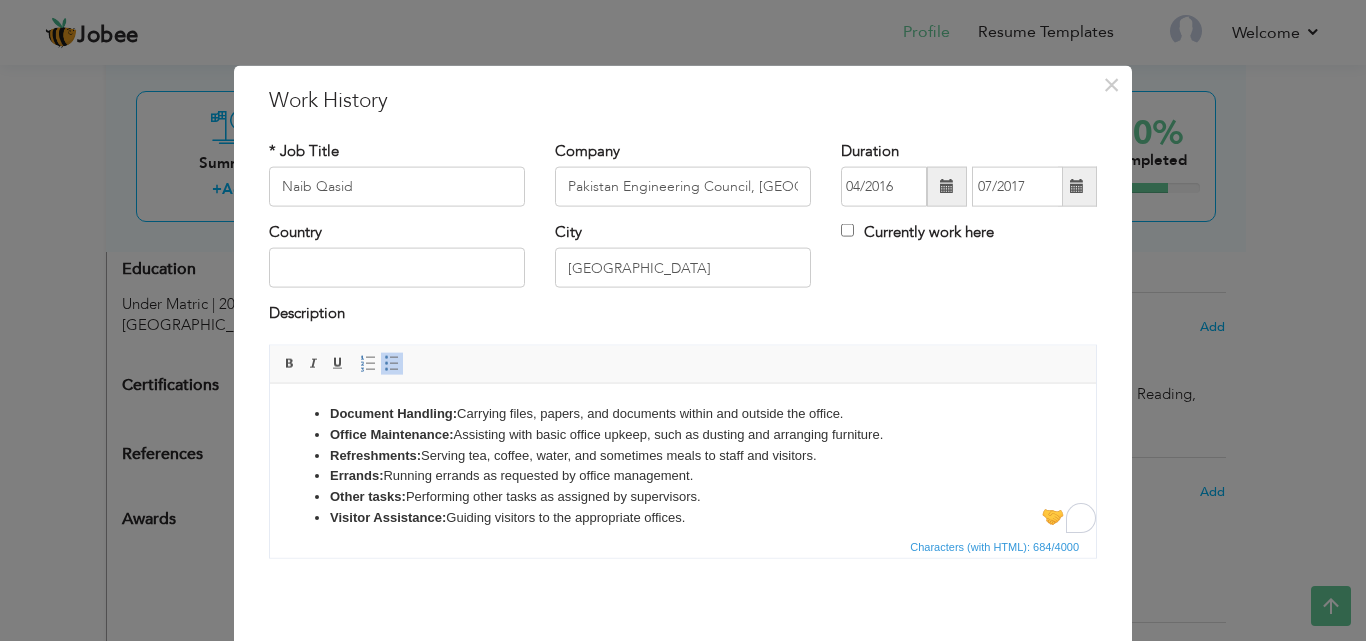 click on "Characters (with HTML): 684/4000" at bounding box center [683, 545] 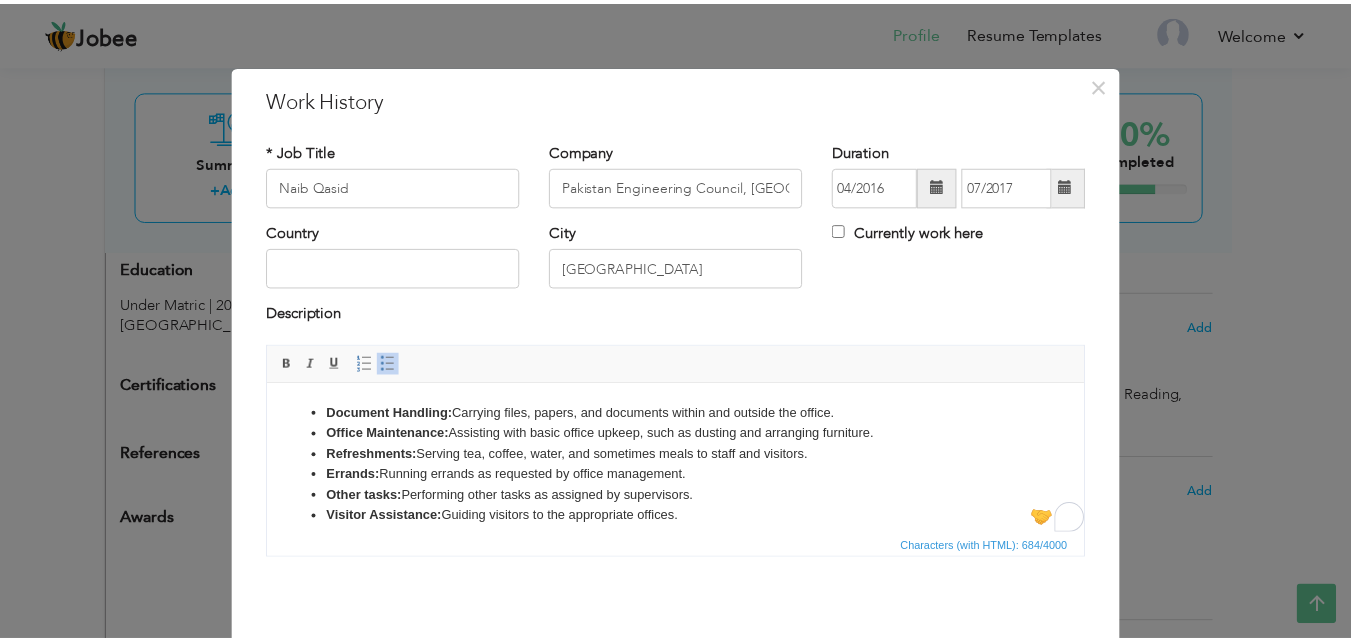 scroll, scrollTop: 79, scrollLeft: 0, axis: vertical 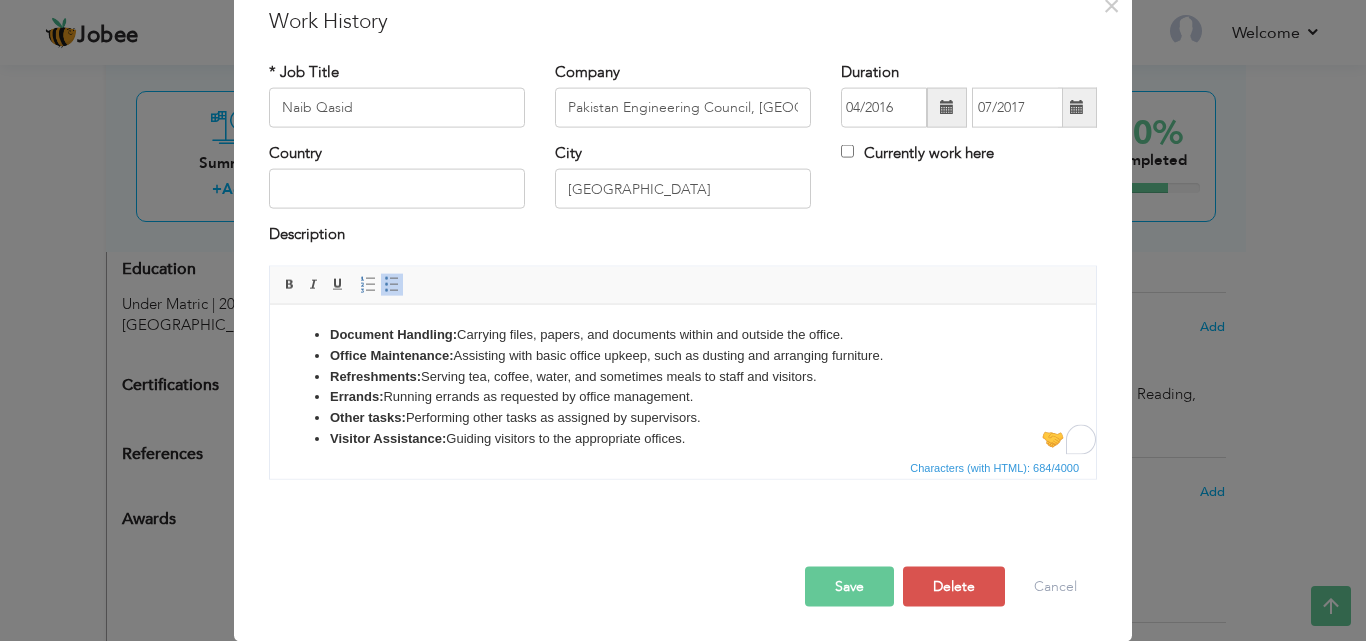 click on "Save" at bounding box center [849, 586] 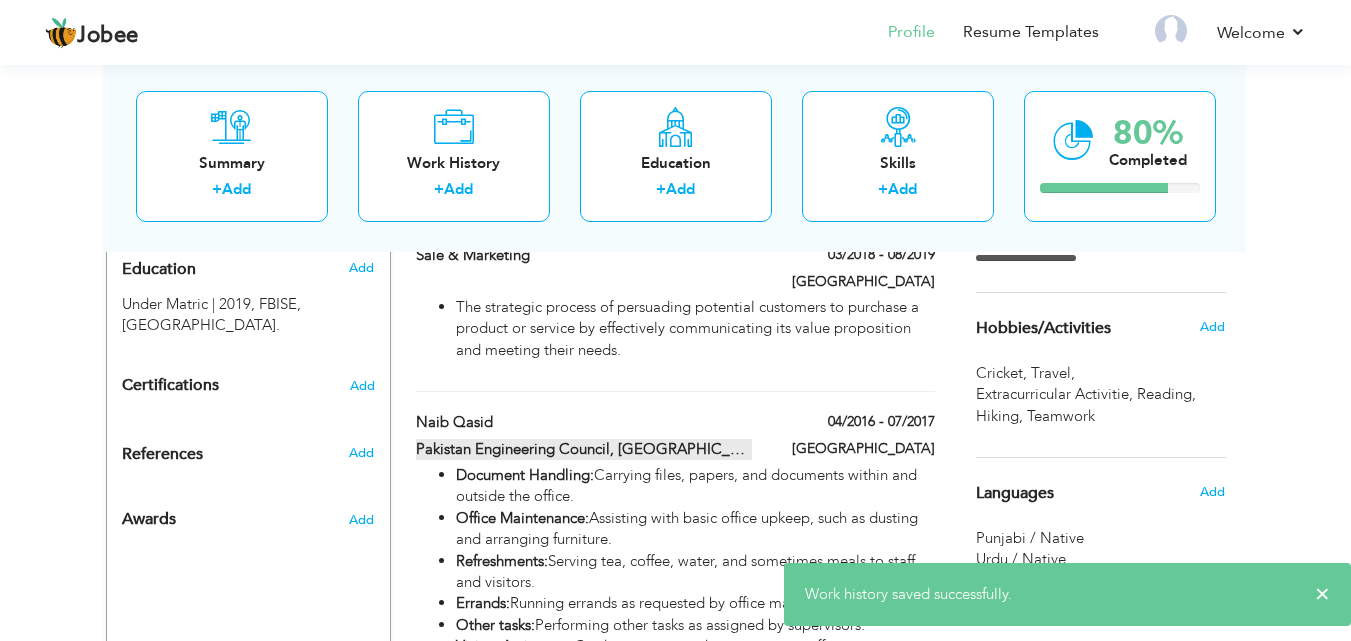 scroll, scrollTop: 983, scrollLeft: 0, axis: vertical 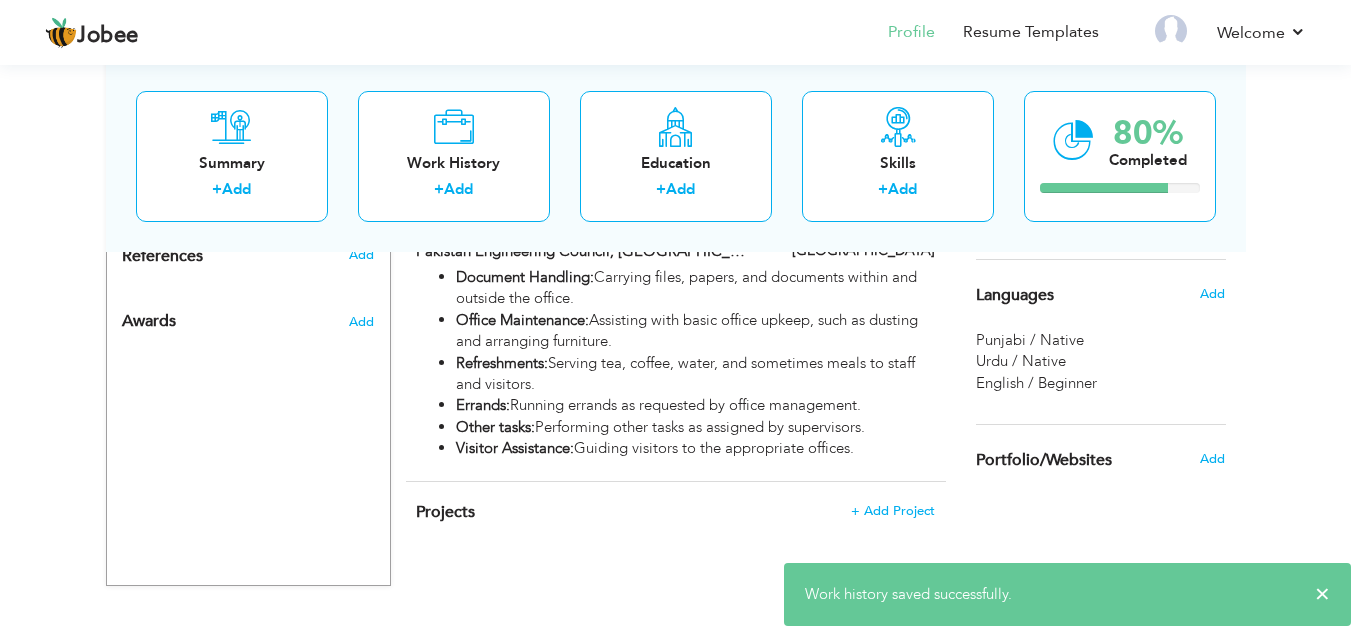 click on "View Resume
Export PDF
Profile
Summary
Public Link
Experience
Education
Awards
Work Histroy
Projects
Certifications
Skills
Preferred Job City" at bounding box center (675, -141) 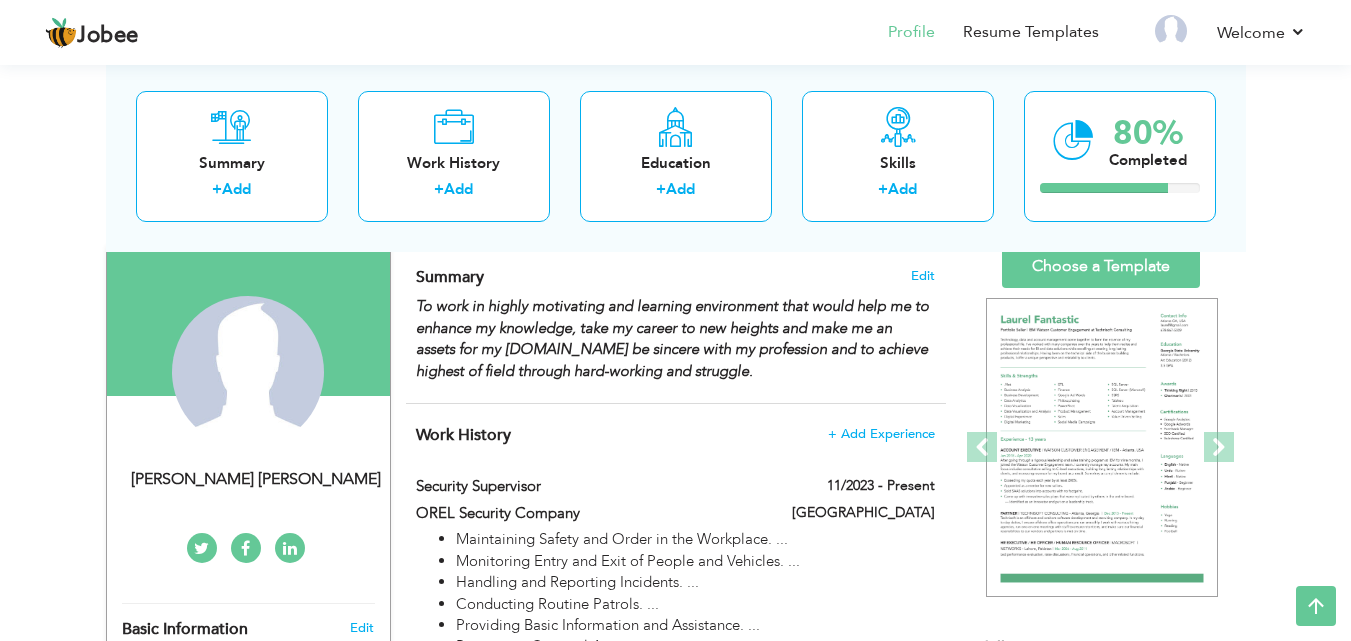 scroll, scrollTop: 0, scrollLeft: 0, axis: both 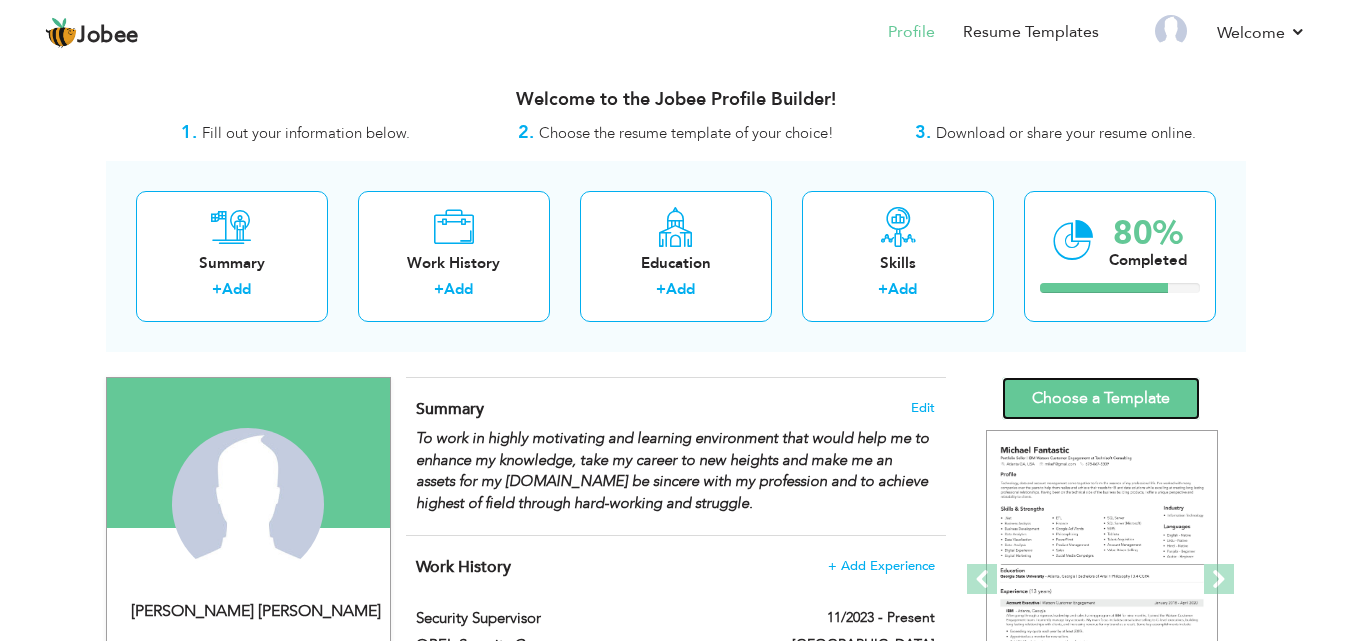 click on "Choose a Template" at bounding box center (1101, 398) 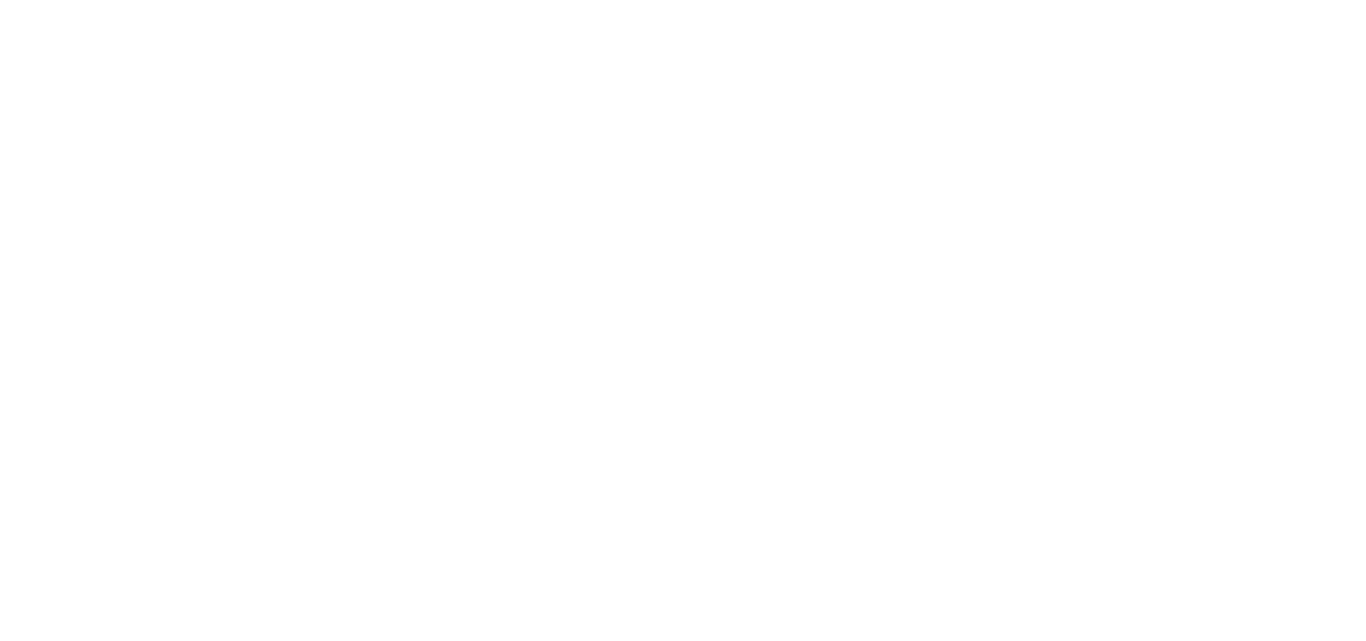 scroll, scrollTop: 0, scrollLeft: 0, axis: both 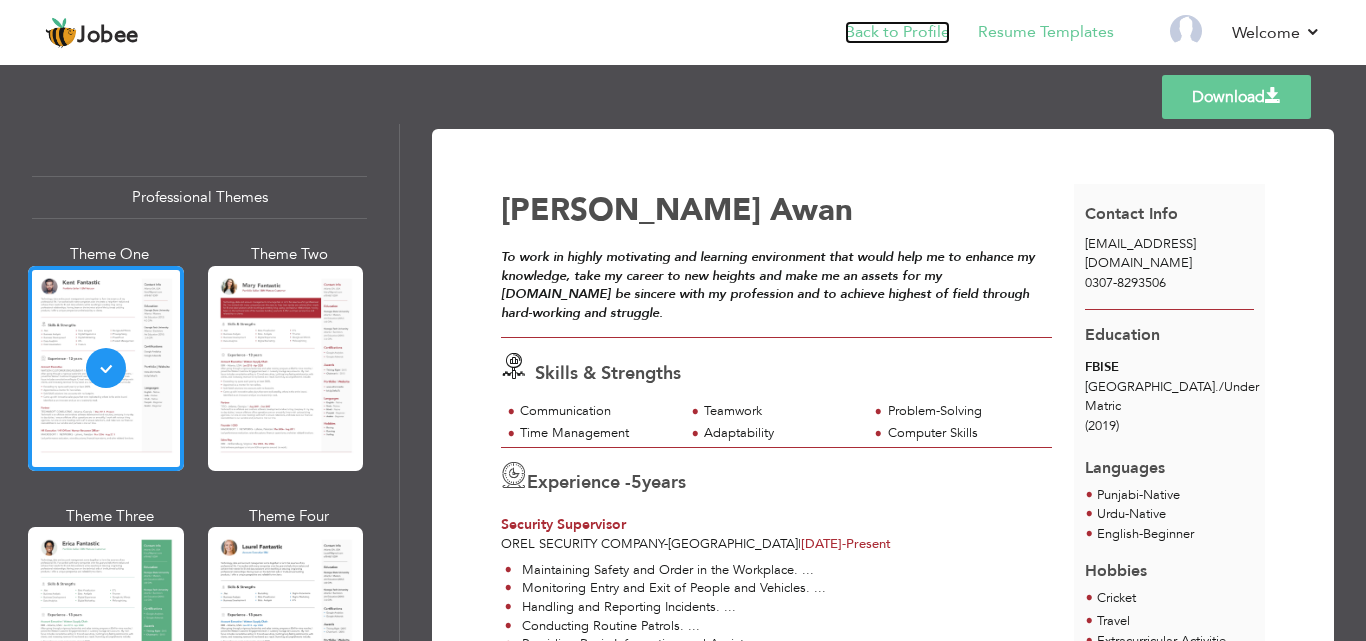 click on "Back to Profile" at bounding box center (897, 32) 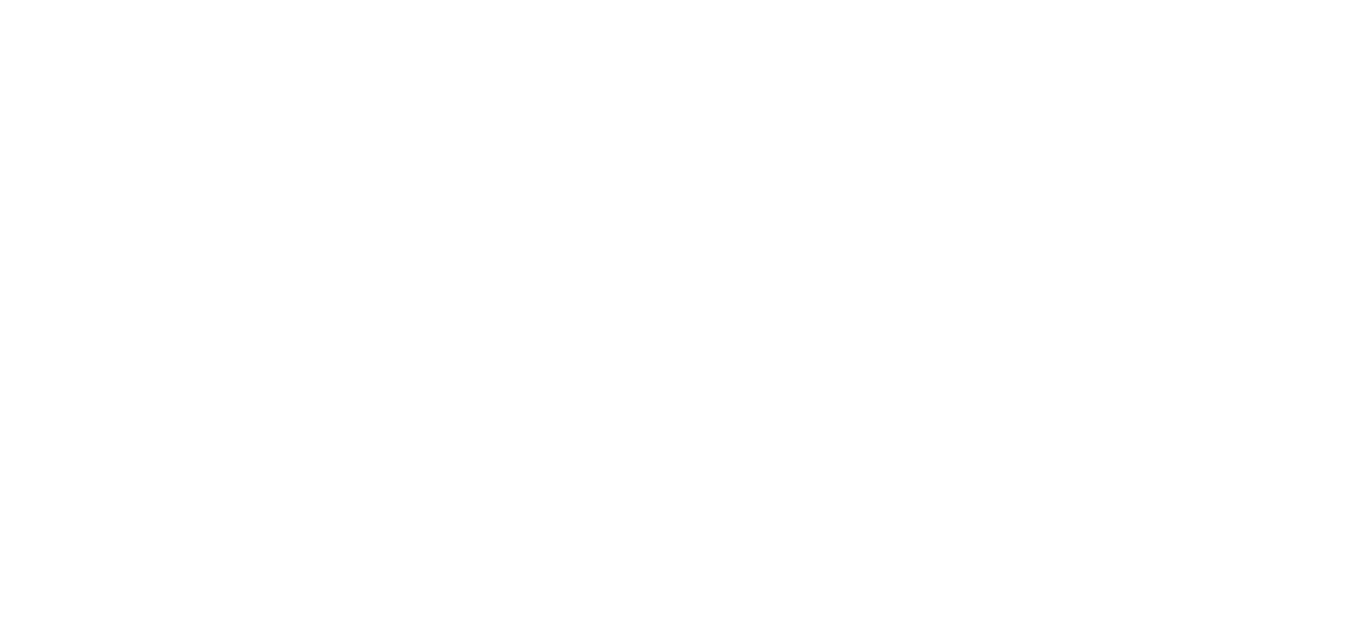 scroll, scrollTop: 0, scrollLeft: 0, axis: both 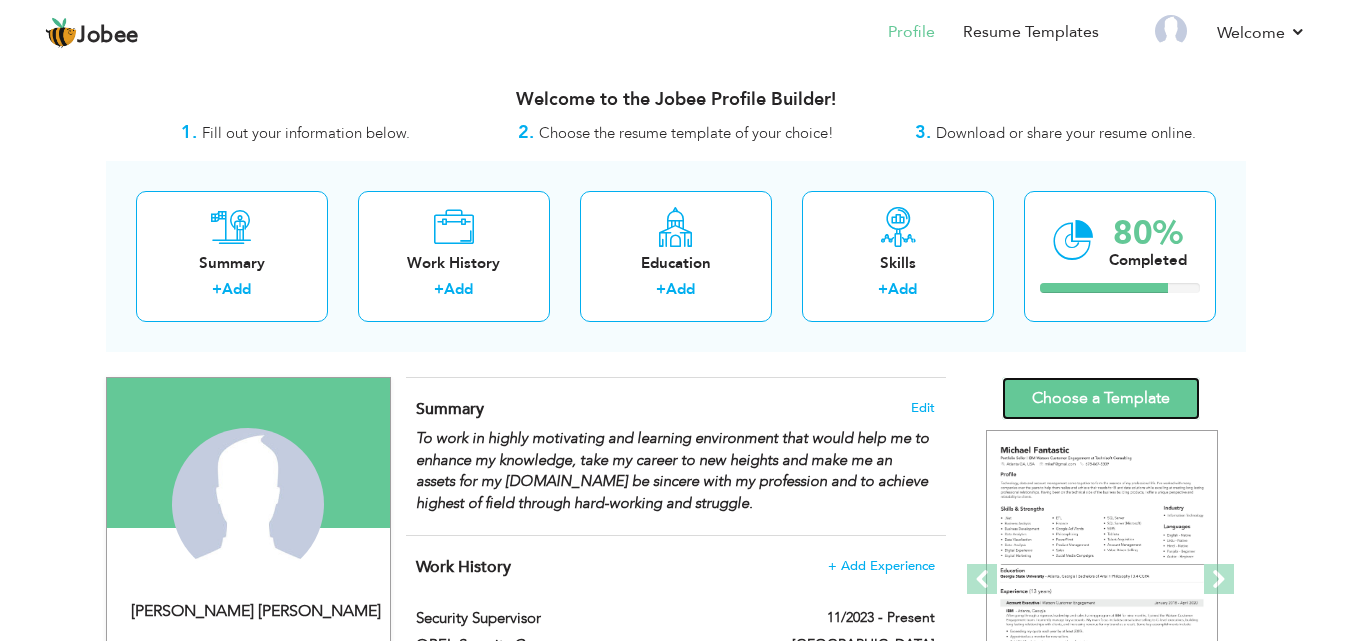 click on "Choose a Template" at bounding box center (1101, 398) 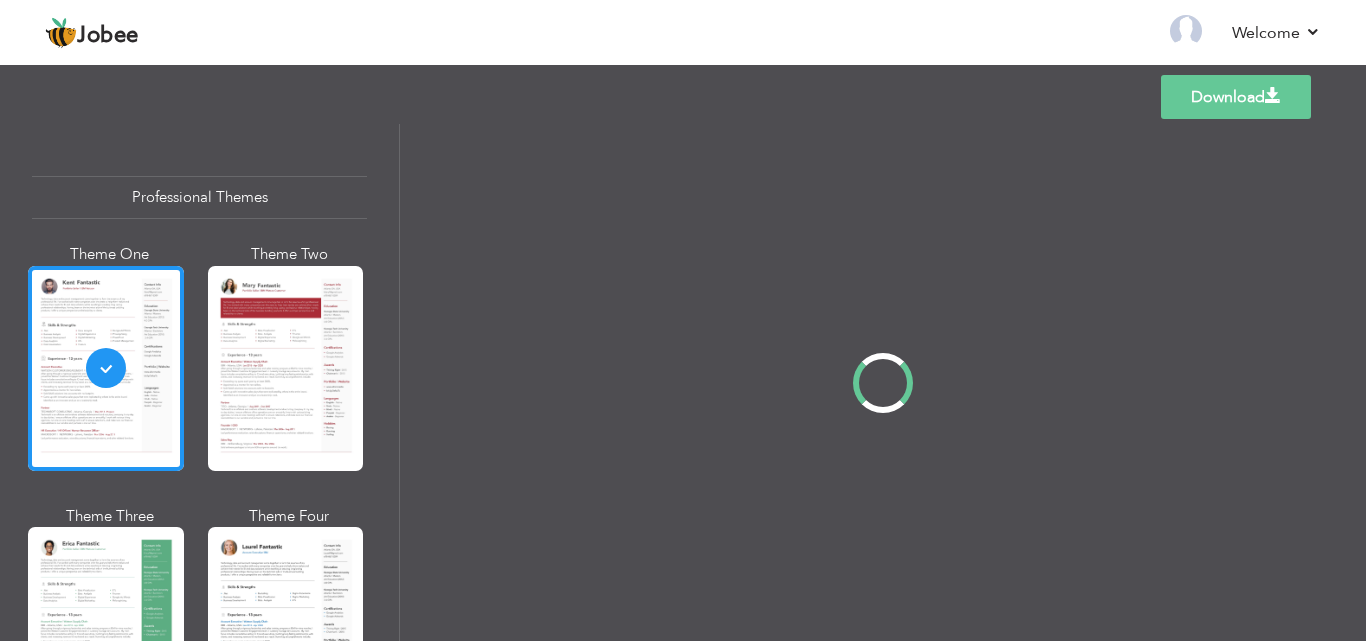 scroll, scrollTop: 0, scrollLeft: 0, axis: both 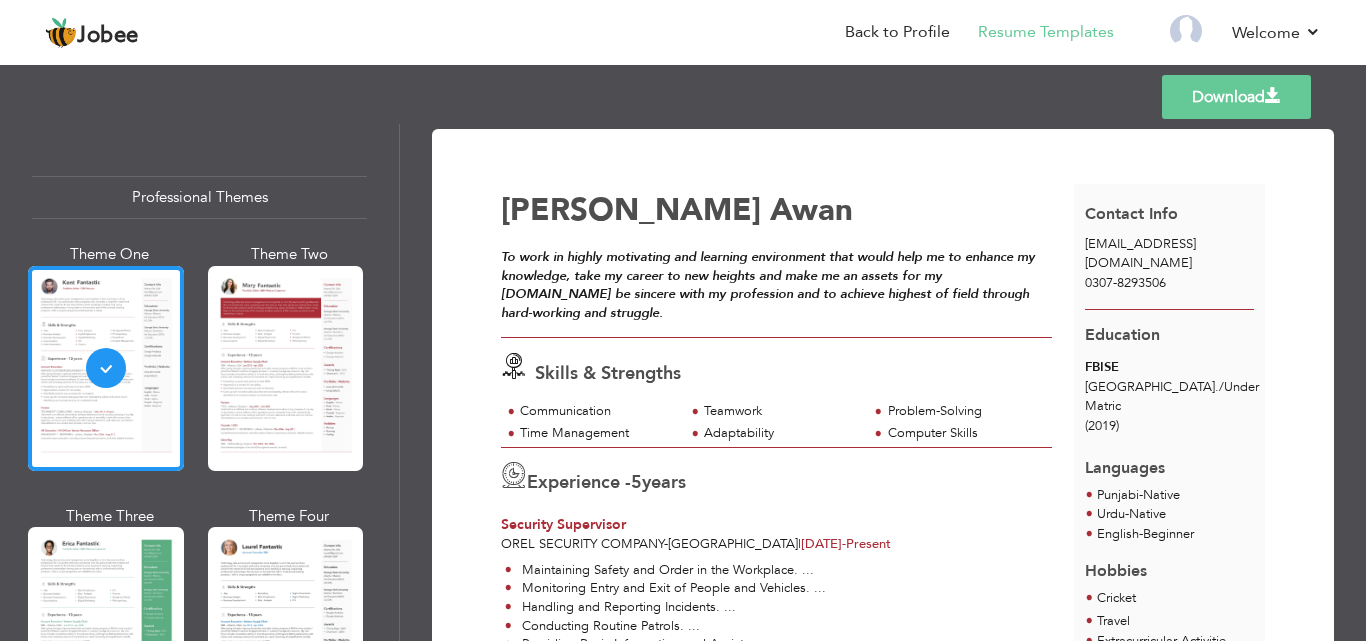 click on "Download" at bounding box center (1236, 97) 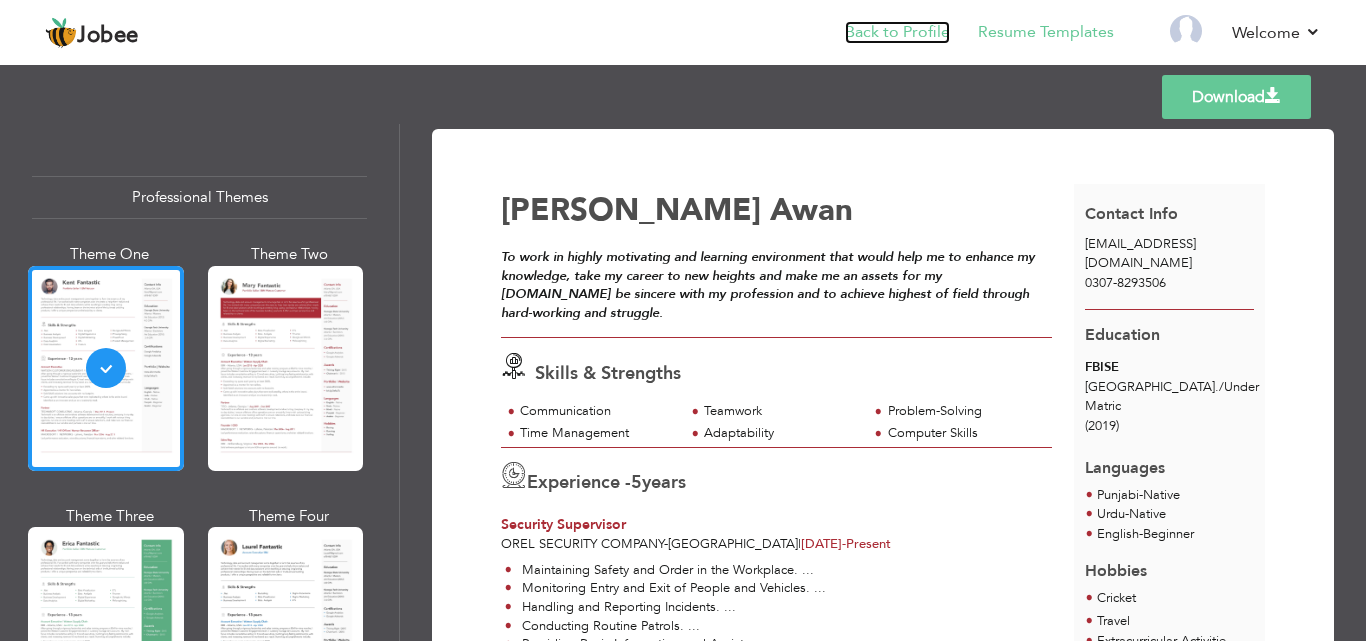 click on "Back to Profile" at bounding box center [897, 32] 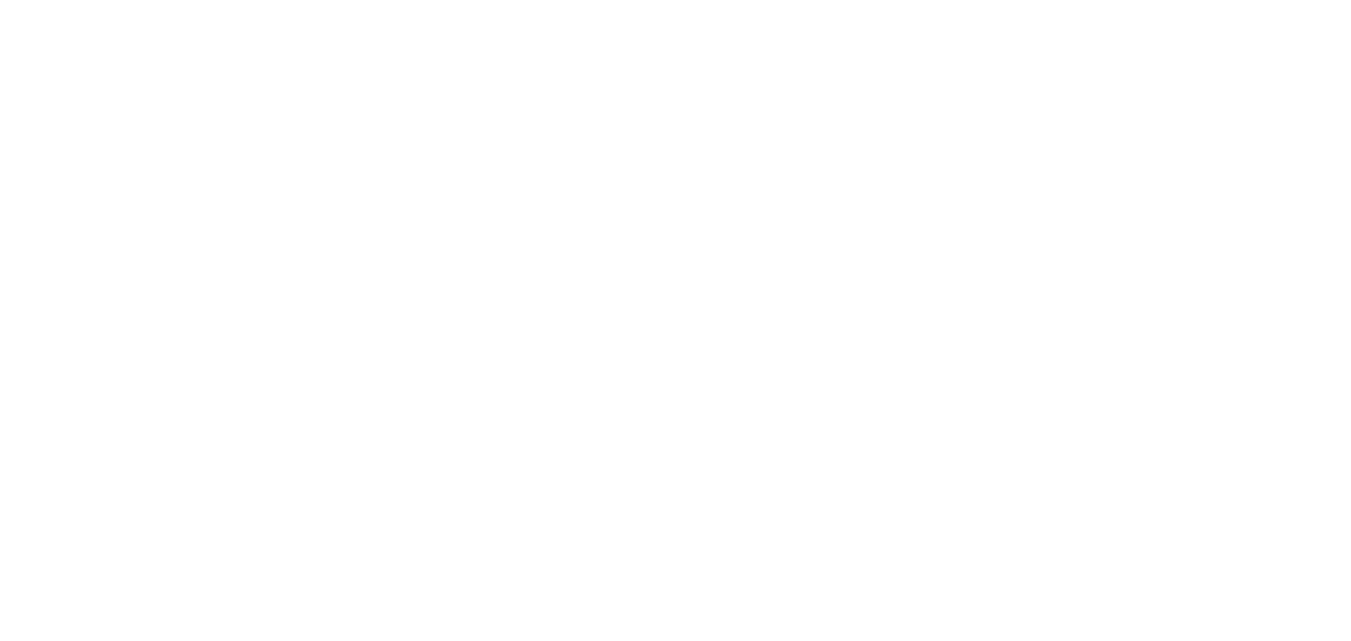 scroll, scrollTop: 0, scrollLeft: 0, axis: both 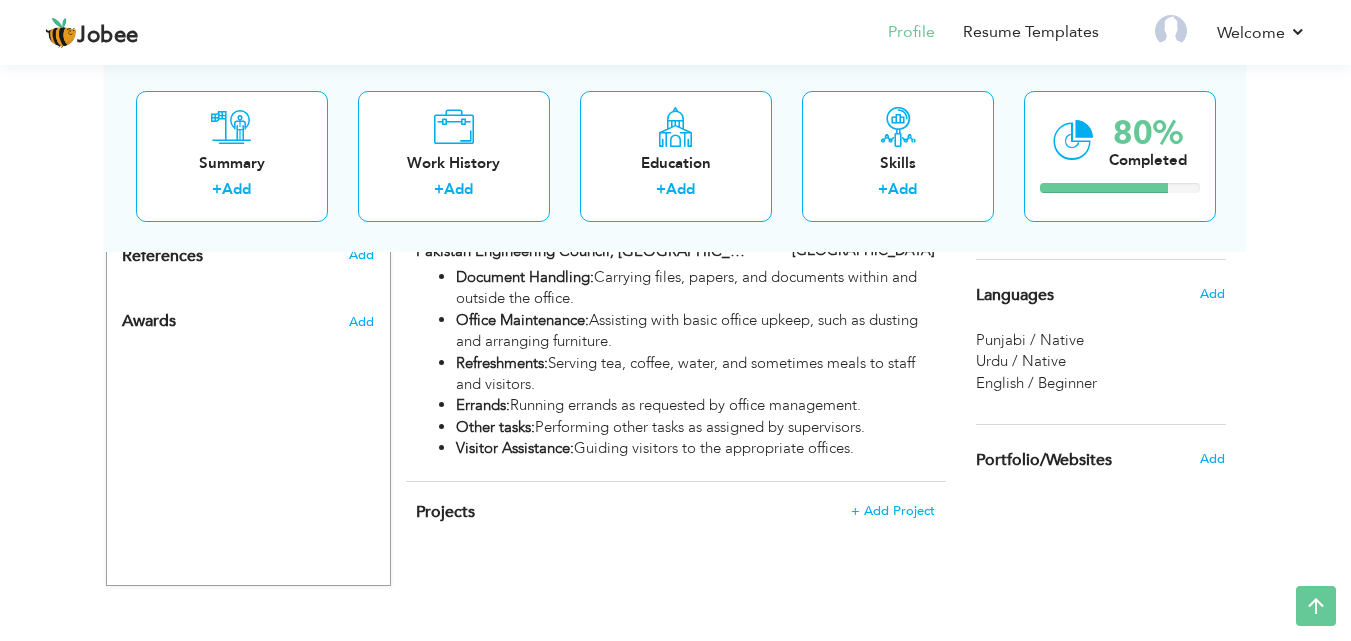 drag, startPoint x: 1363, startPoint y: 166, endPoint x: 1365, endPoint y: 566, distance: 400.005 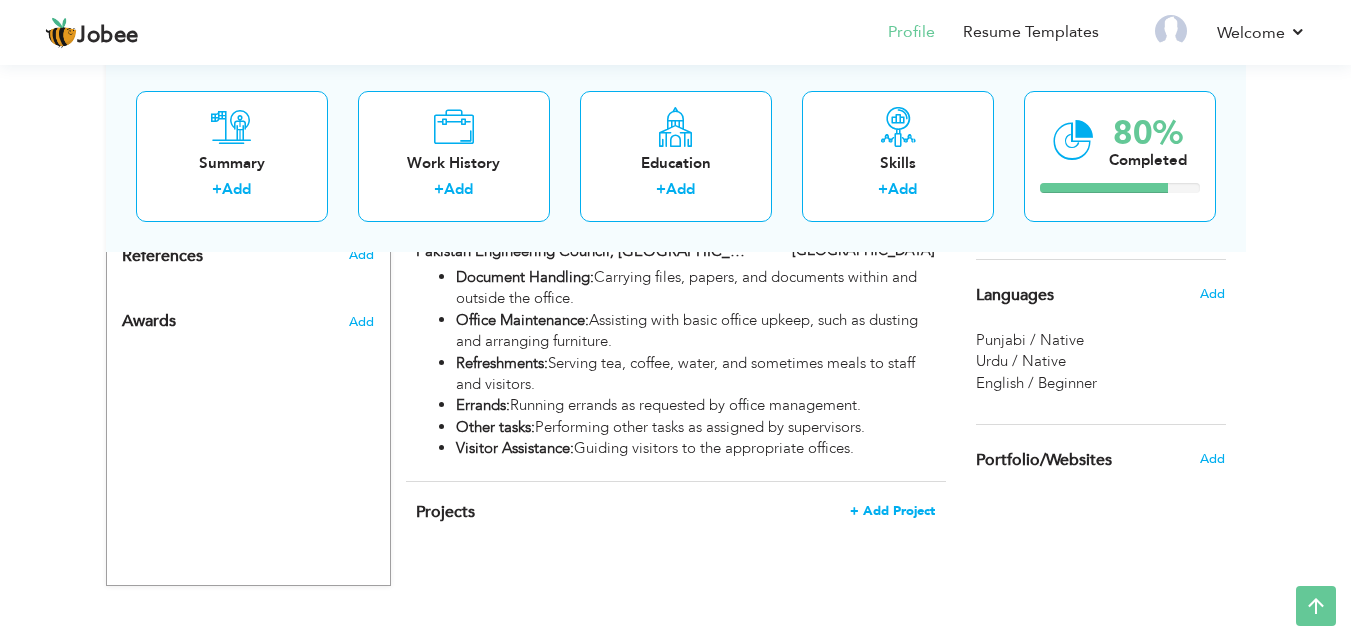 click on "+ Add Project" at bounding box center (892, 511) 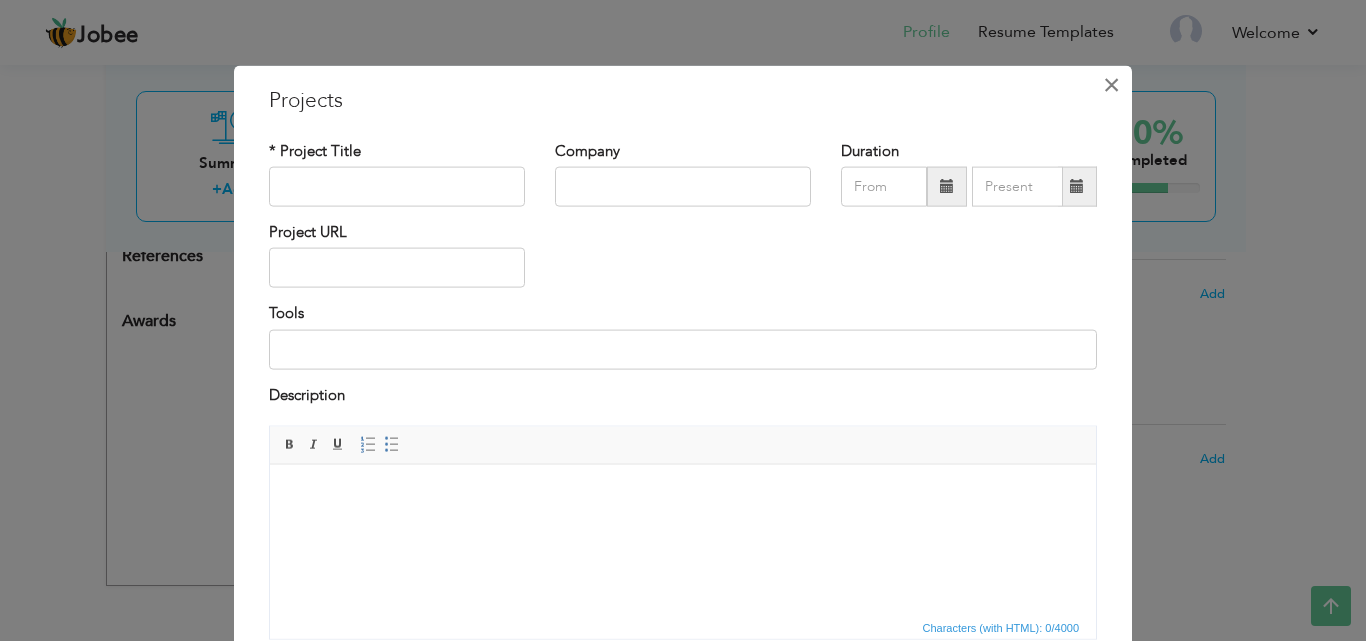 click on "×" at bounding box center (1111, 84) 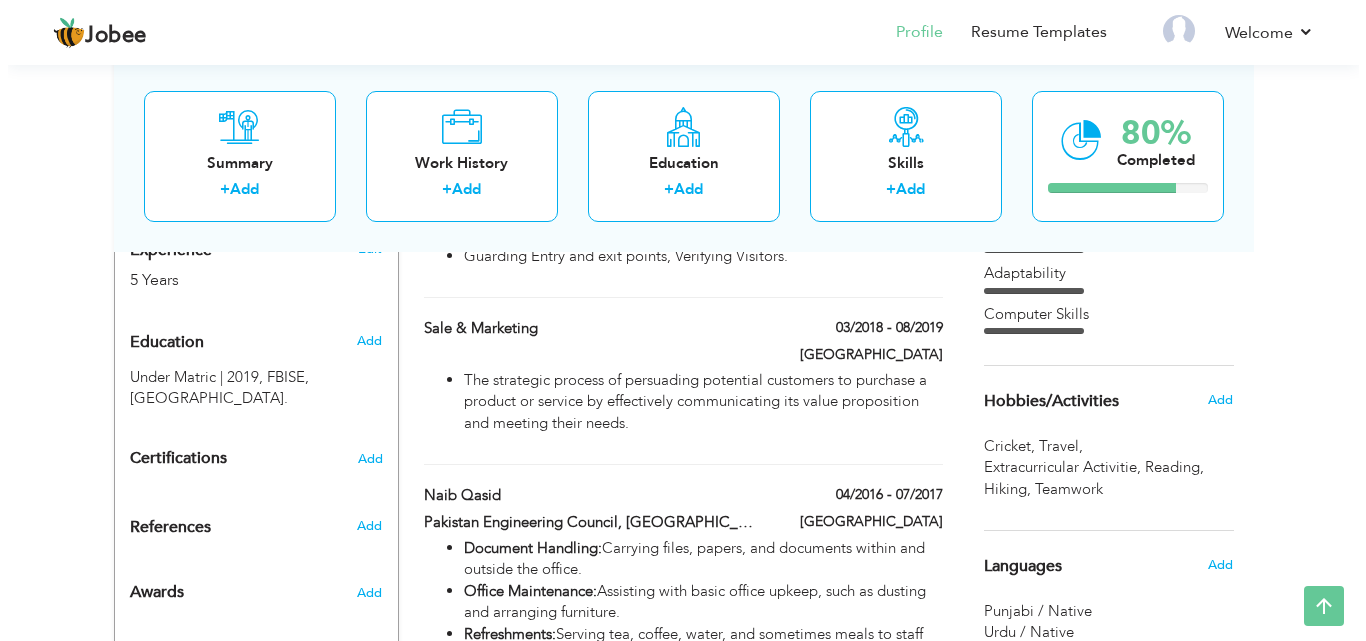 scroll, scrollTop: 744, scrollLeft: 0, axis: vertical 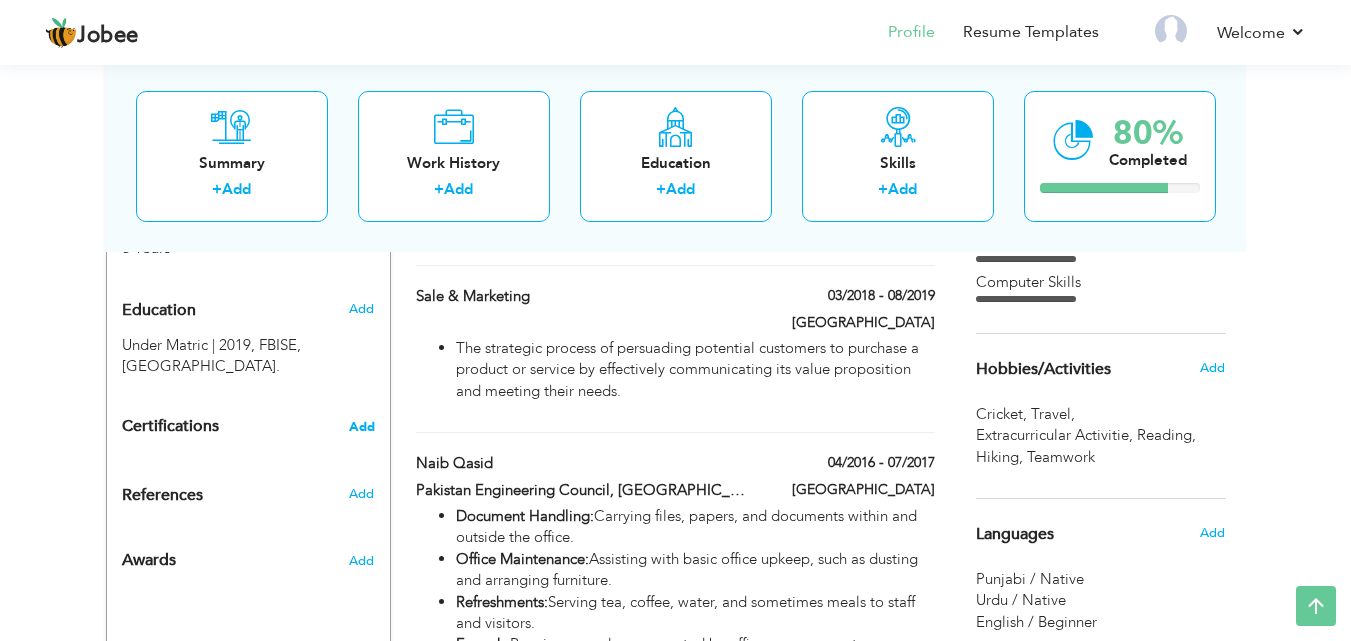 click on "Add" at bounding box center (362, 427) 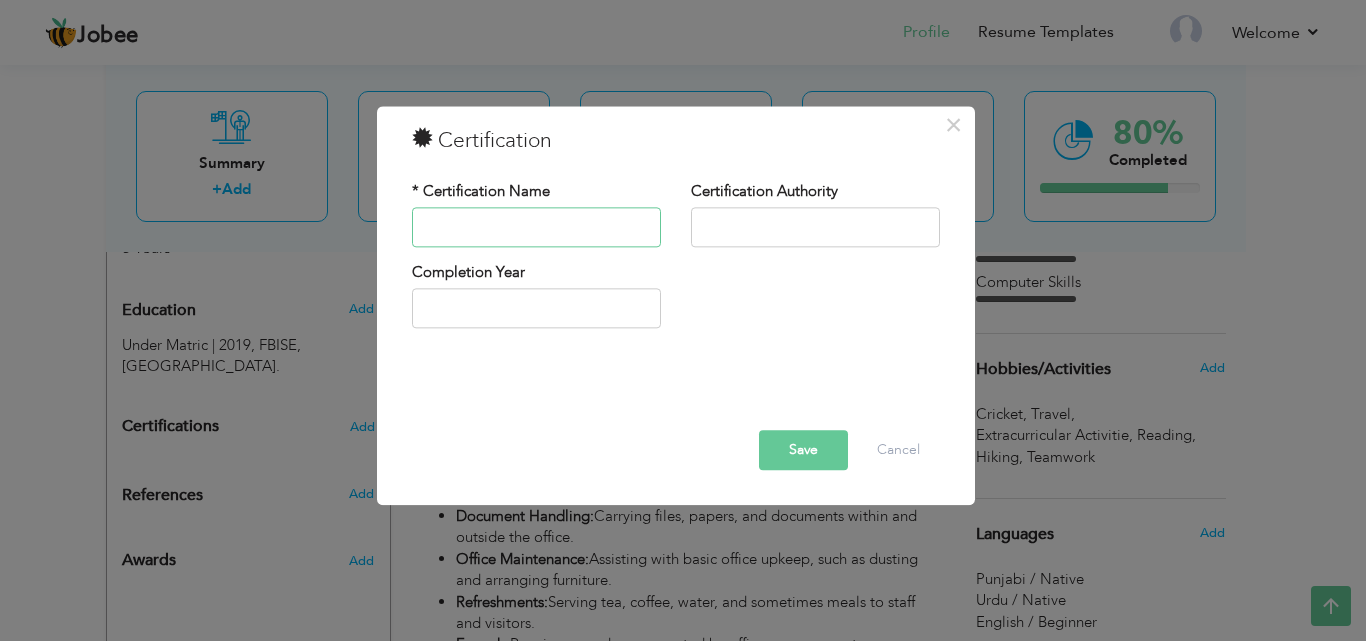 click at bounding box center [536, 227] 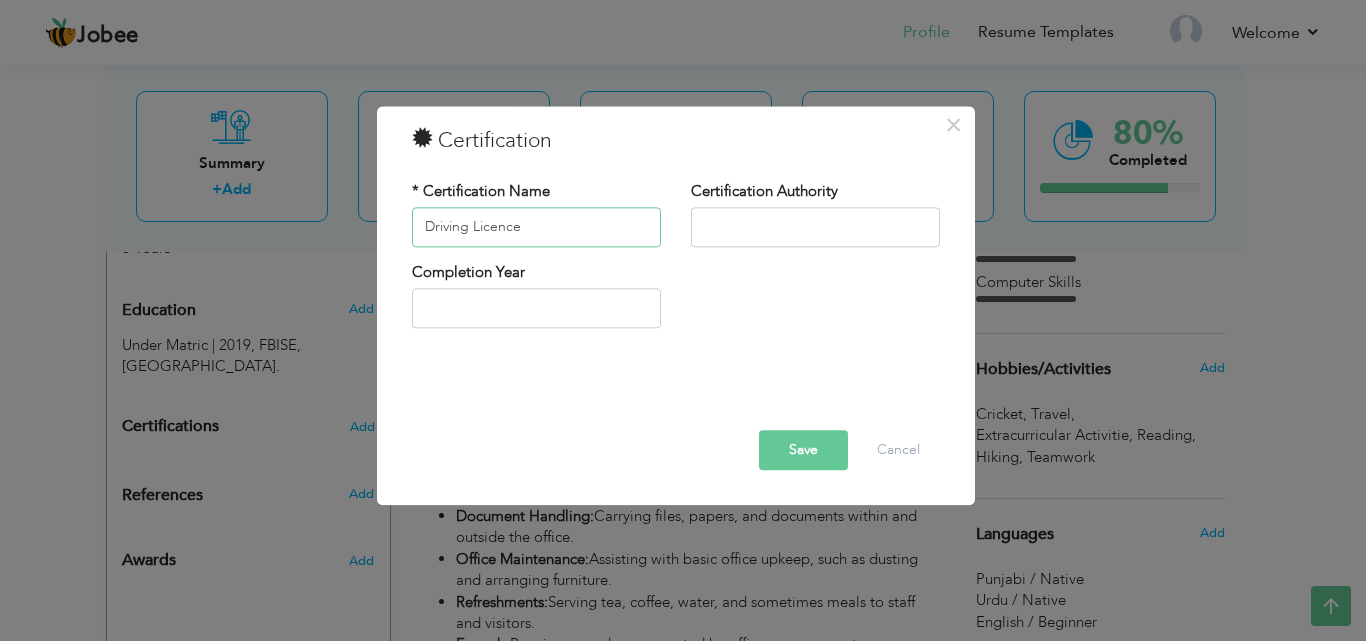 type on "Driving Licence" 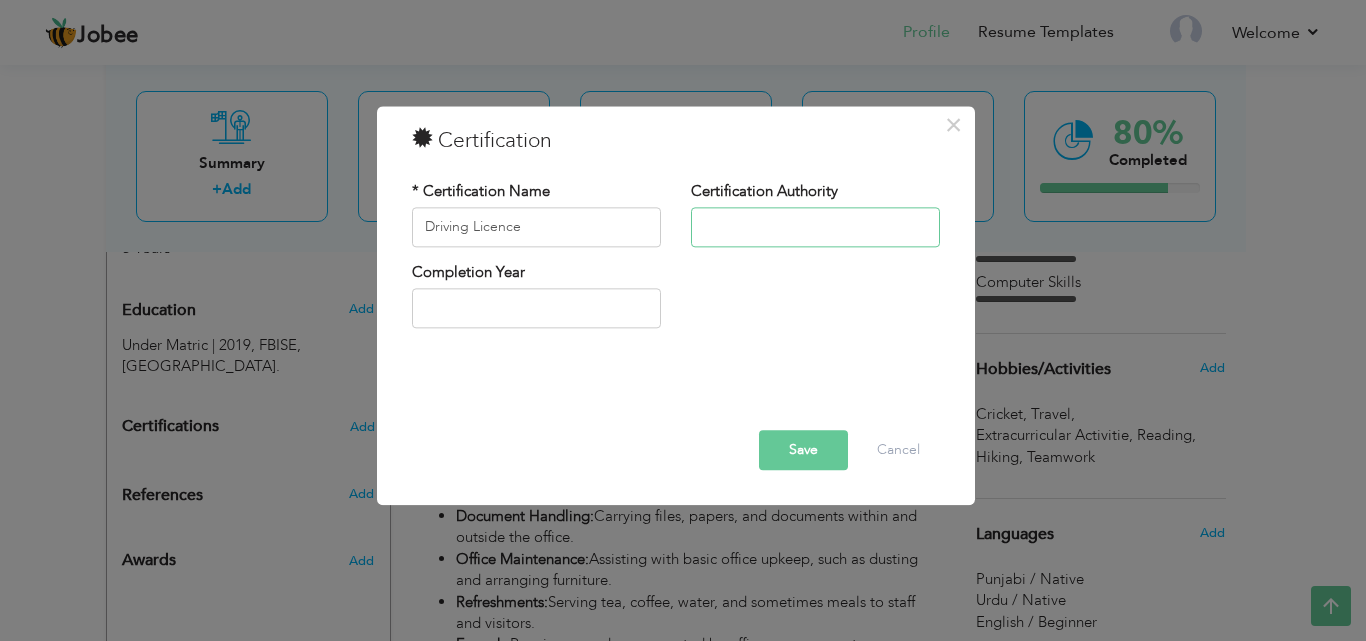 click at bounding box center (815, 227) 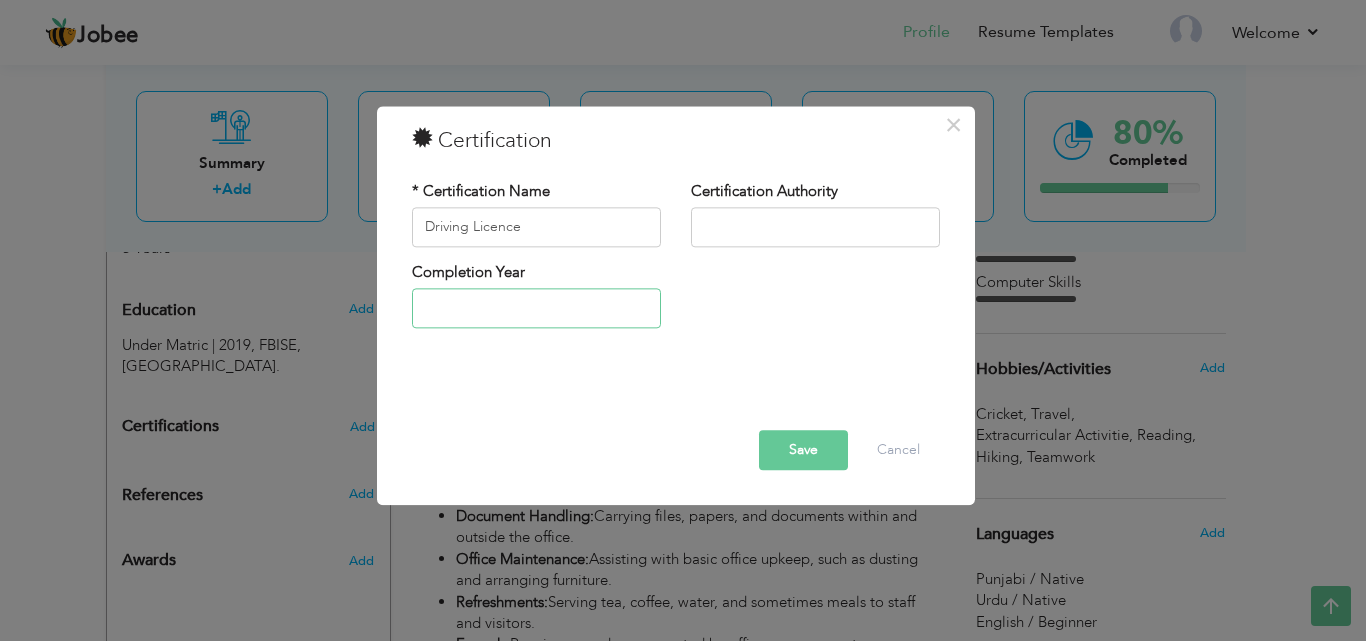 click at bounding box center (536, 309) 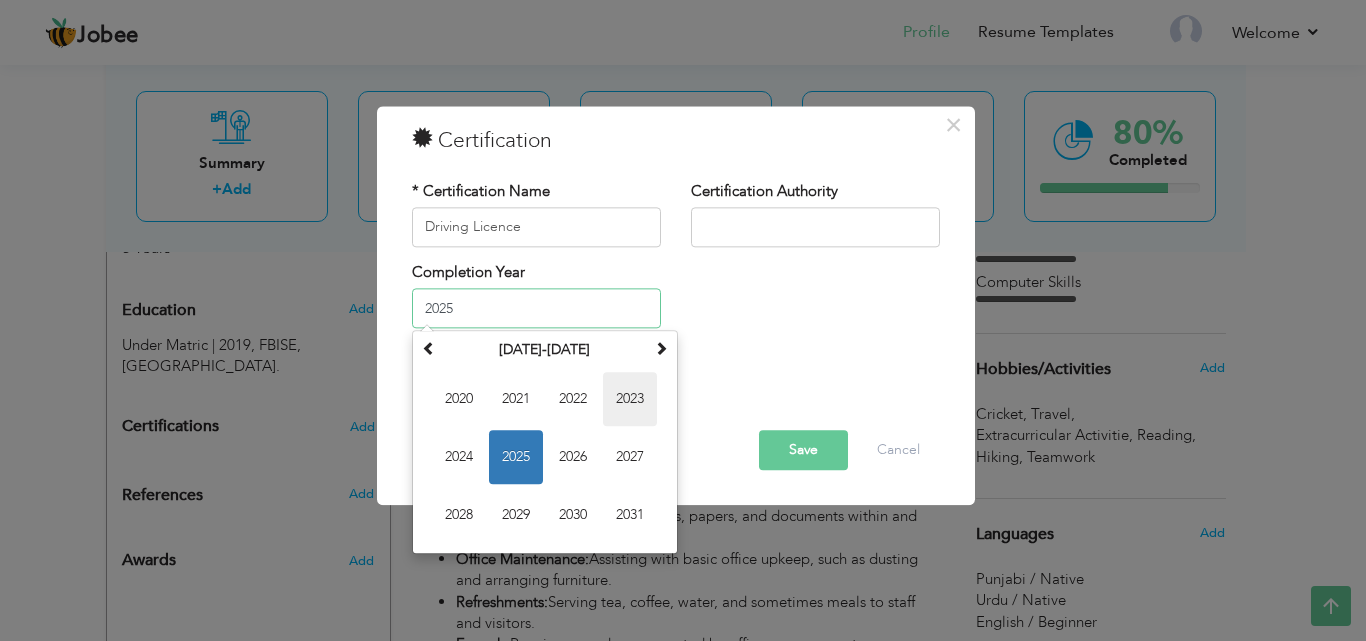 click on "2023" at bounding box center (630, 400) 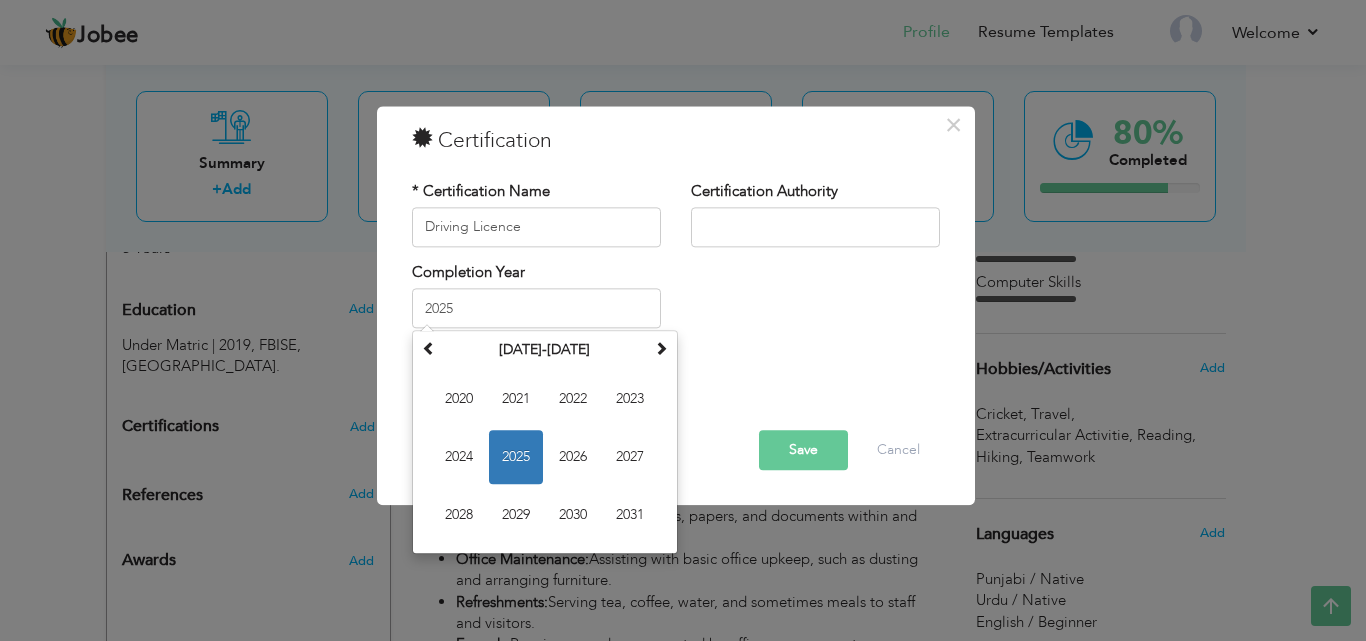 type on "2023" 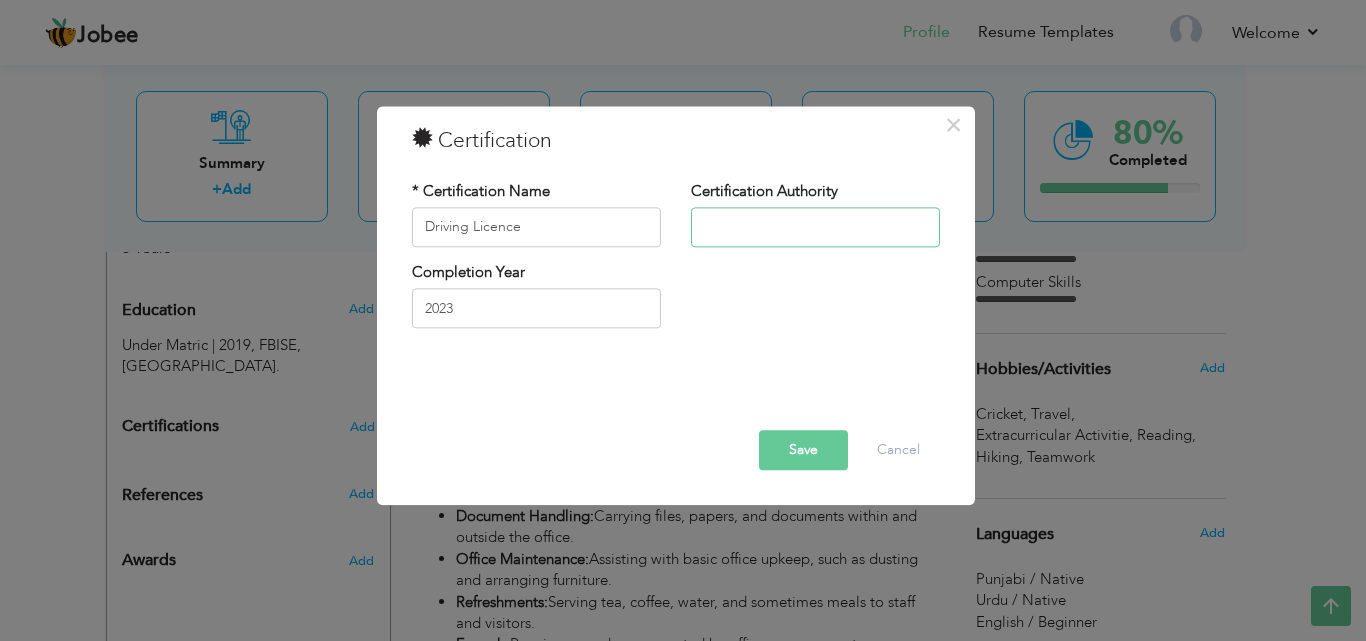click at bounding box center (815, 227) 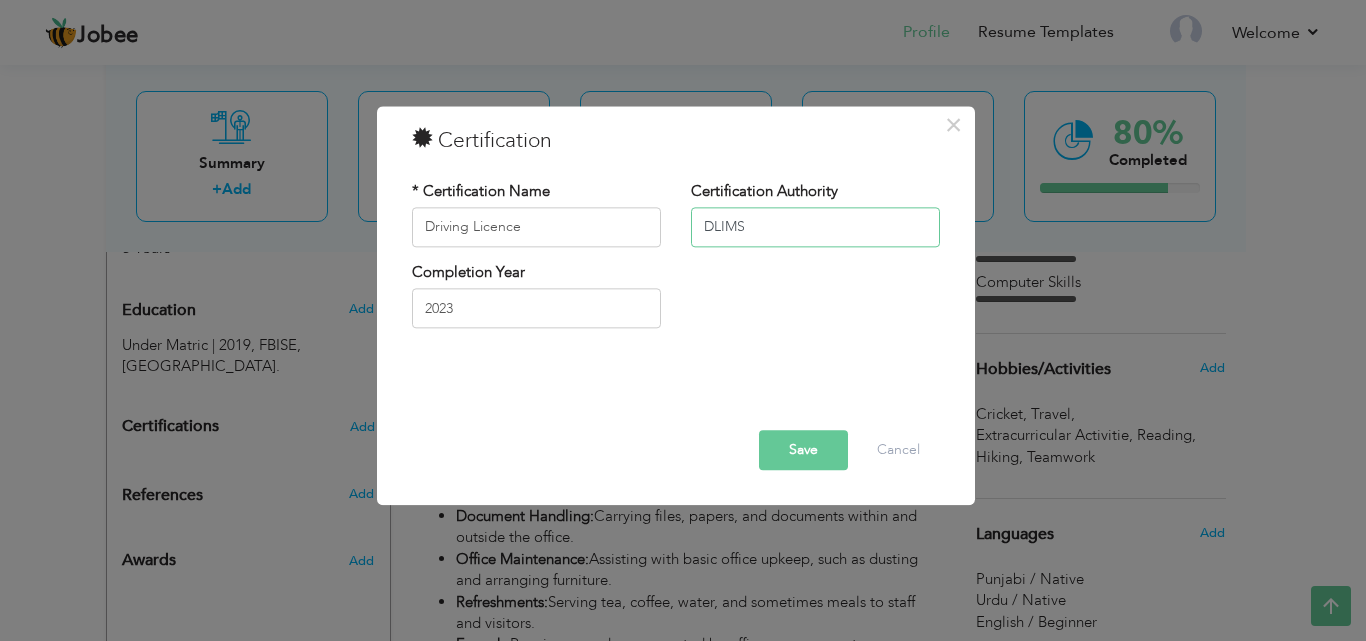 click on "DLIMS" at bounding box center [815, 227] 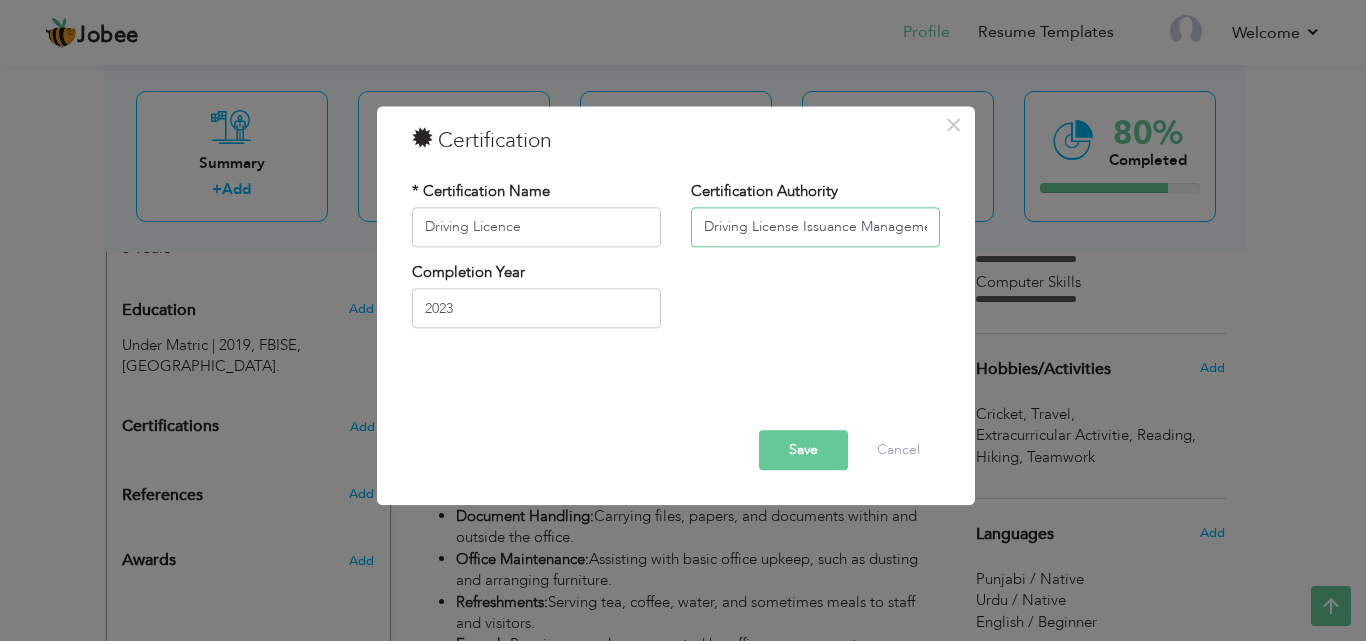 scroll, scrollTop: 0, scrollLeft: 116, axis: horizontal 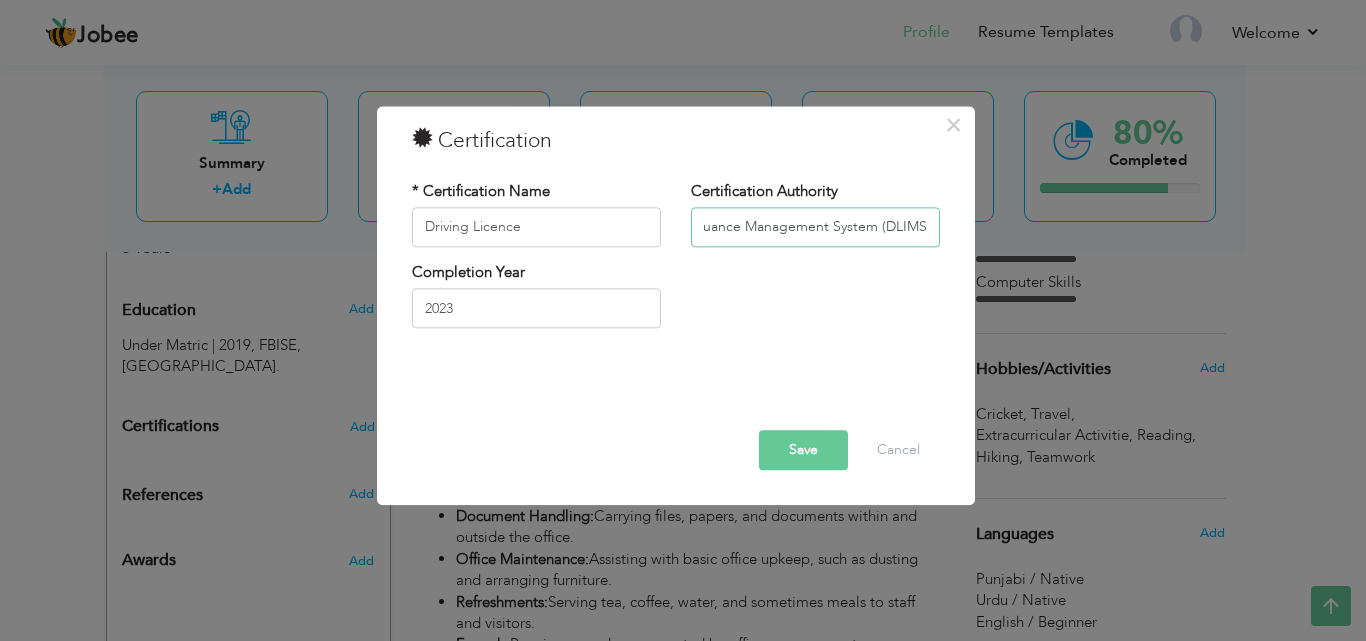 type on "Driving License Issuance Management System (DLIMS)" 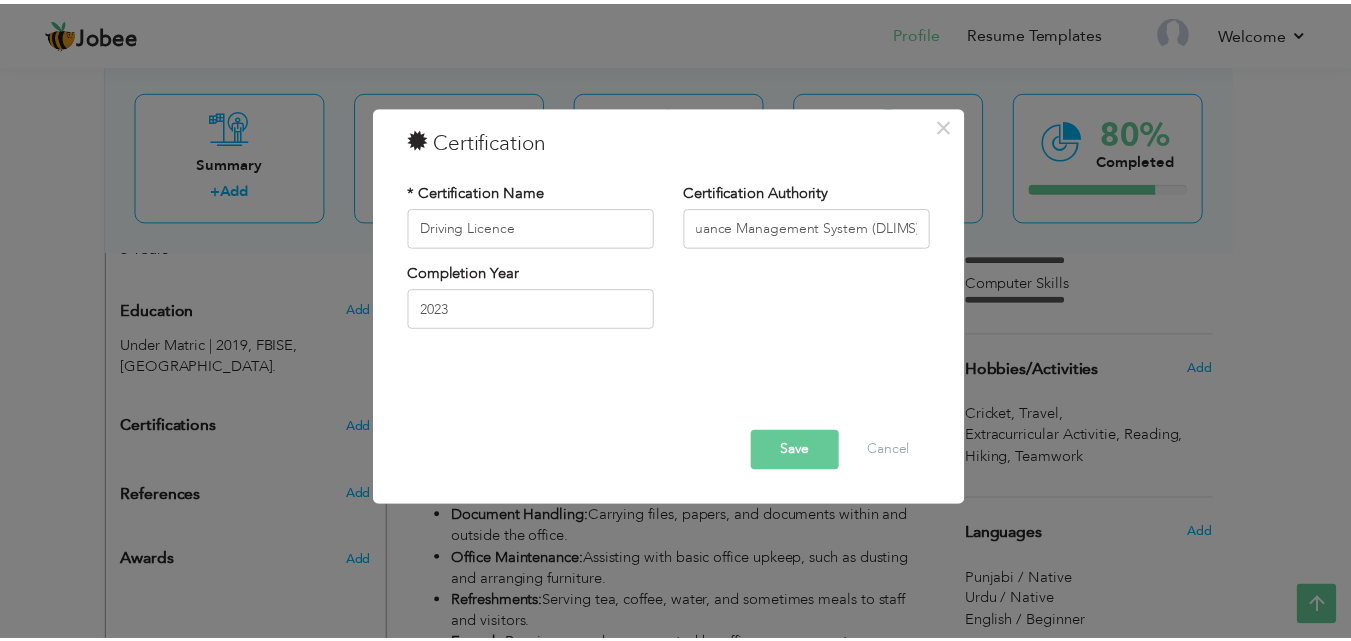 scroll, scrollTop: 0, scrollLeft: 0, axis: both 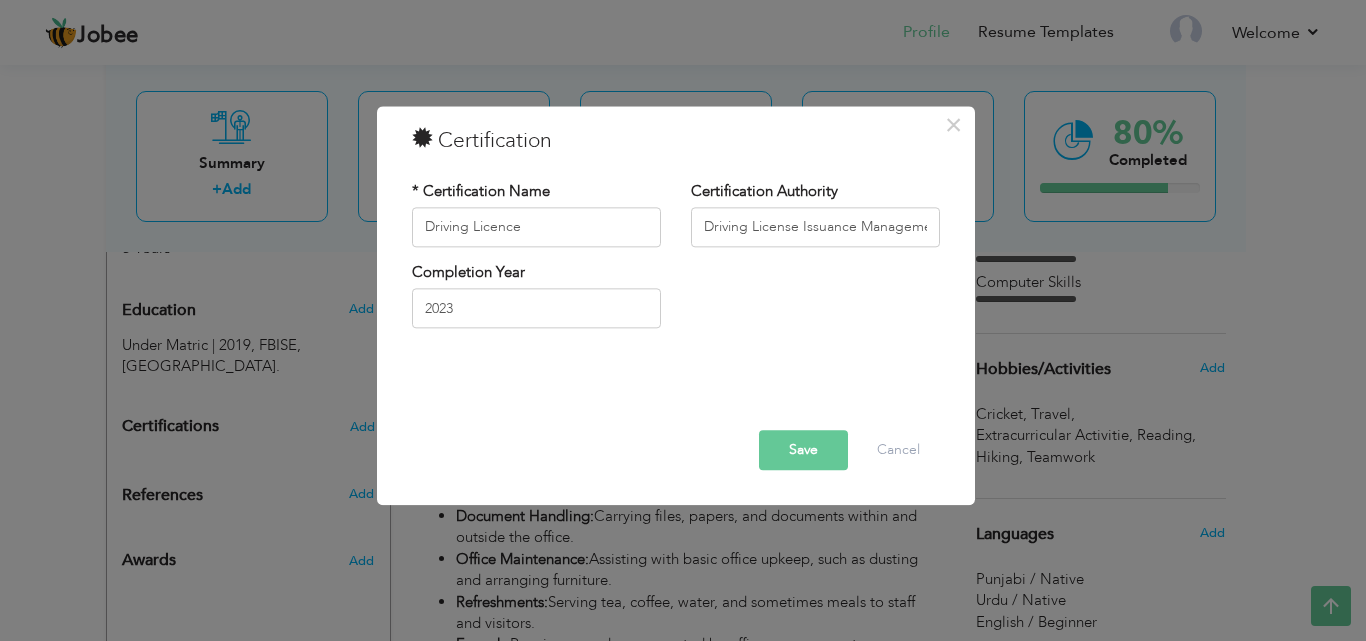 click on "Save" at bounding box center (803, 450) 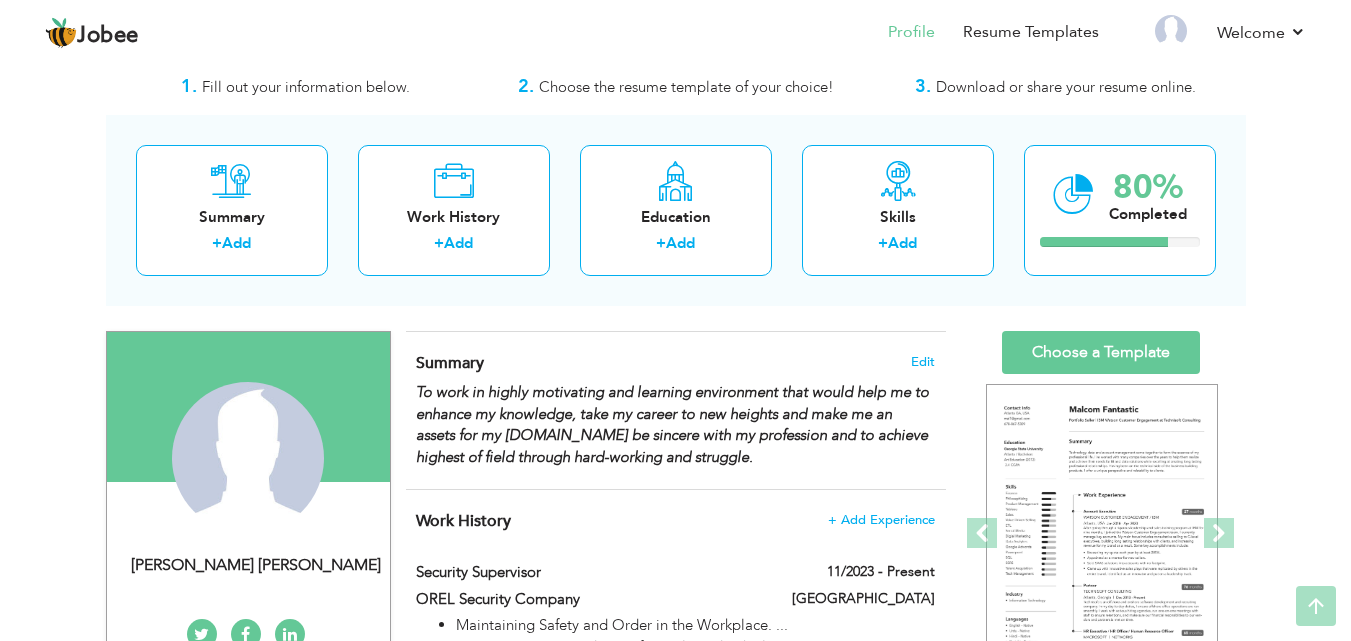 scroll, scrollTop: 0, scrollLeft: 0, axis: both 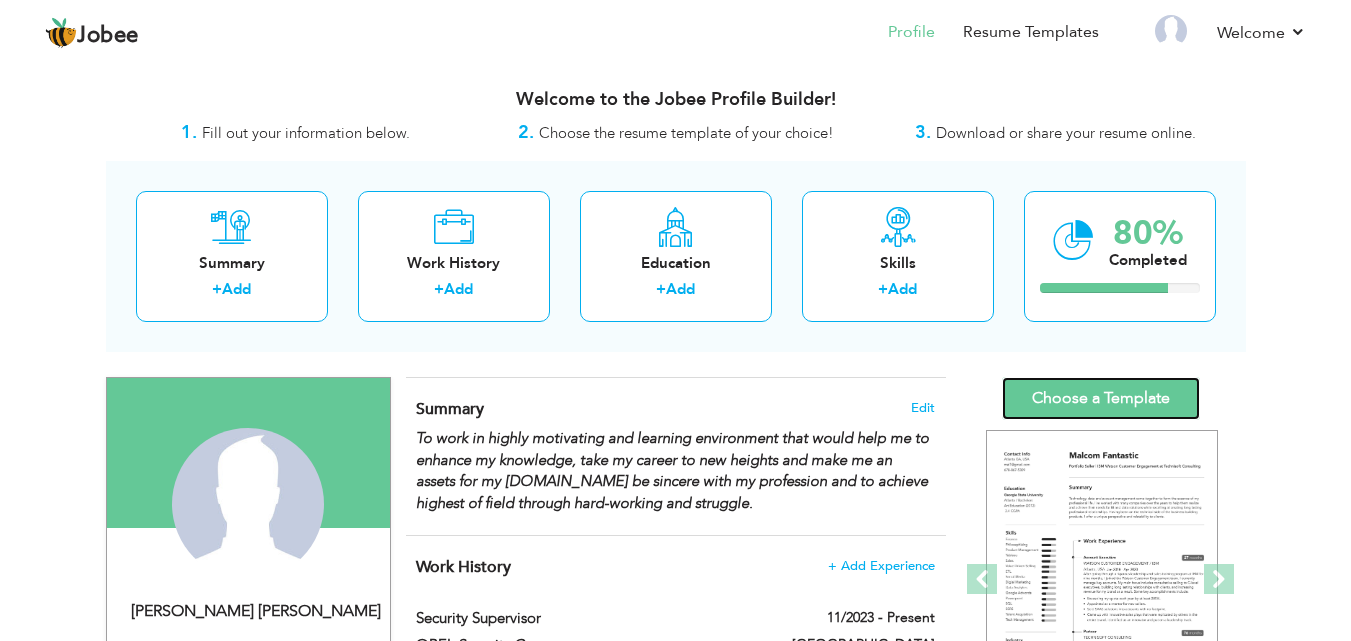 click on "Choose a Template" at bounding box center [1101, 398] 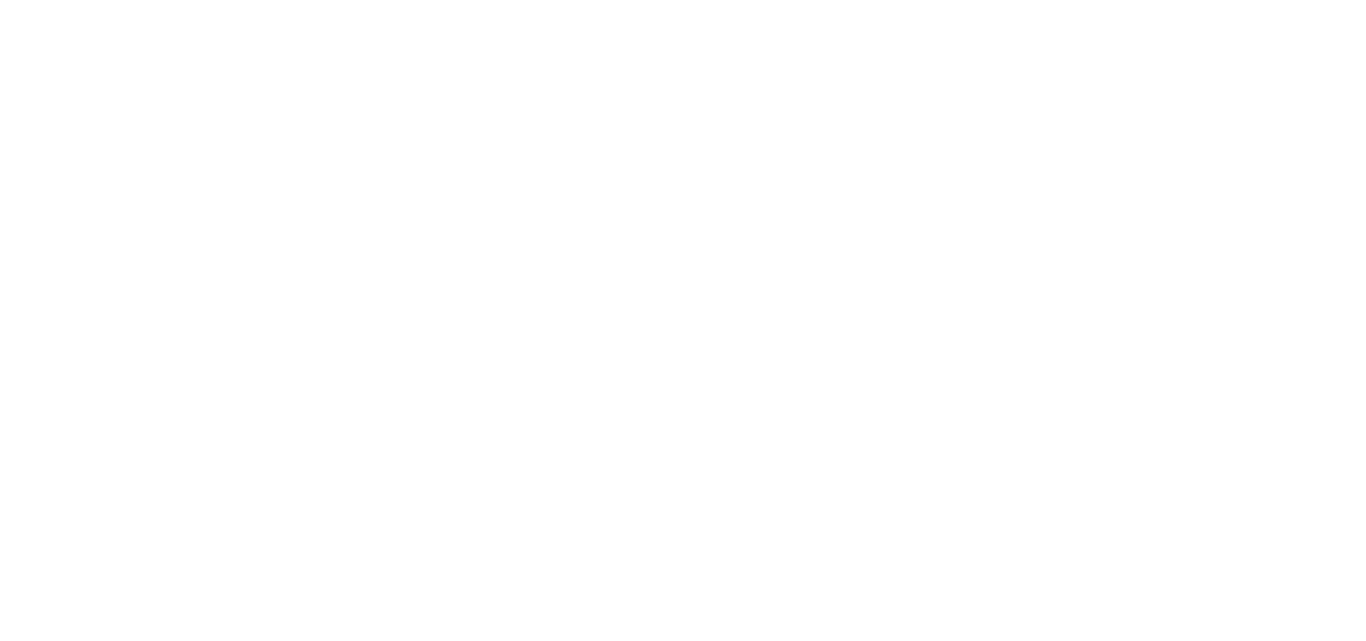 scroll, scrollTop: 0, scrollLeft: 0, axis: both 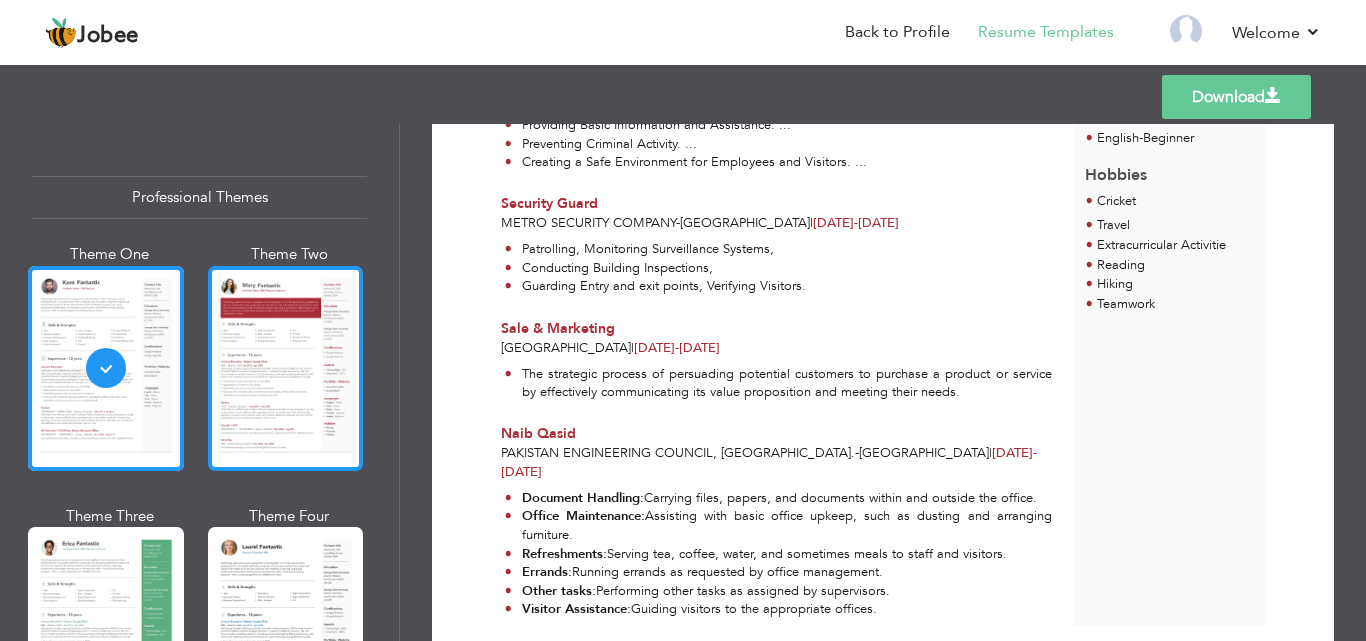 click at bounding box center (286, 368) 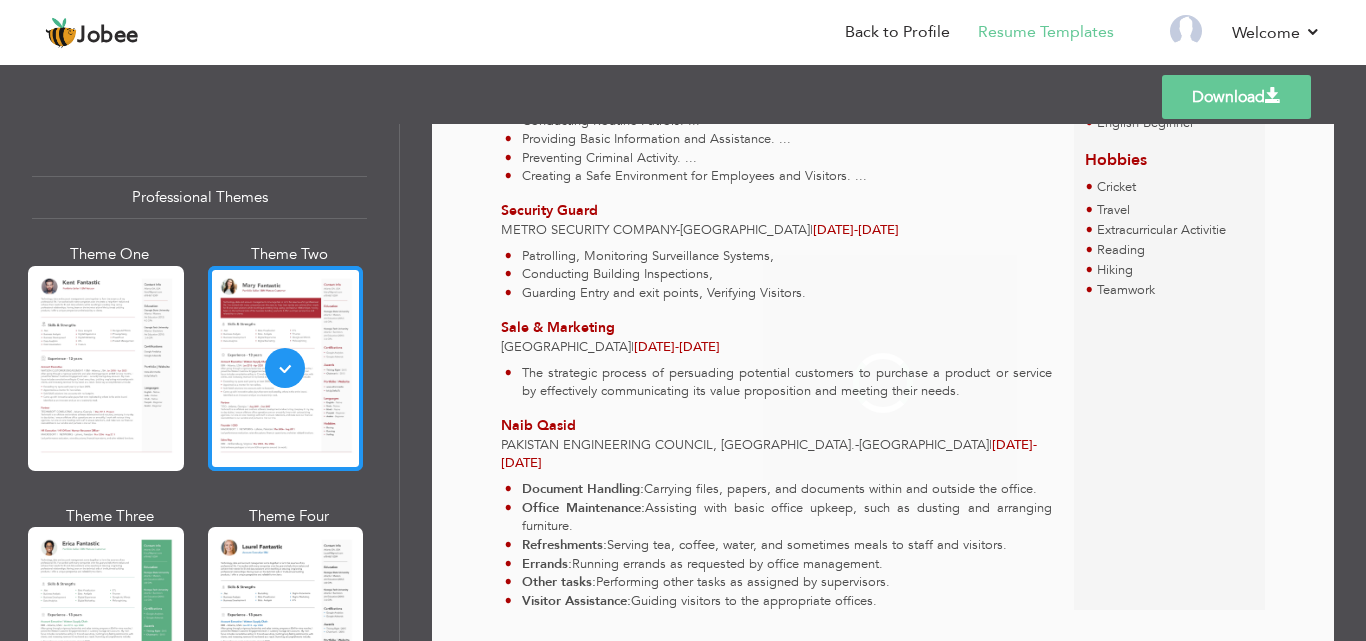 scroll, scrollTop: 0, scrollLeft: 0, axis: both 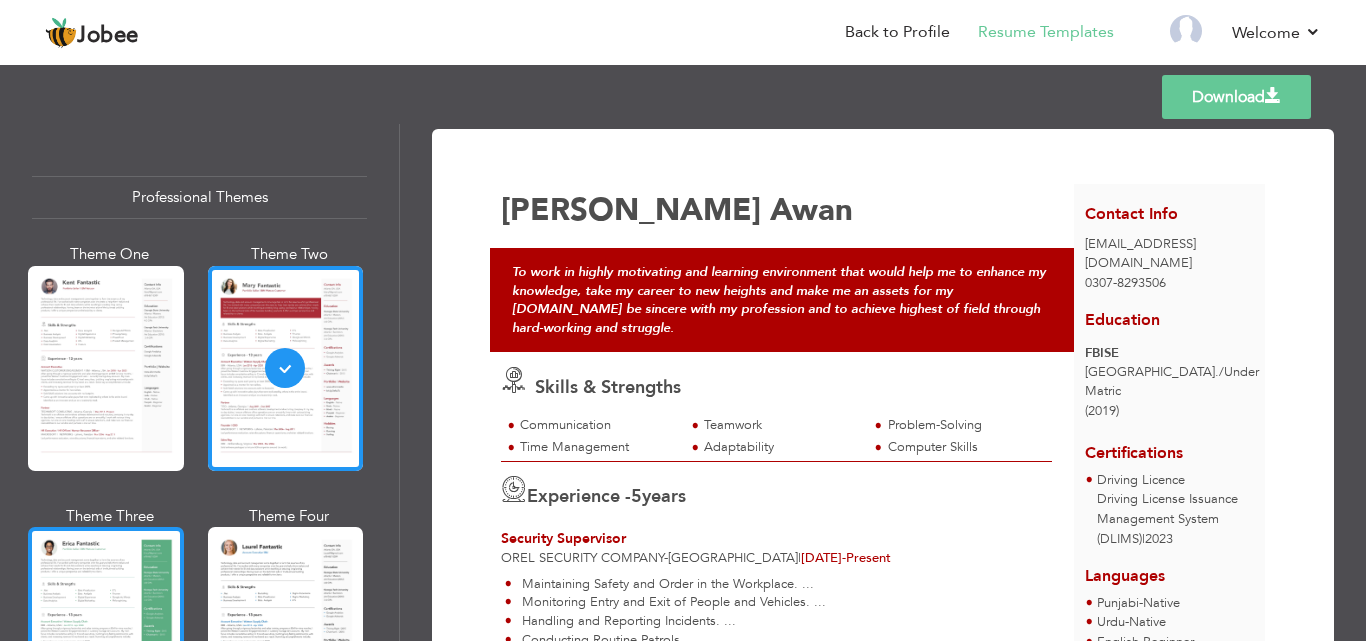 click at bounding box center (106, 629) 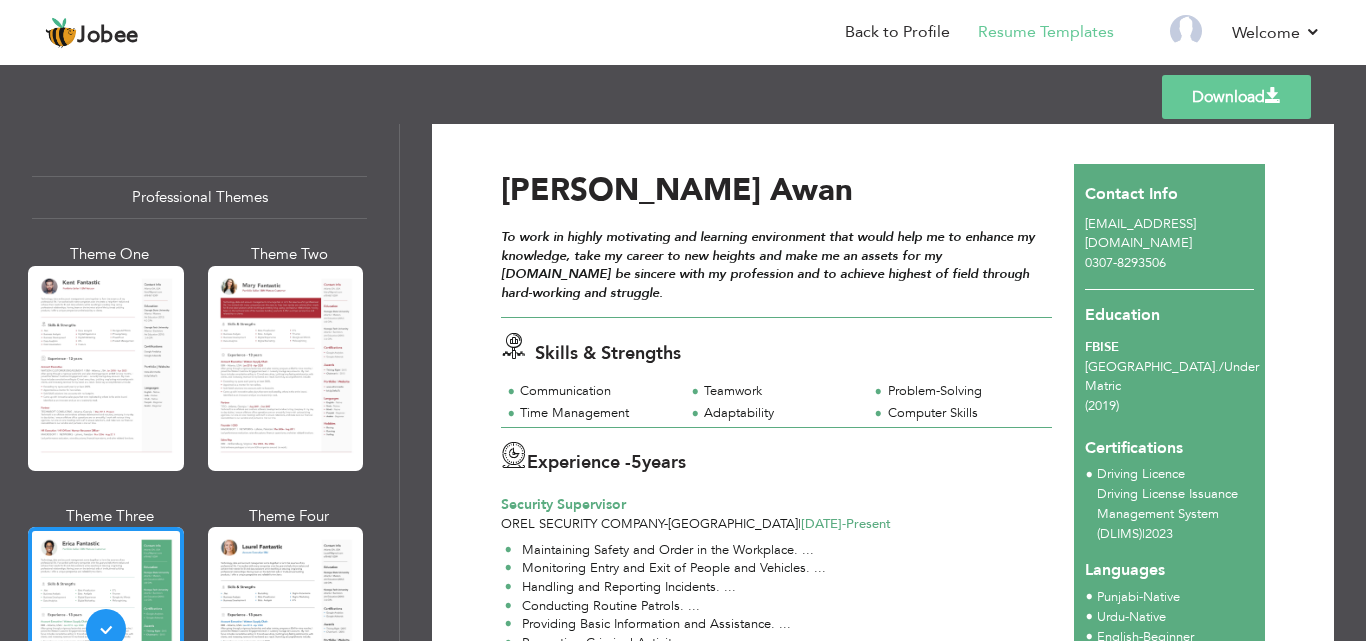 scroll, scrollTop: 0, scrollLeft: 0, axis: both 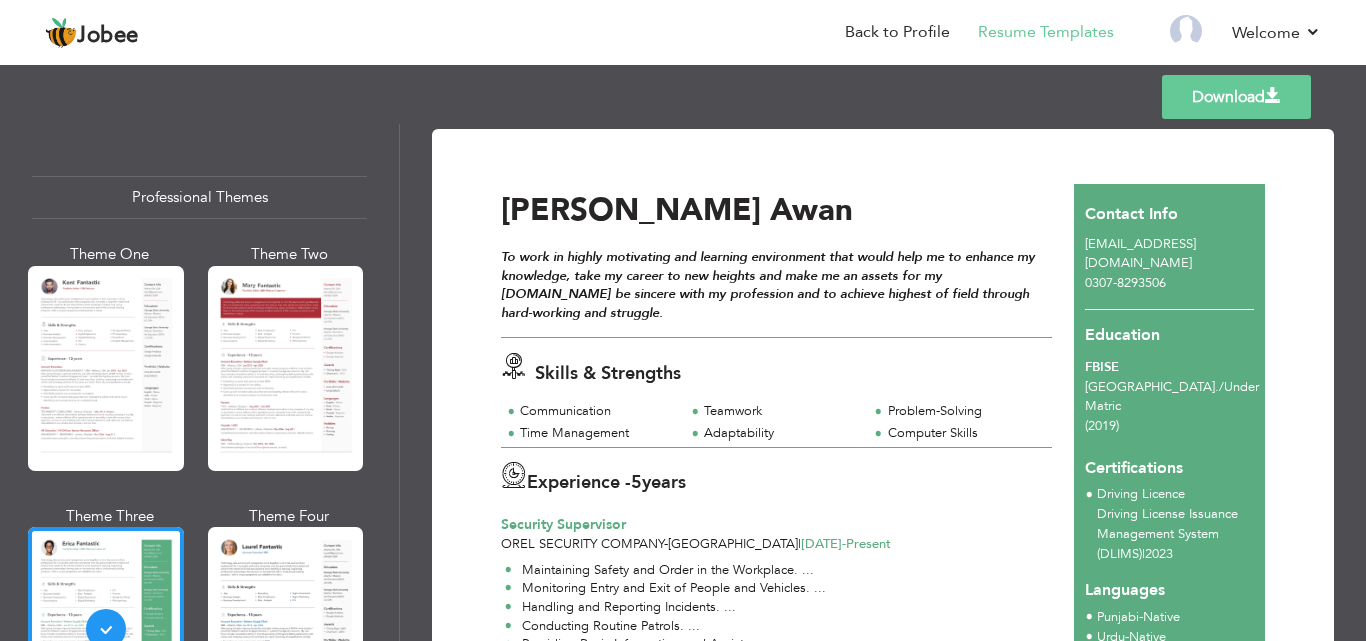 click on "Download" at bounding box center (1236, 97) 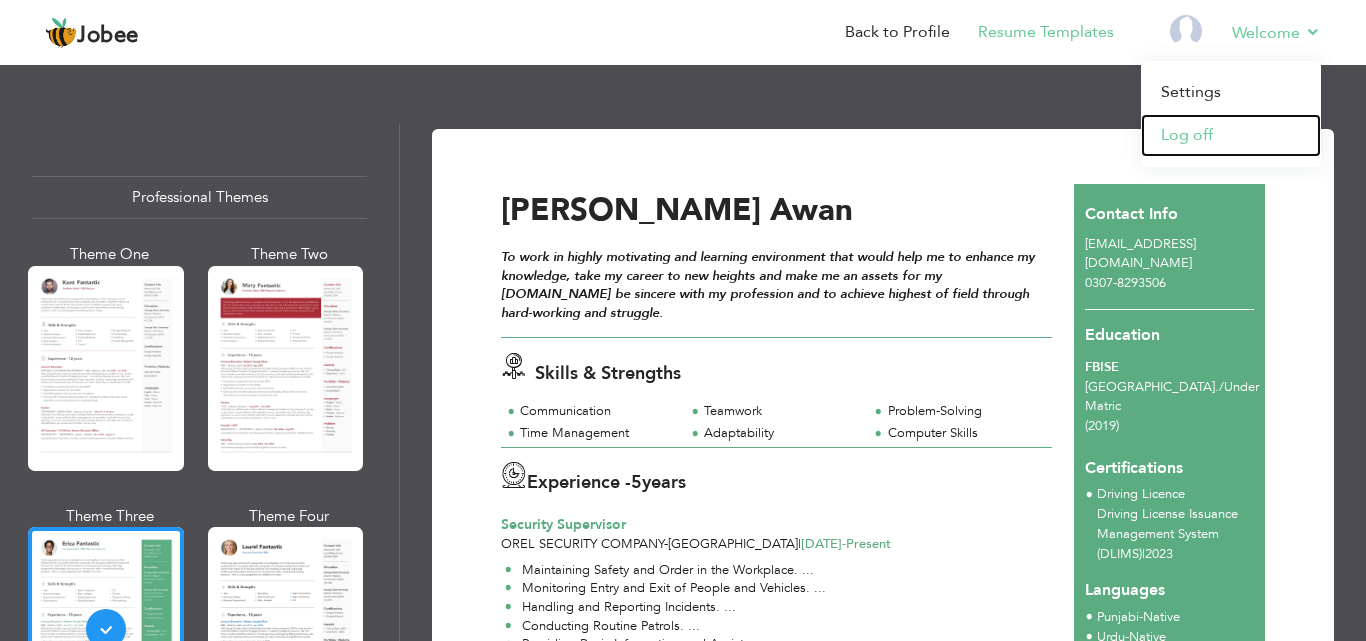 click on "Log off" at bounding box center [1231, 135] 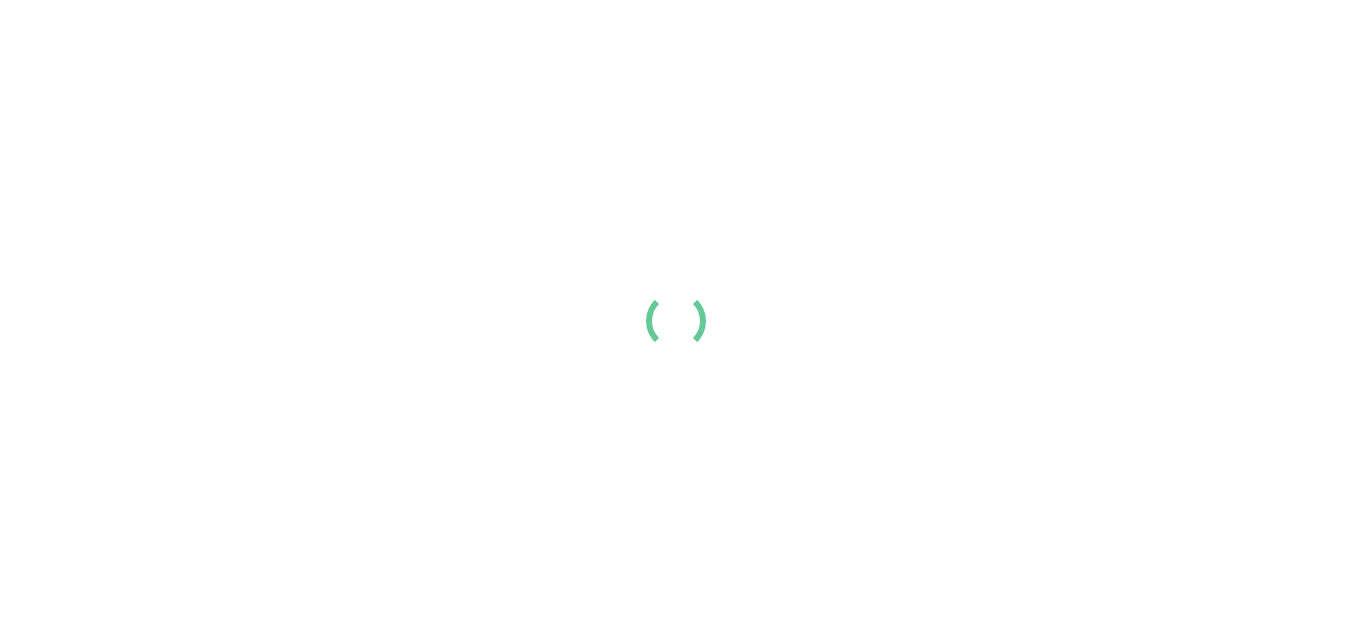 scroll, scrollTop: 0, scrollLeft: 0, axis: both 